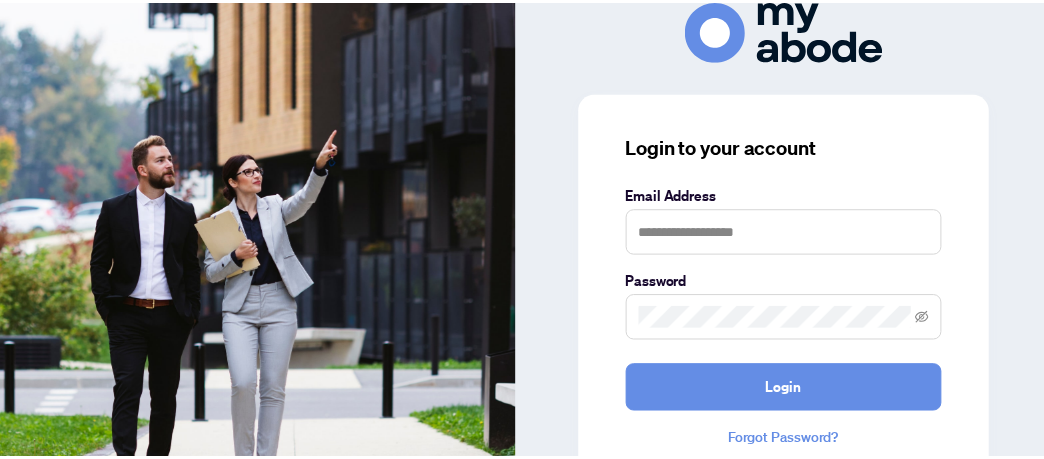 scroll, scrollTop: 0, scrollLeft: 0, axis: both 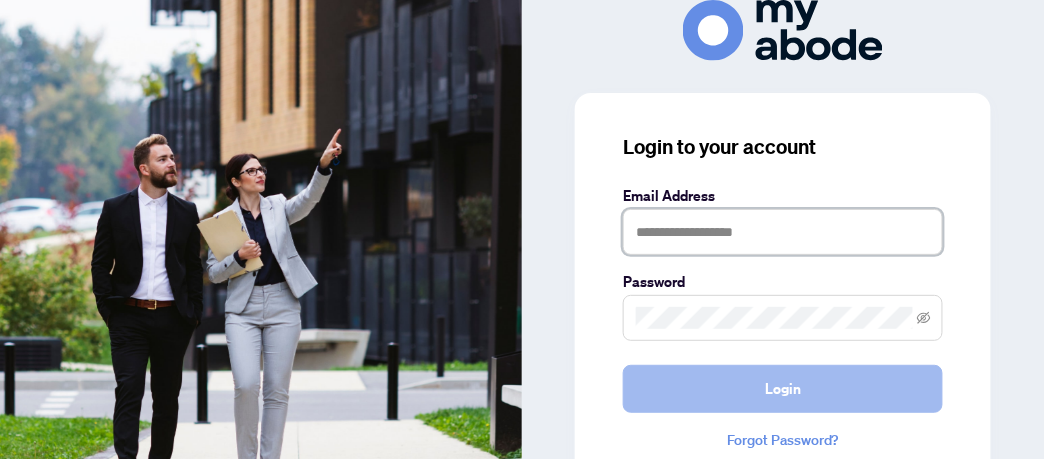 type on "**********" 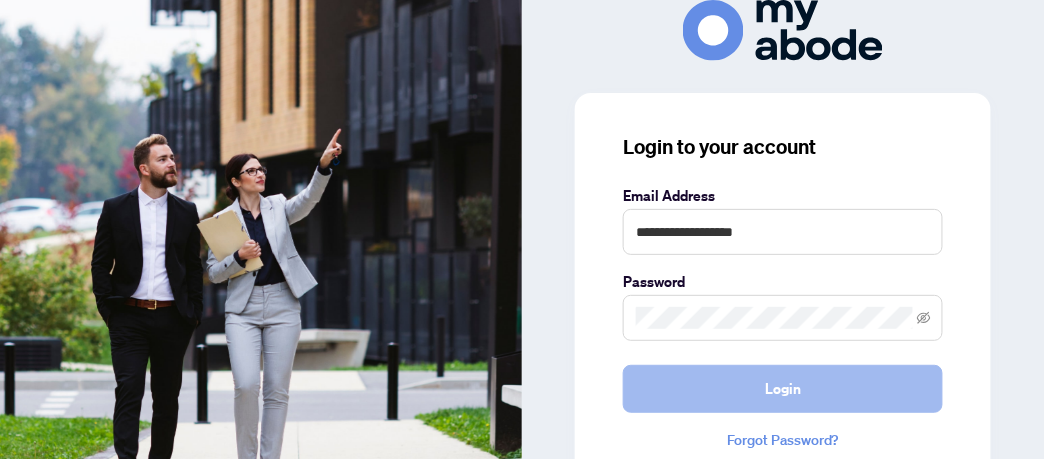 click on "Login" at bounding box center [783, 389] 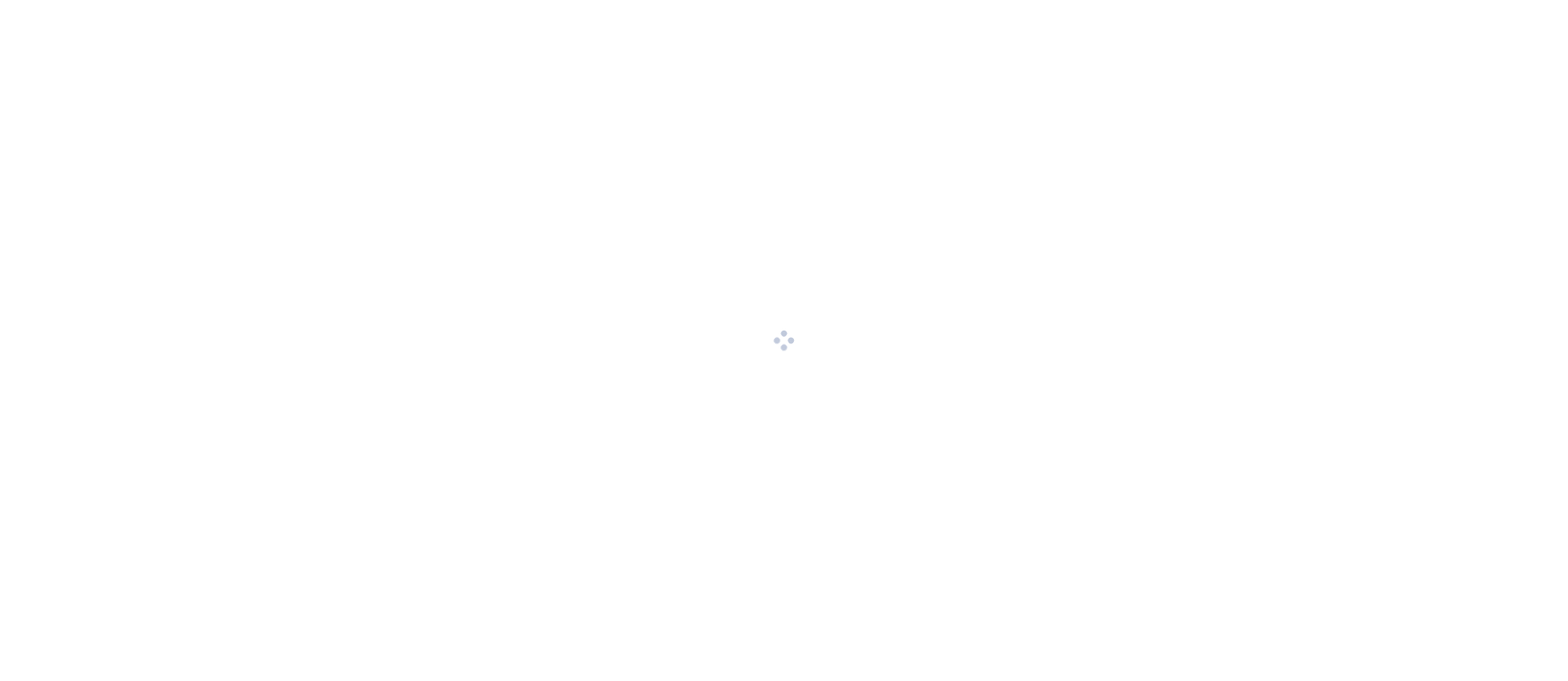 scroll, scrollTop: 0, scrollLeft: 0, axis: both 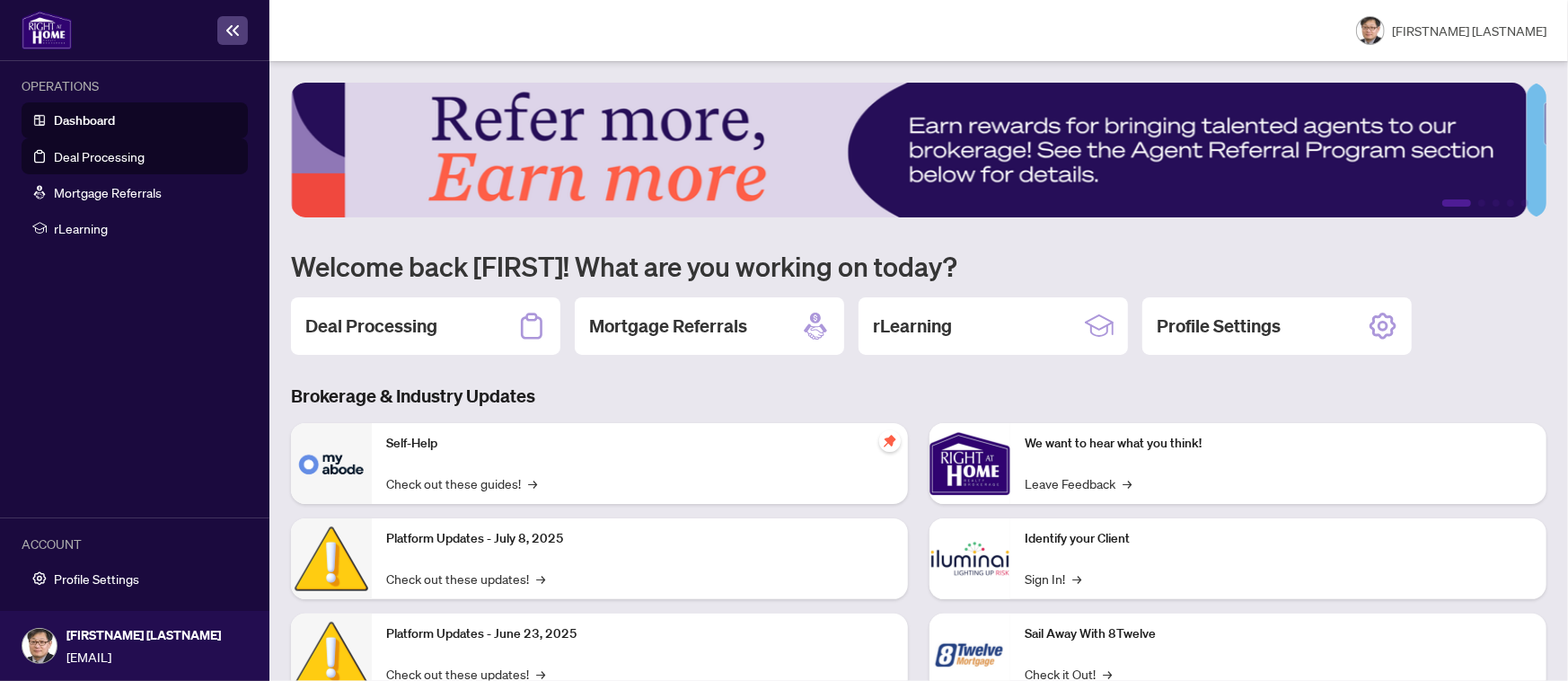 click on "Deal Processing" at bounding box center [99, 156] 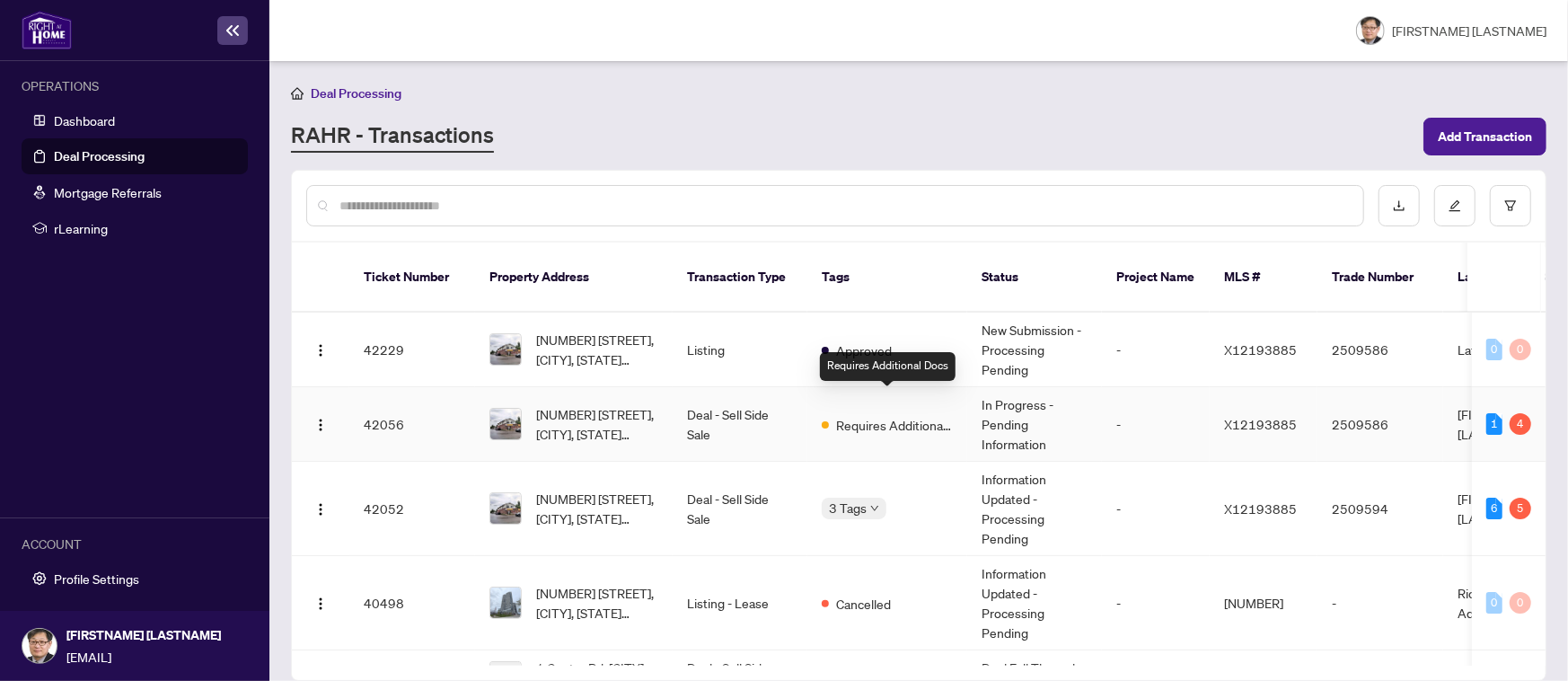 click on "Requires Additional Docs" at bounding box center [894, 425] 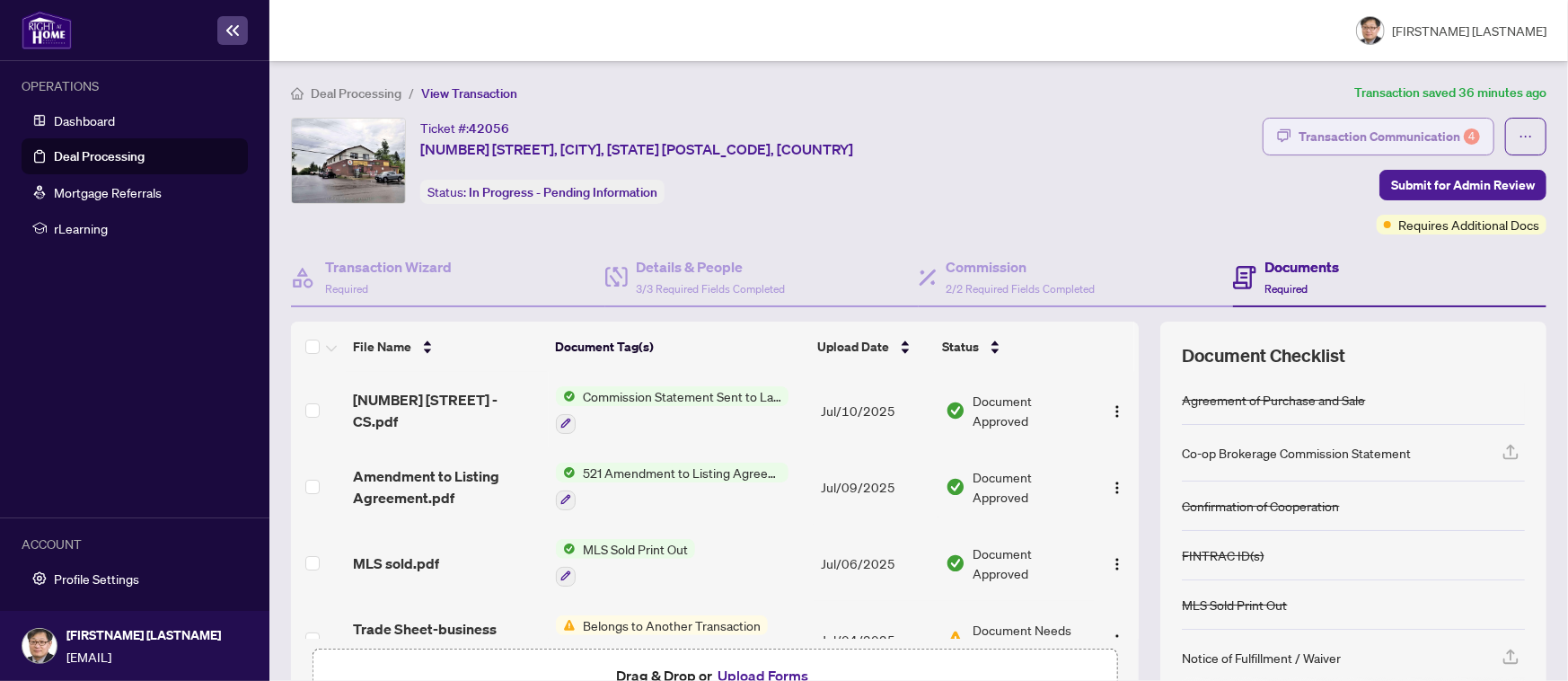 click on "Transaction Communication 4" at bounding box center (1389, 137) 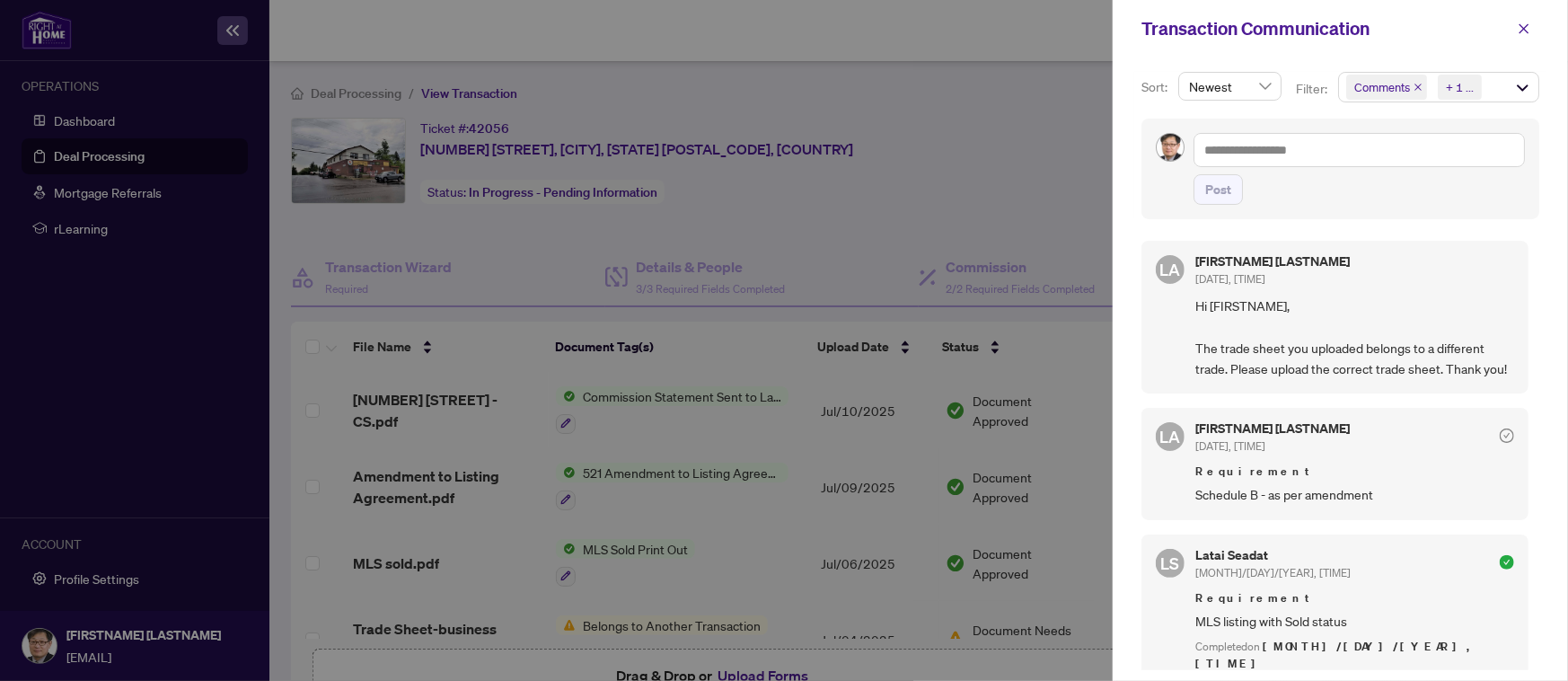 click at bounding box center (784, 340) 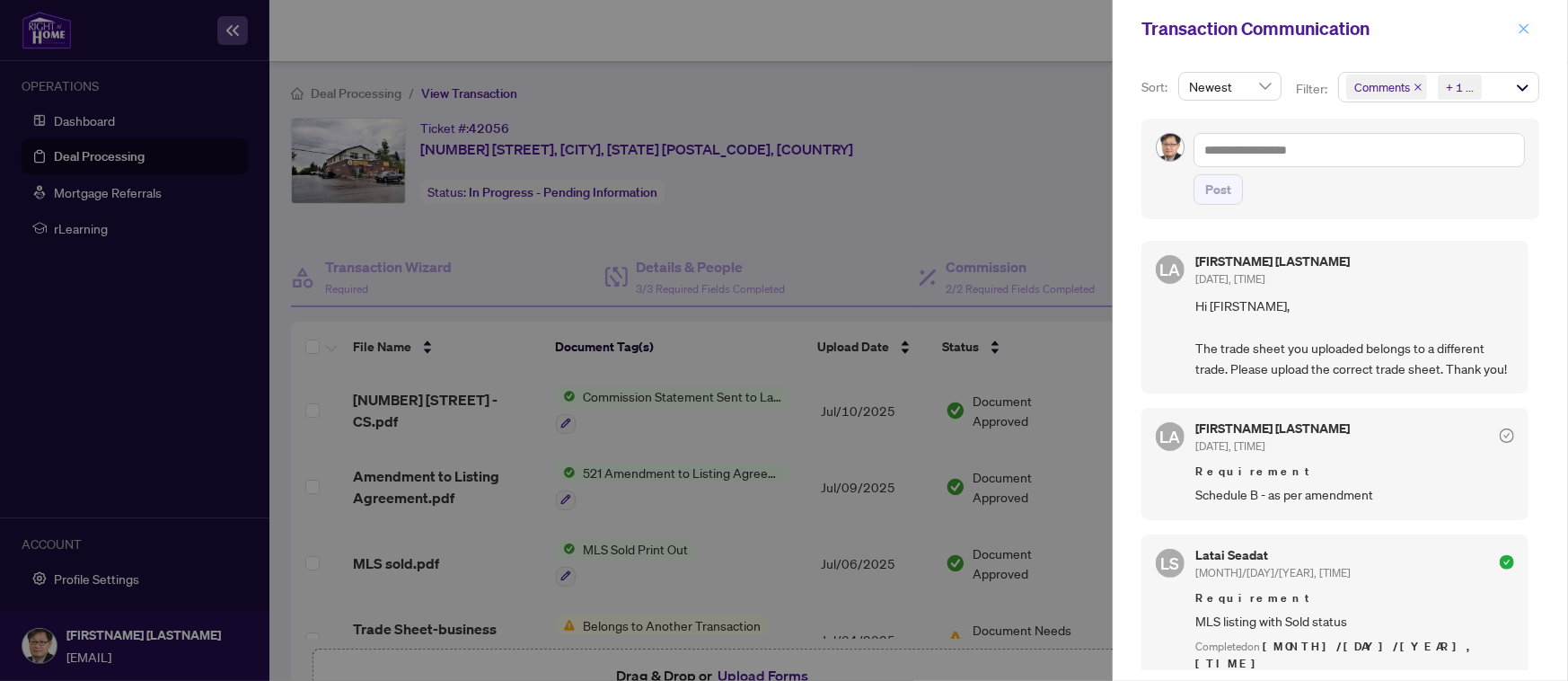 click 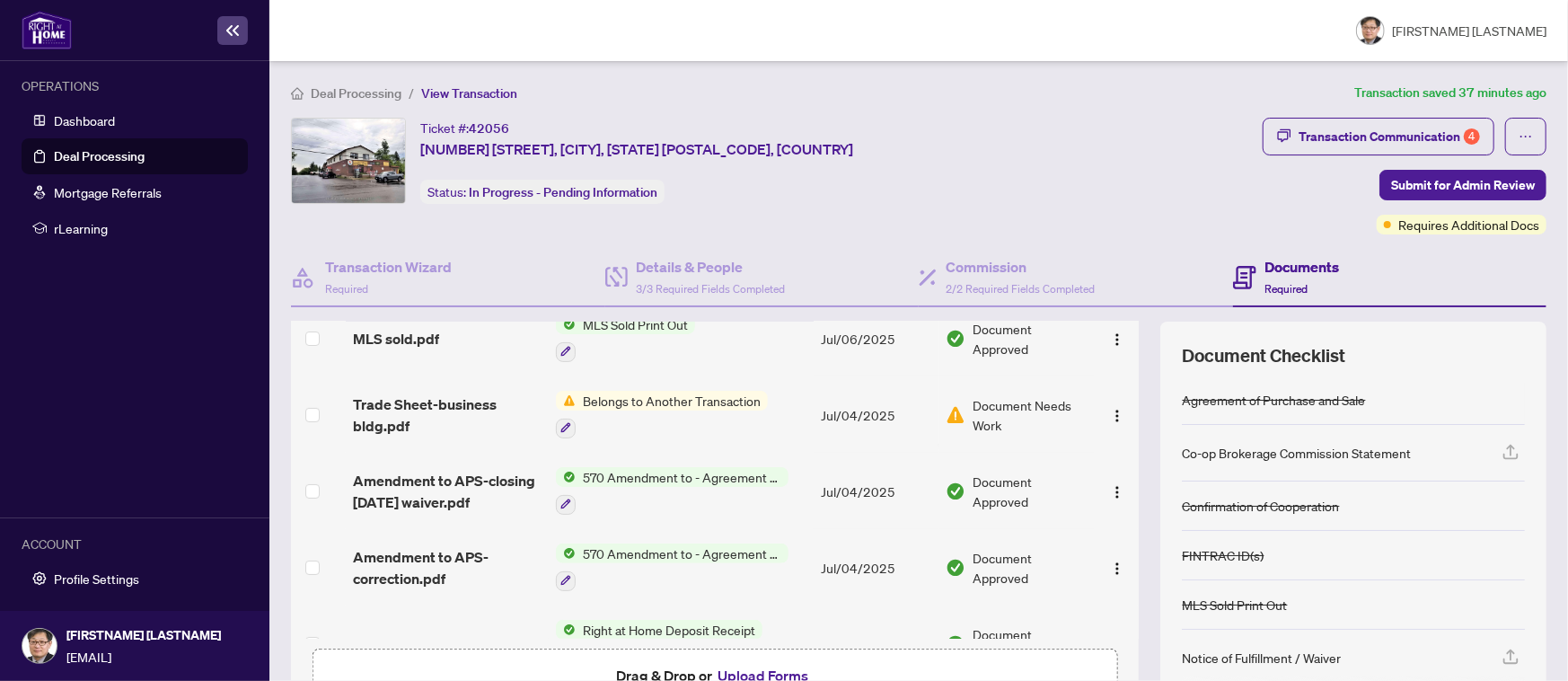 scroll, scrollTop: 449, scrollLeft: 0, axis: vertical 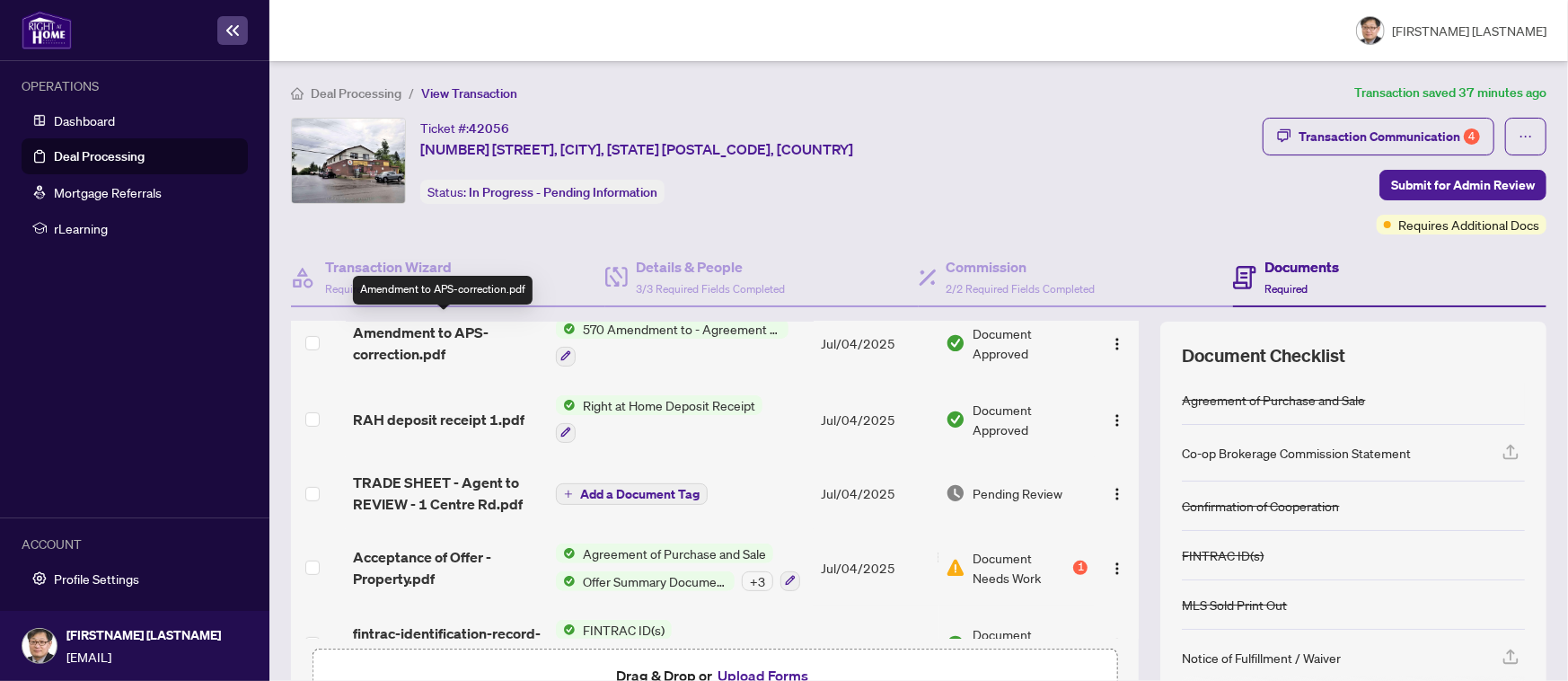 click on "Amendment to APS-correction.pdf" at bounding box center (446, 343) 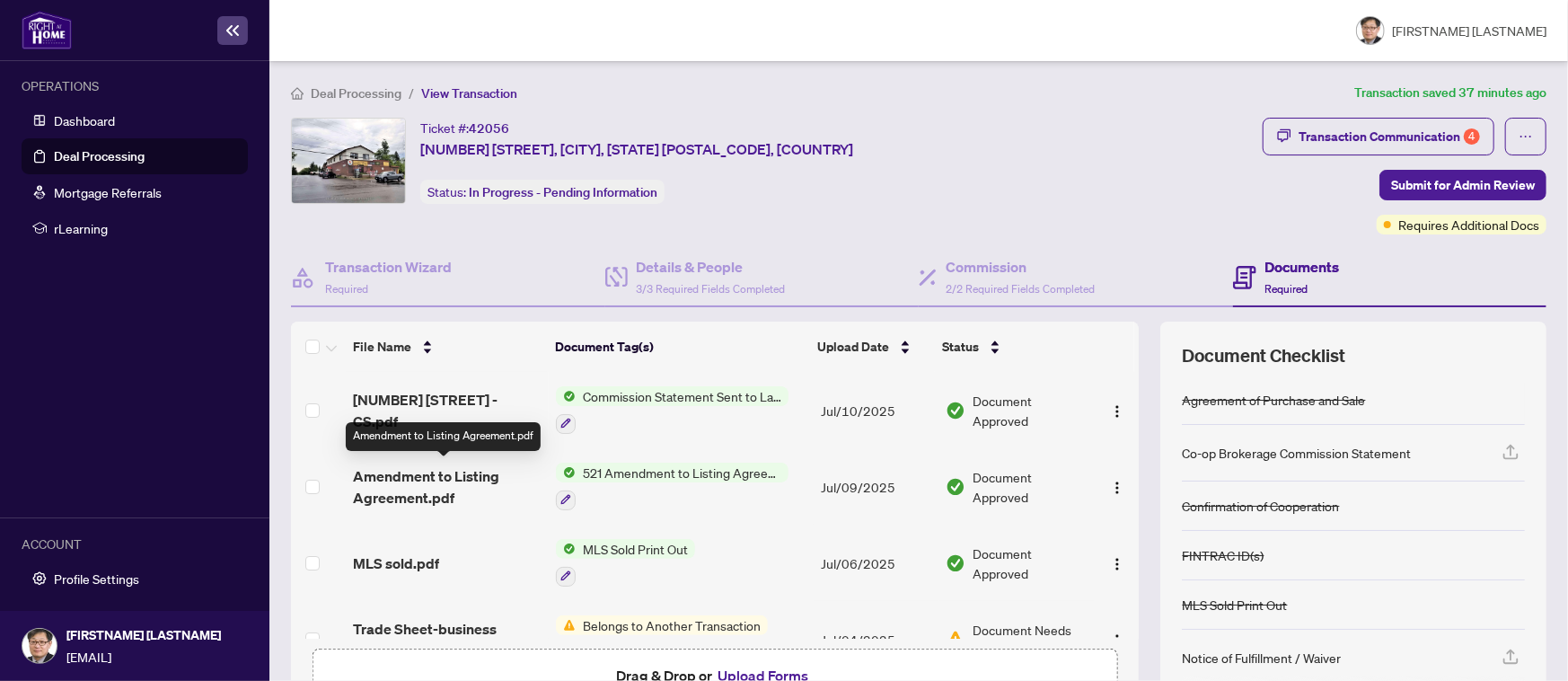 click on "Amendment to Listing Agreement.pdf" at bounding box center (446, 487) 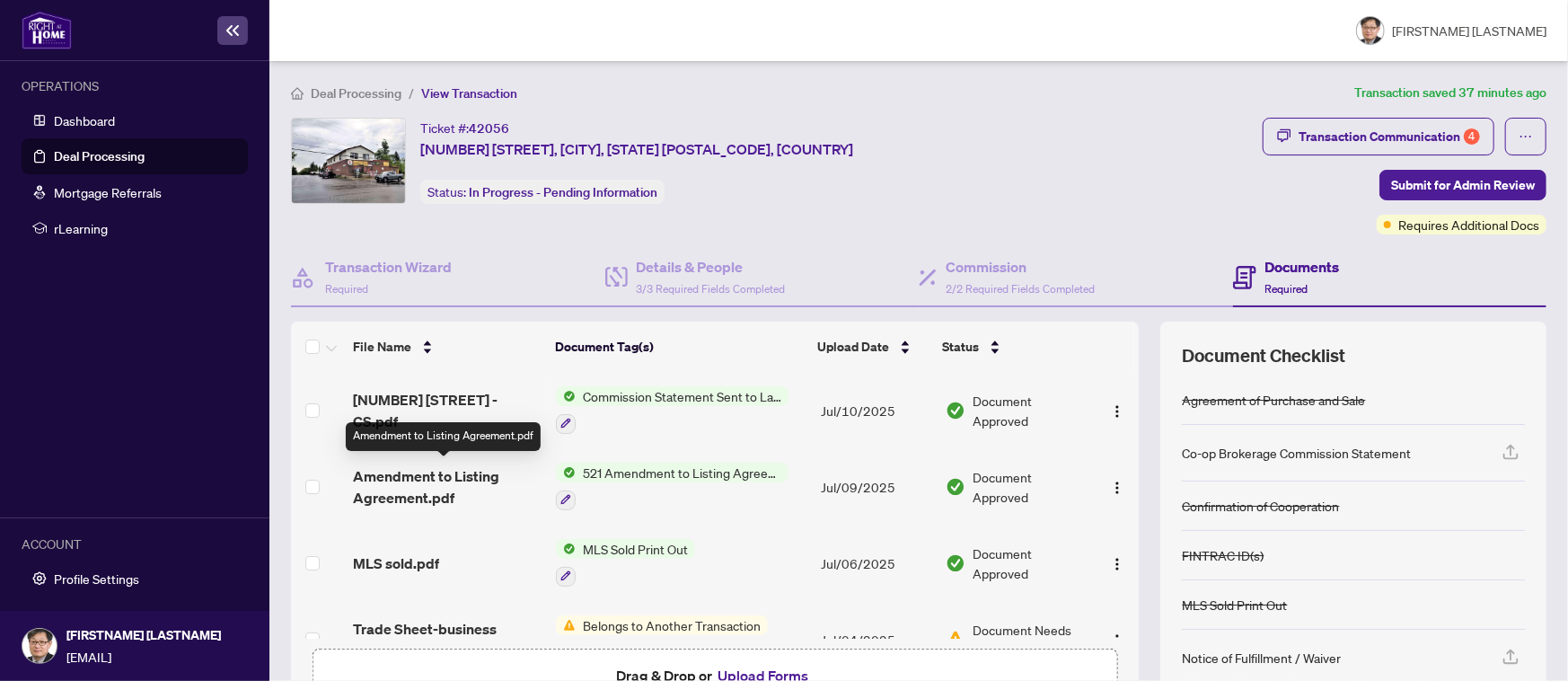 click on "Amendment to Listing Agreement.pdf" at bounding box center (446, 487) 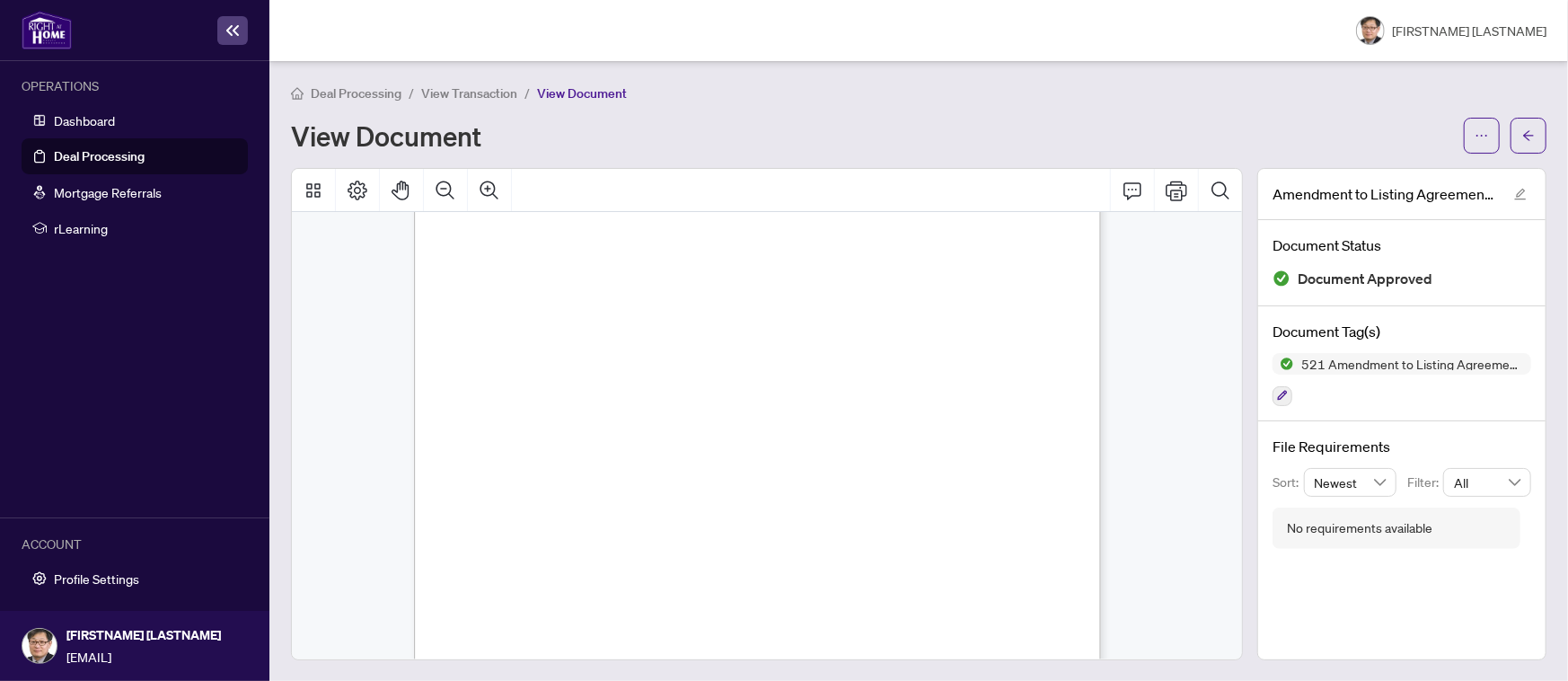 scroll, scrollTop: 0, scrollLeft: 0, axis: both 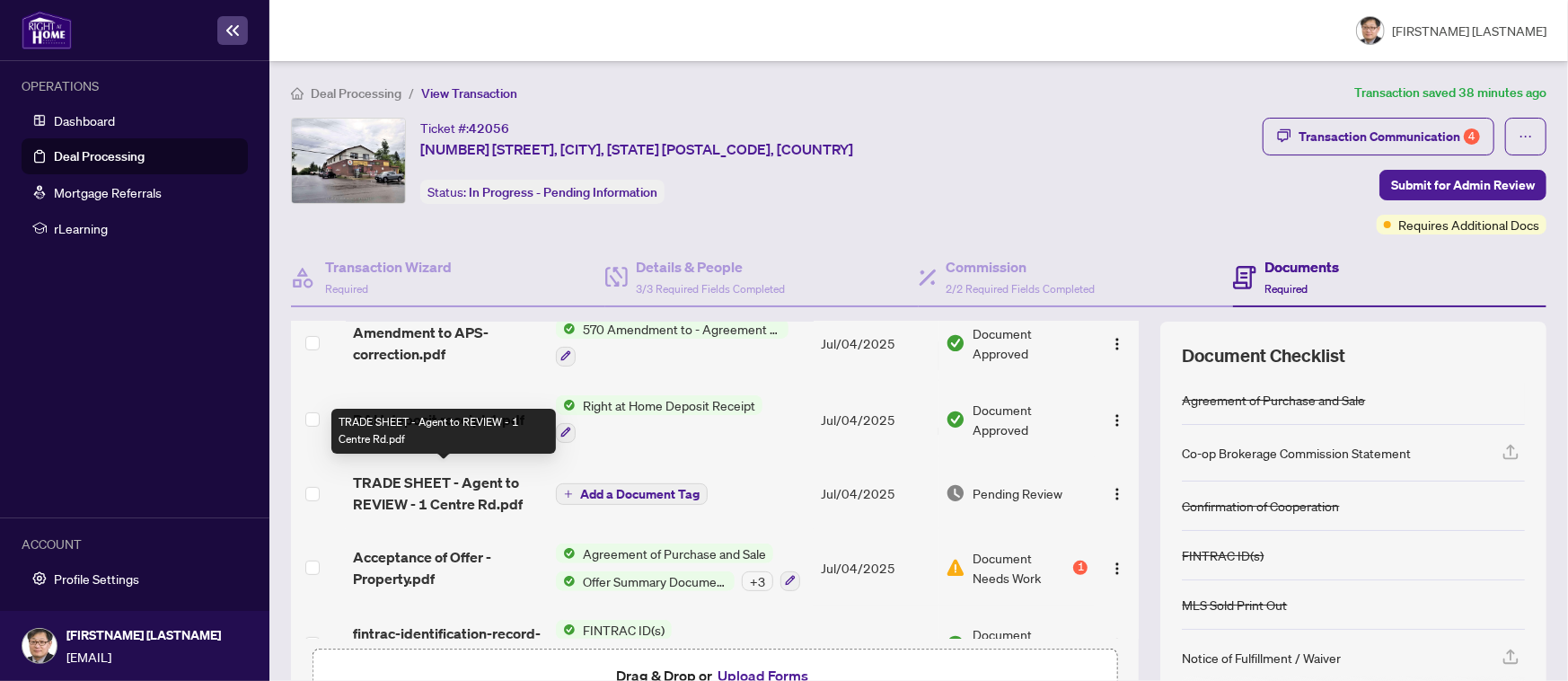 click on "TRADE SHEET - Agent to REVIEW - 1 Centre Rd.pdf" at bounding box center [446, 493] 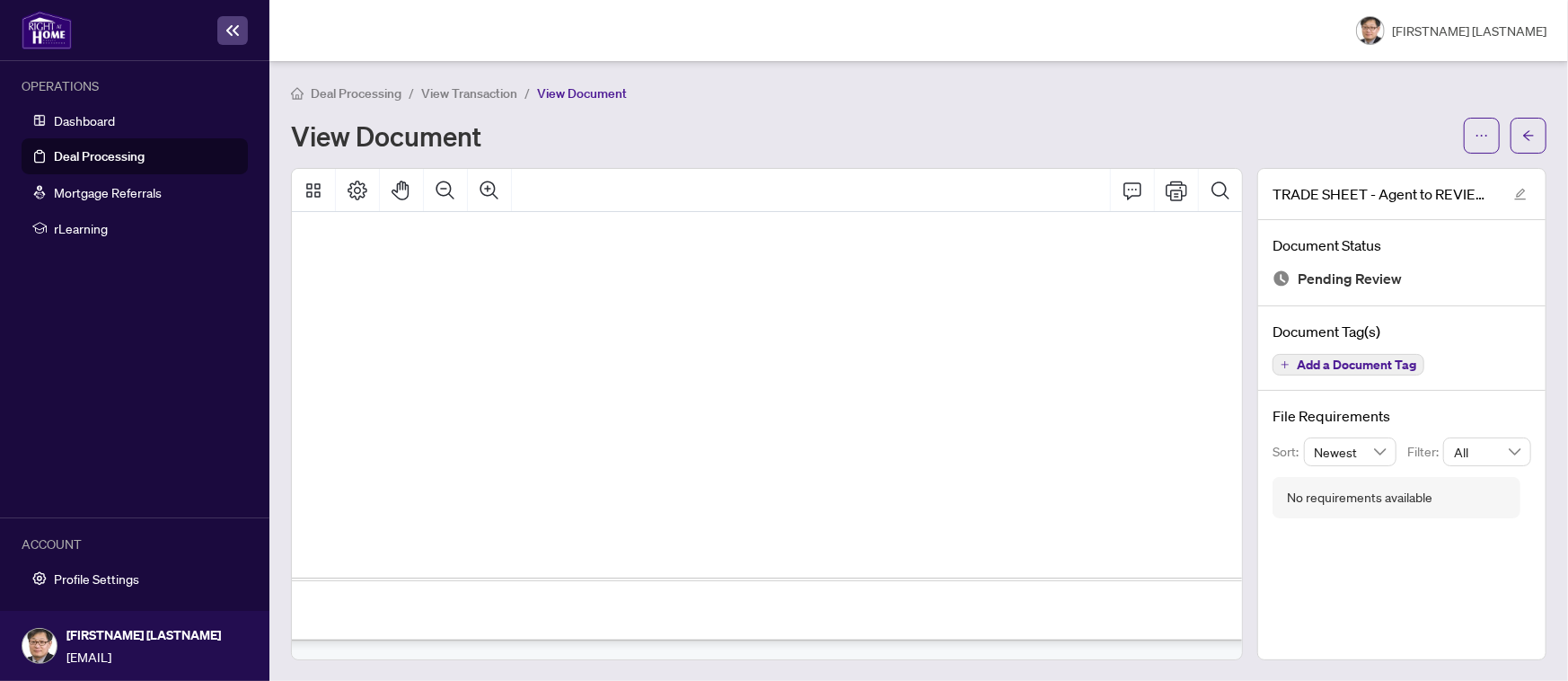scroll, scrollTop: 922, scrollLeft: 63, axis: both 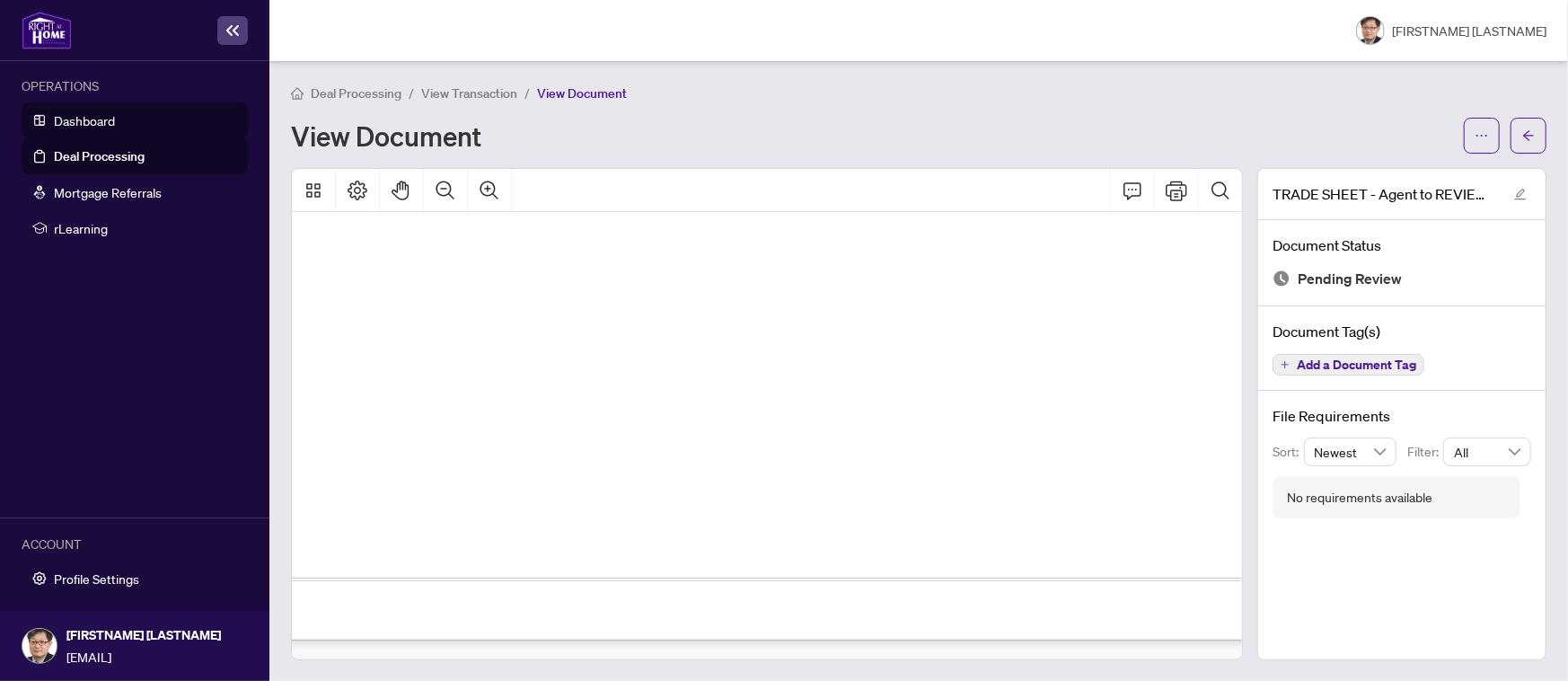 click on "Dashboard" at bounding box center [84, 120] 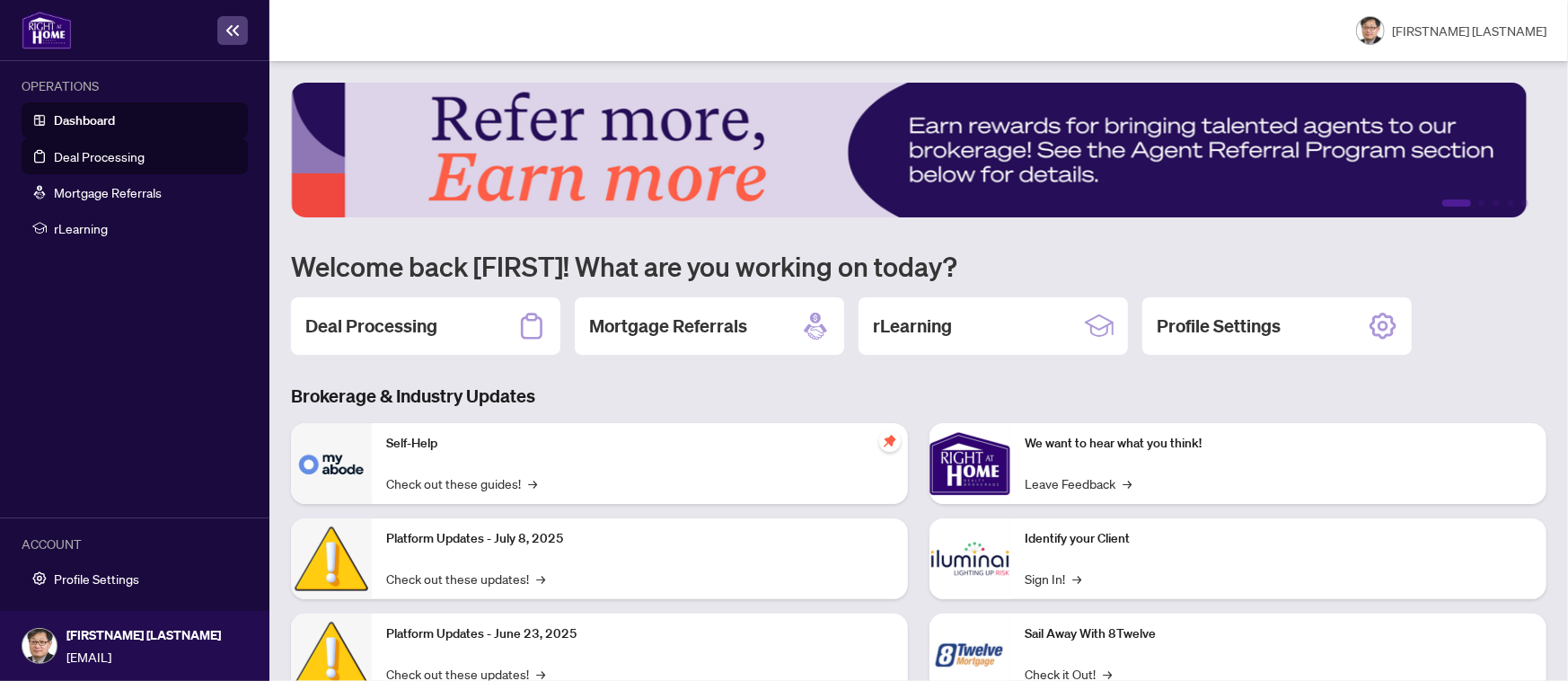 click on "Deal Processing" at bounding box center [99, 156] 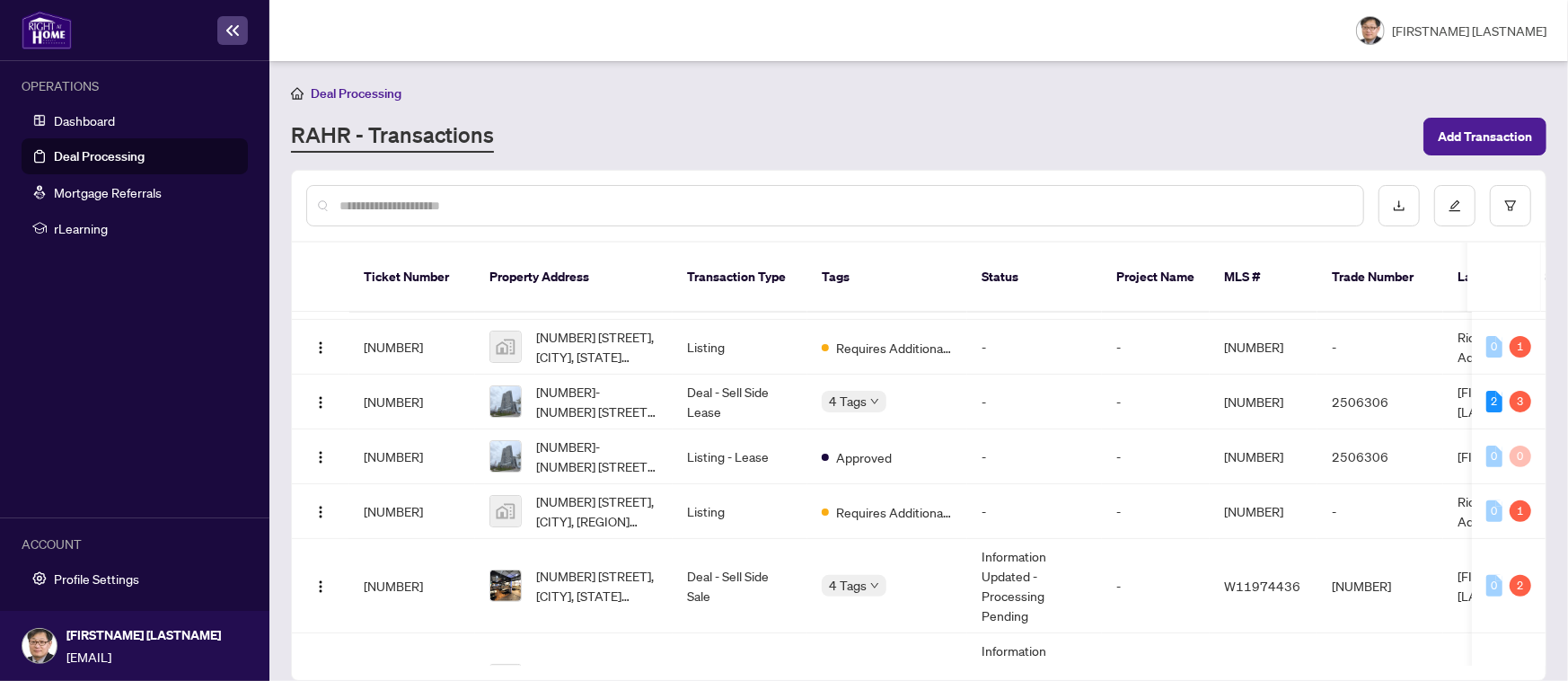 scroll, scrollTop: 0, scrollLeft: 0, axis: both 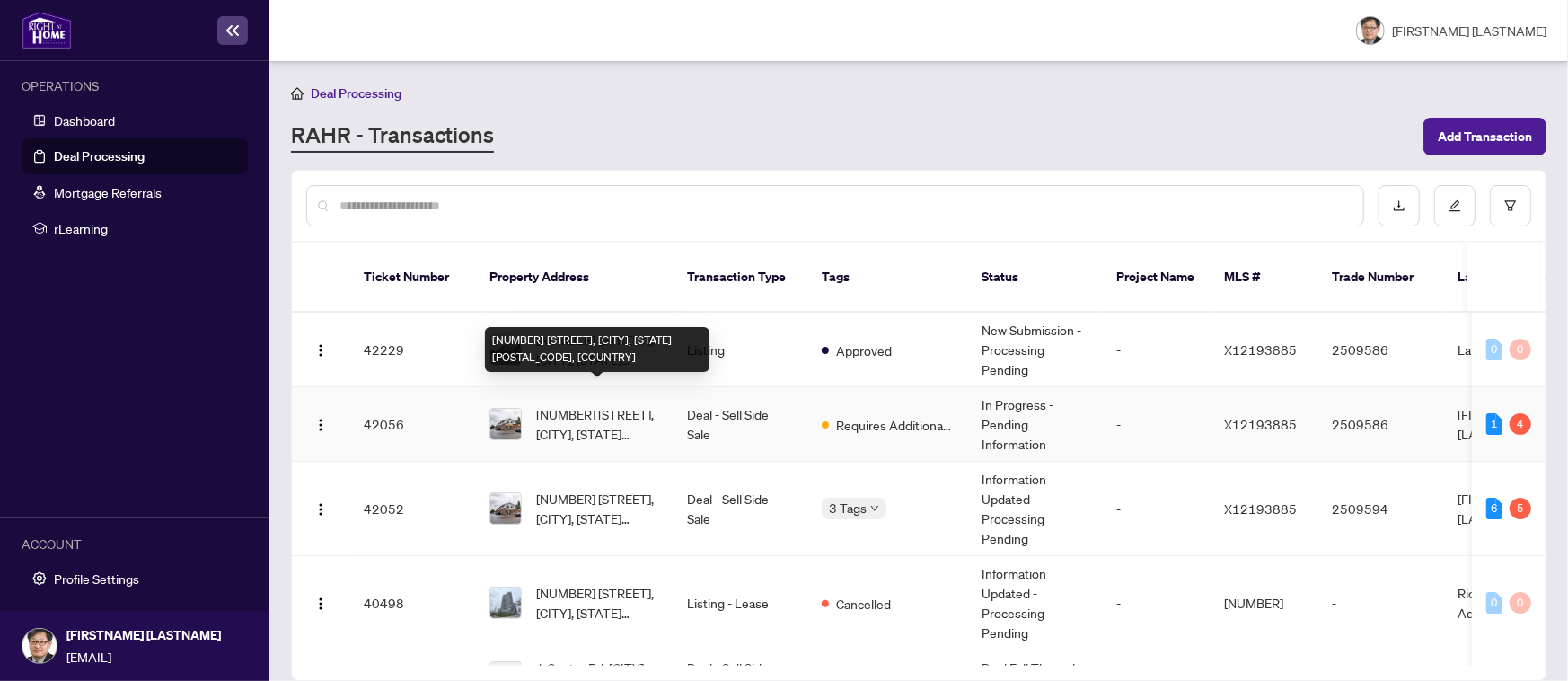 click on "[NUMBER] [STREET], [CITY], [STATE] [POSTAL_CODE], [COUNTRY]" at bounding box center (597, 424) 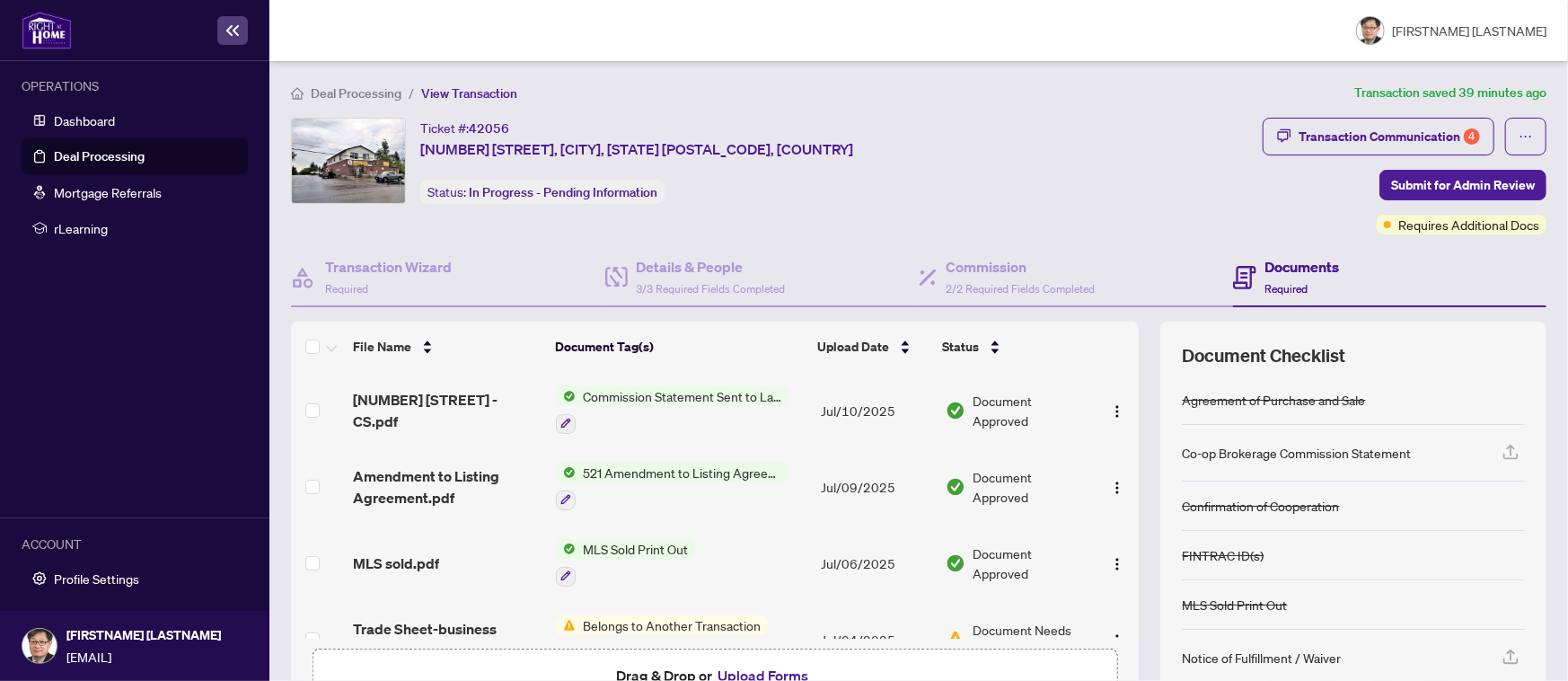 click on "Belongs to Another Transaction" at bounding box center [672, 625] 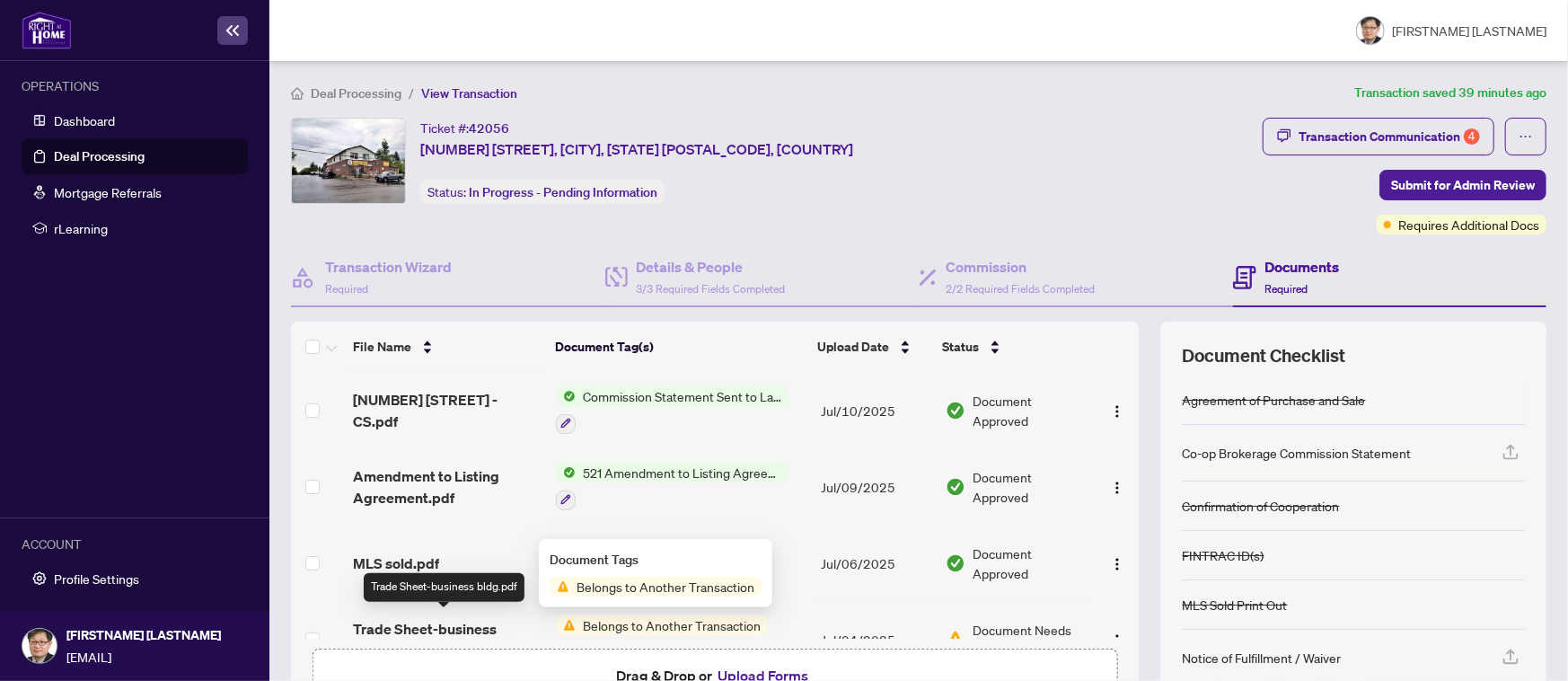 click on "Trade Sheet-business  bldg.pdf" at bounding box center [446, 640] 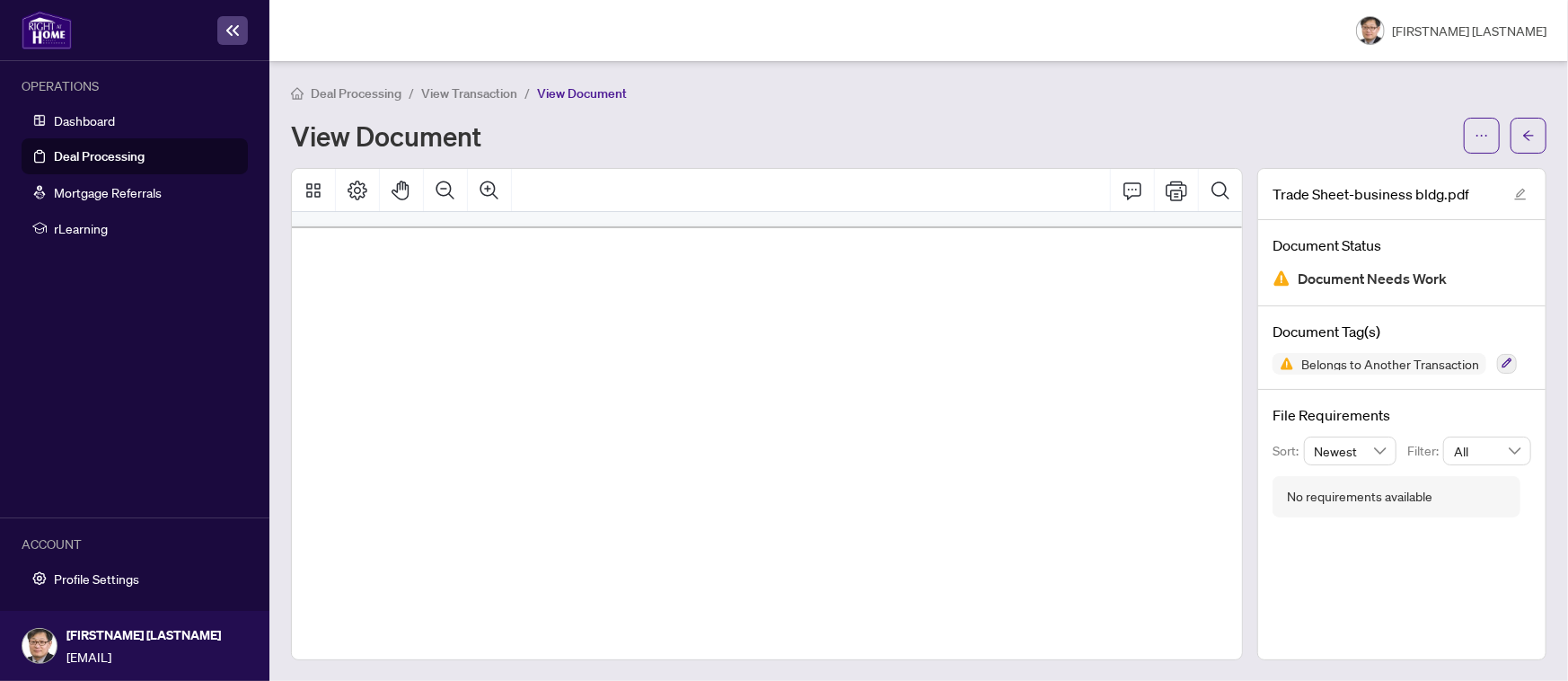 scroll, scrollTop: 0, scrollLeft: 74, axis: horizontal 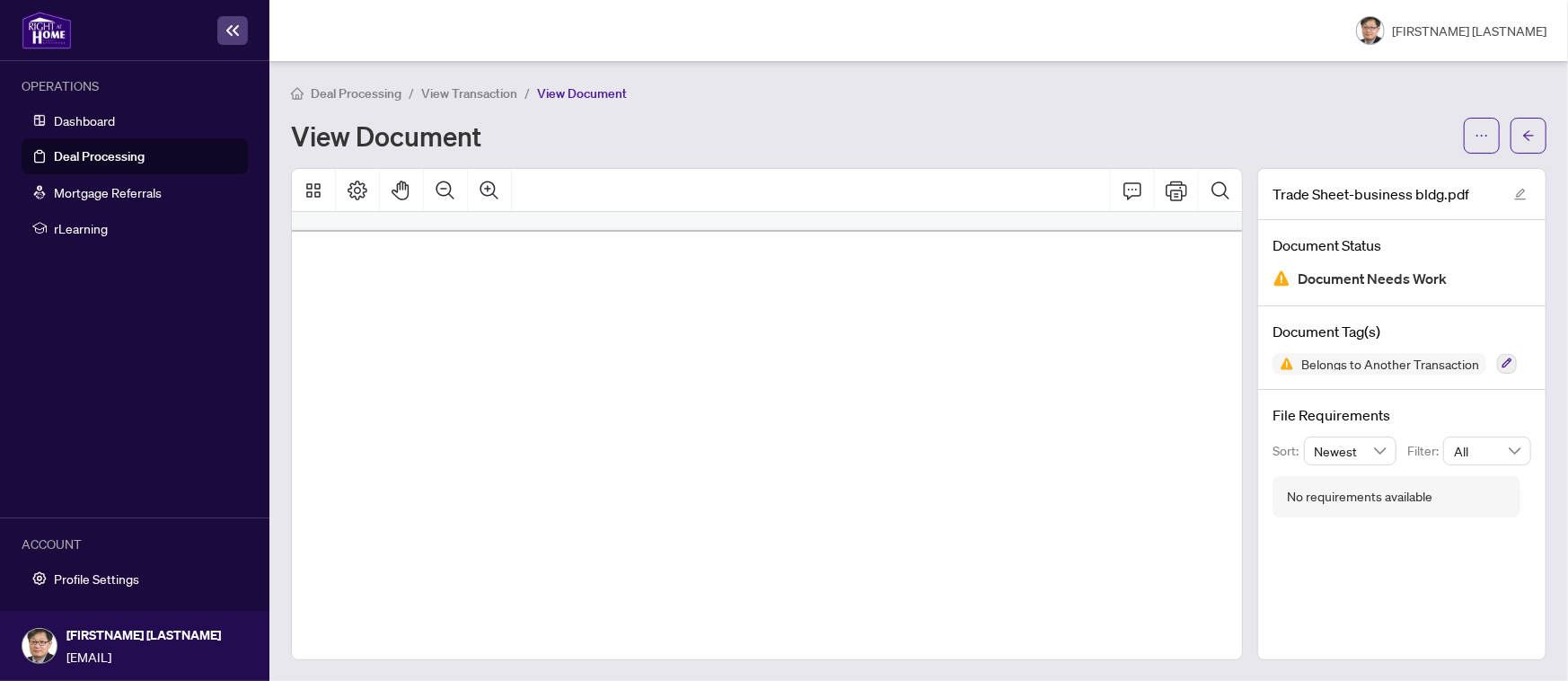 click on "Document Needs Work" at bounding box center (1372, 279) 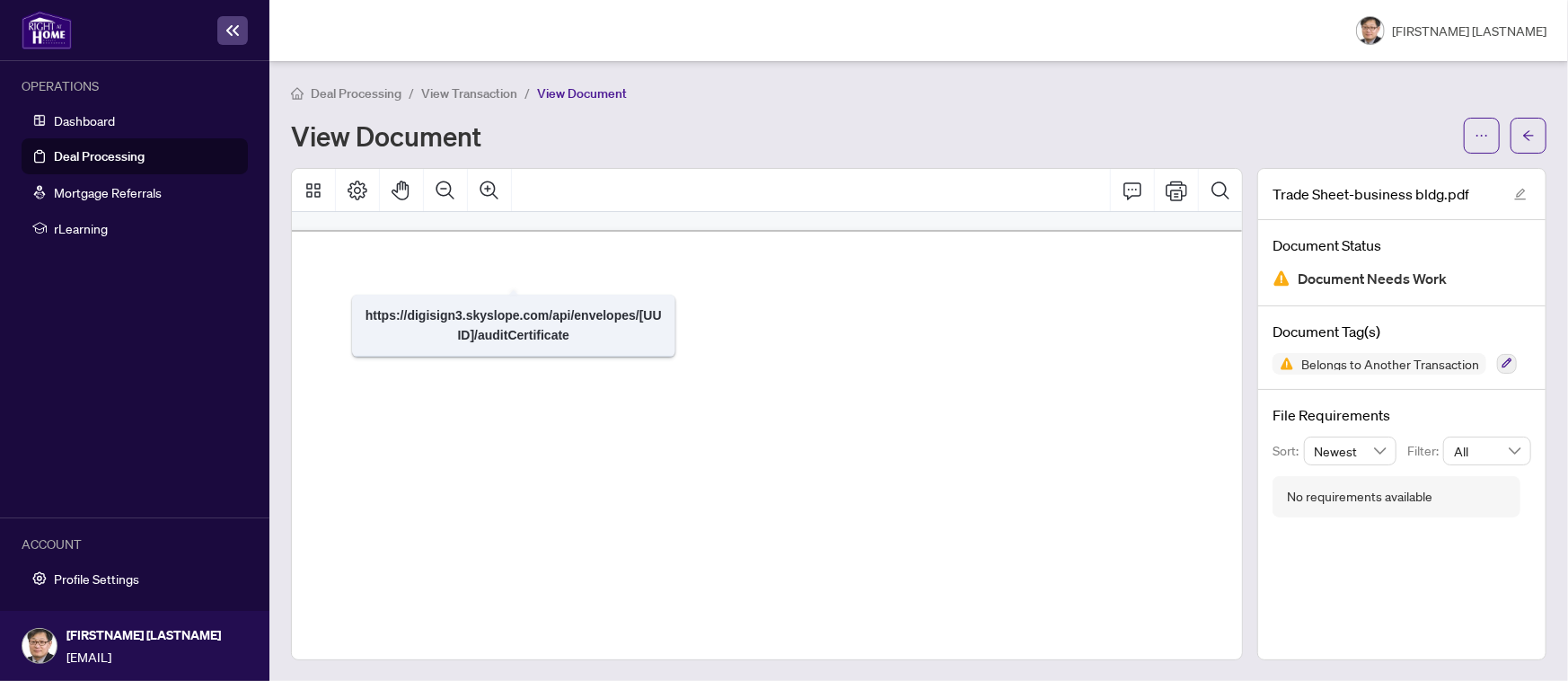click on "Document Status Document Needs Work" at bounding box center [1402, 263] 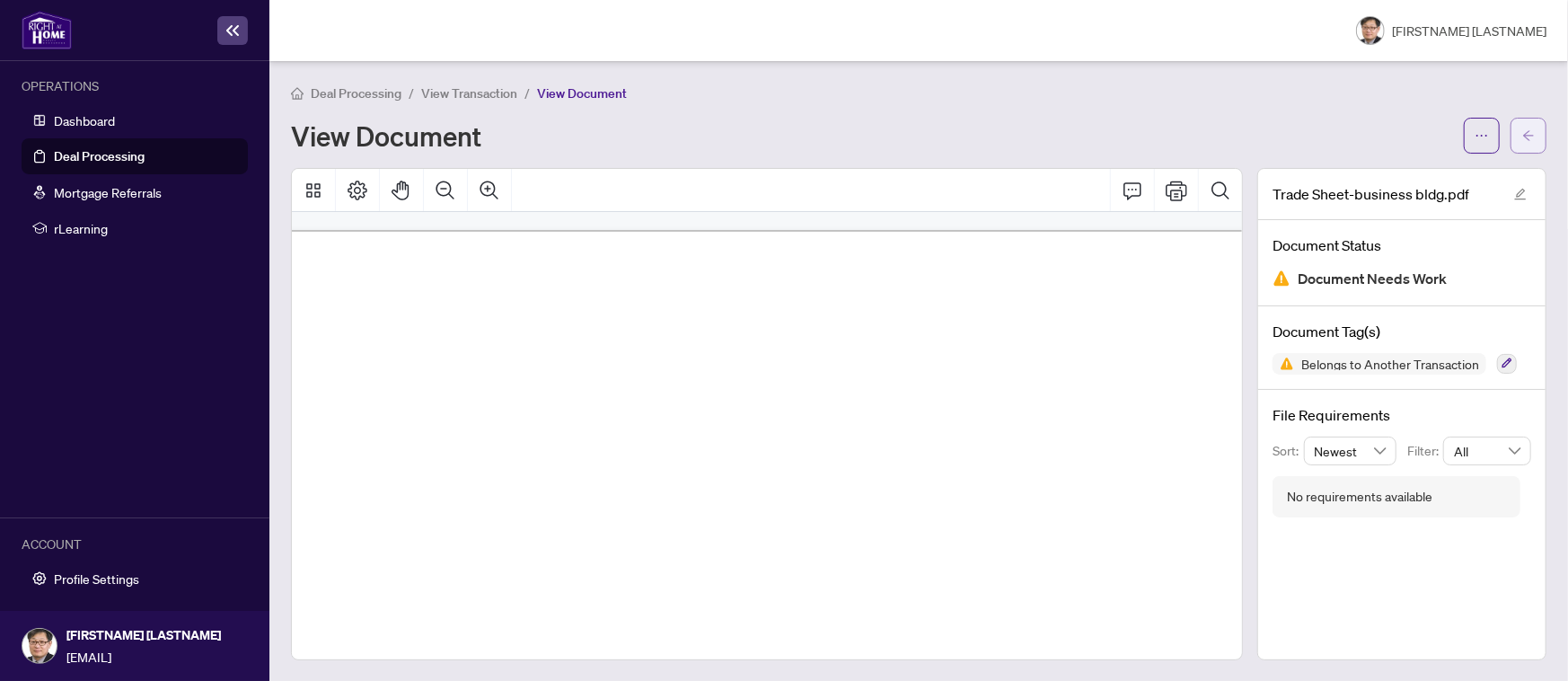 click 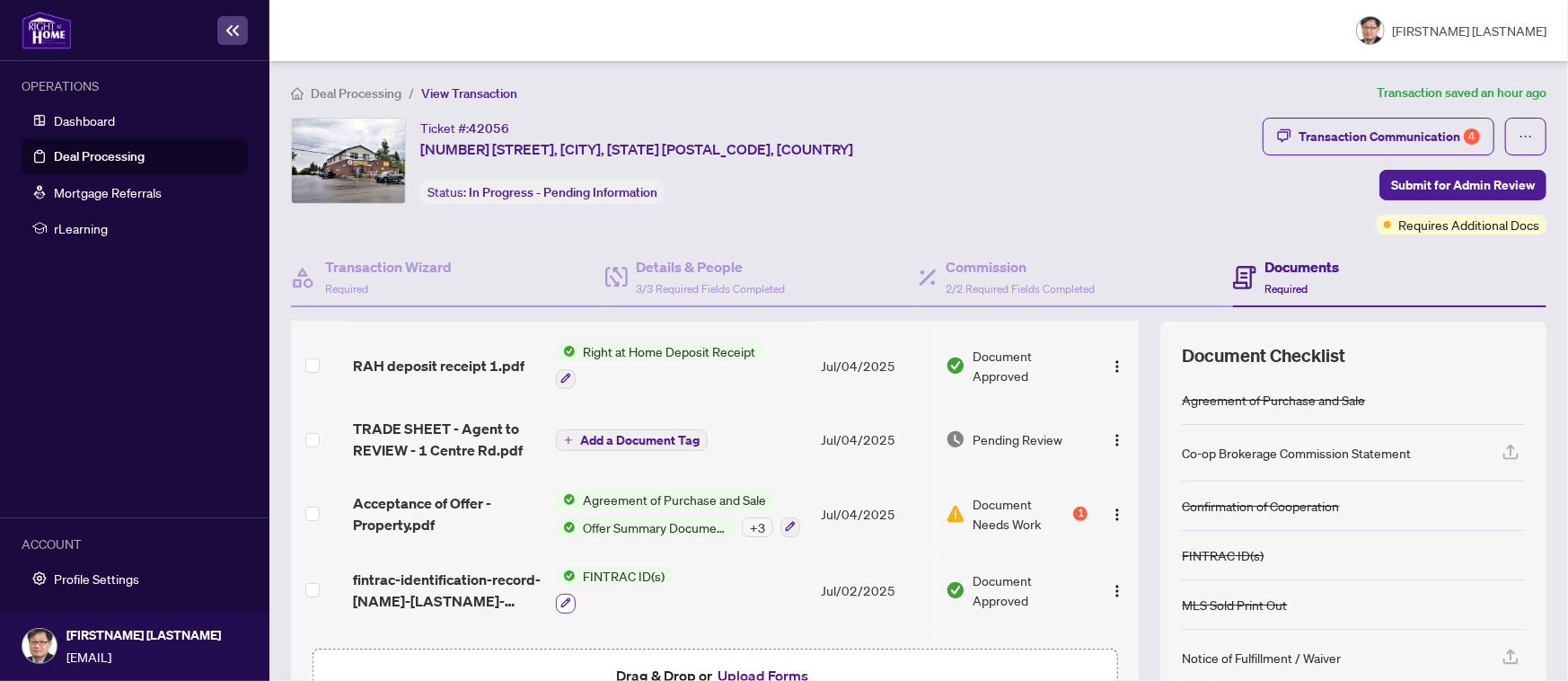 scroll, scrollTop: 642, scrollLeft: 0, axis: vertical 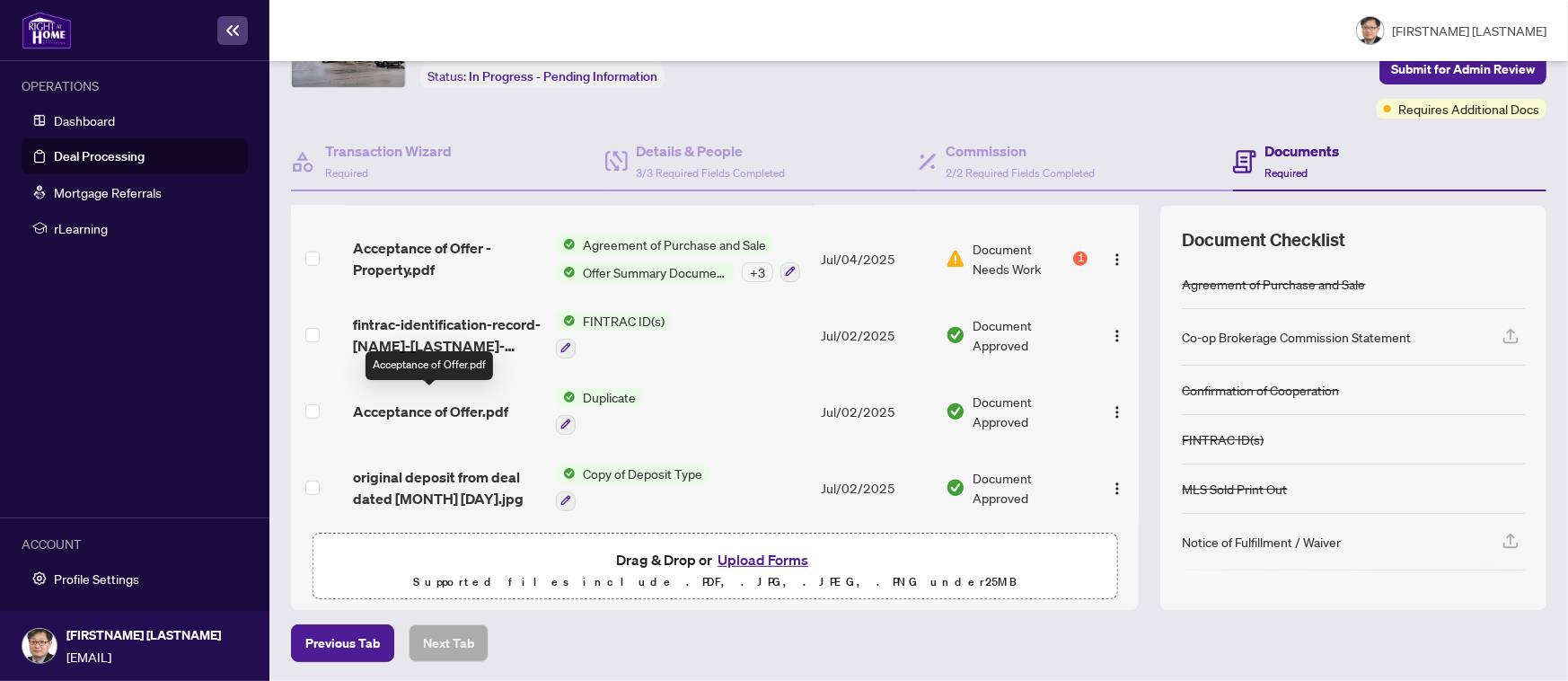 click on "Acceptance of Offer.pdf" at bounding box center (430, 411) 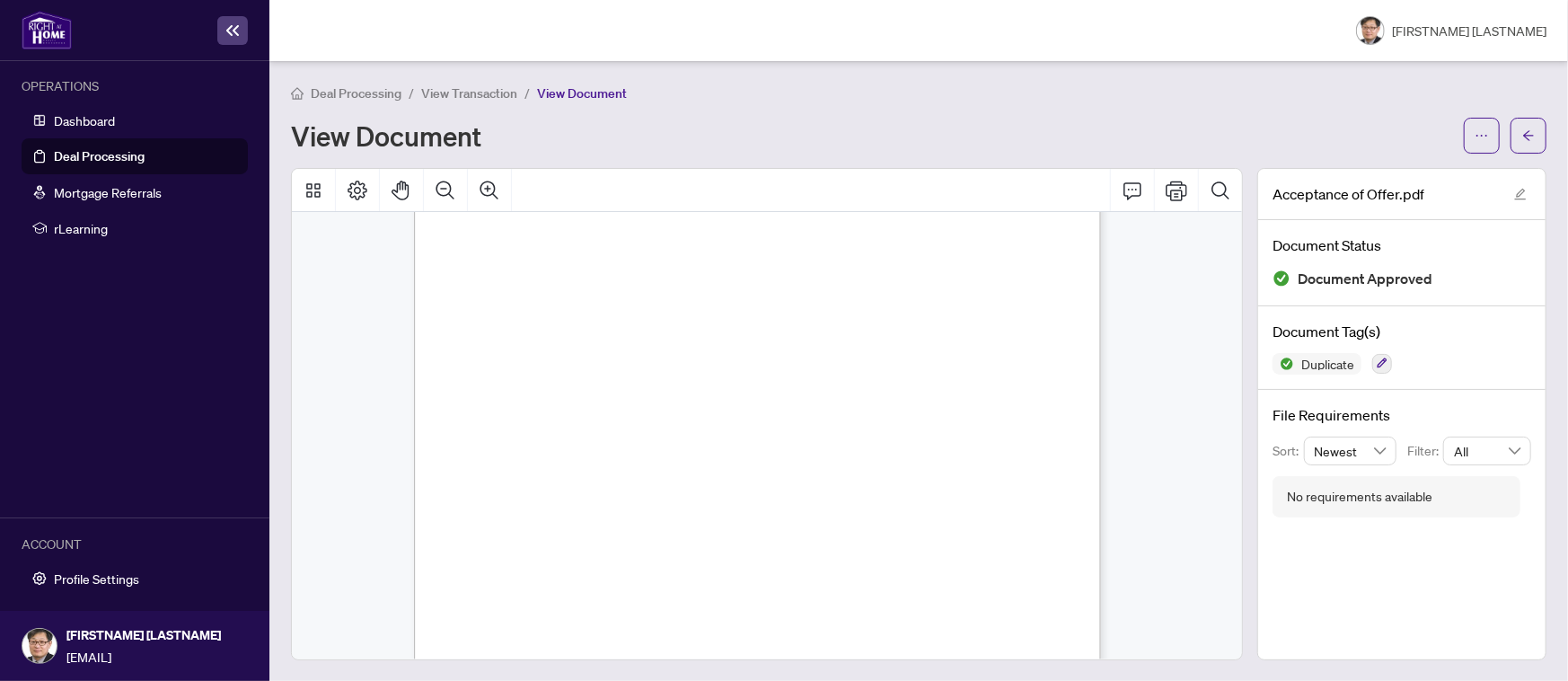 scroll, scrollTop: 2471, scrollLeft: 0, axis: vertical 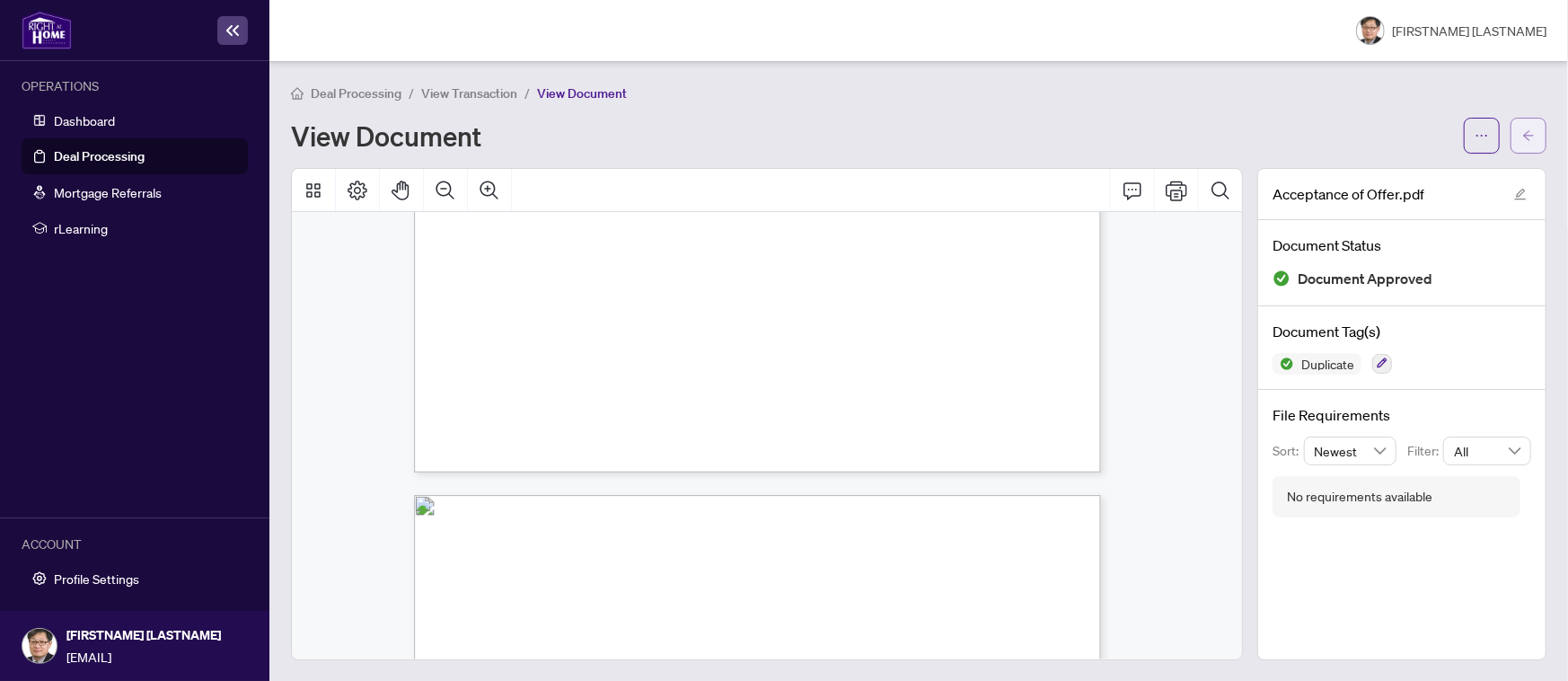 click 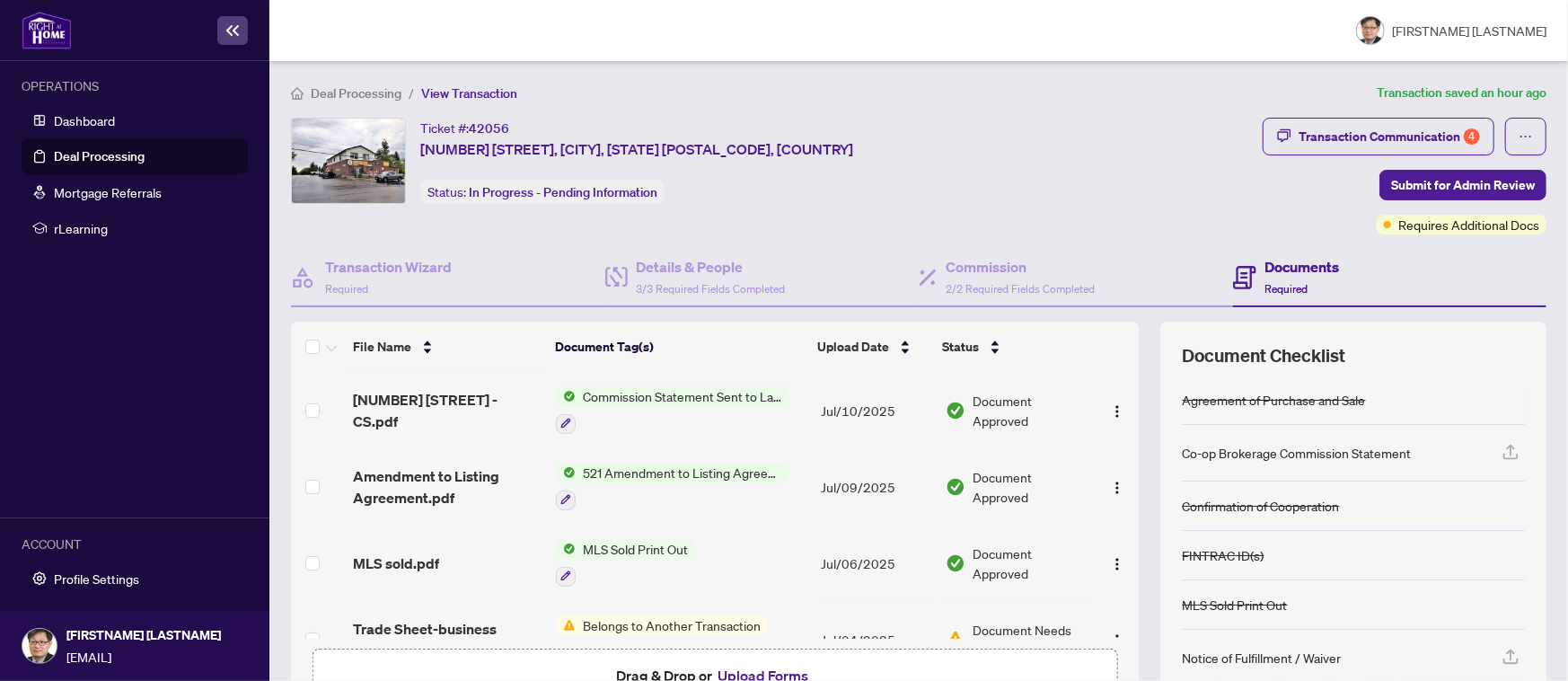 scroll, scrollTop: 225, scrollLeft: 0, axis: vertical 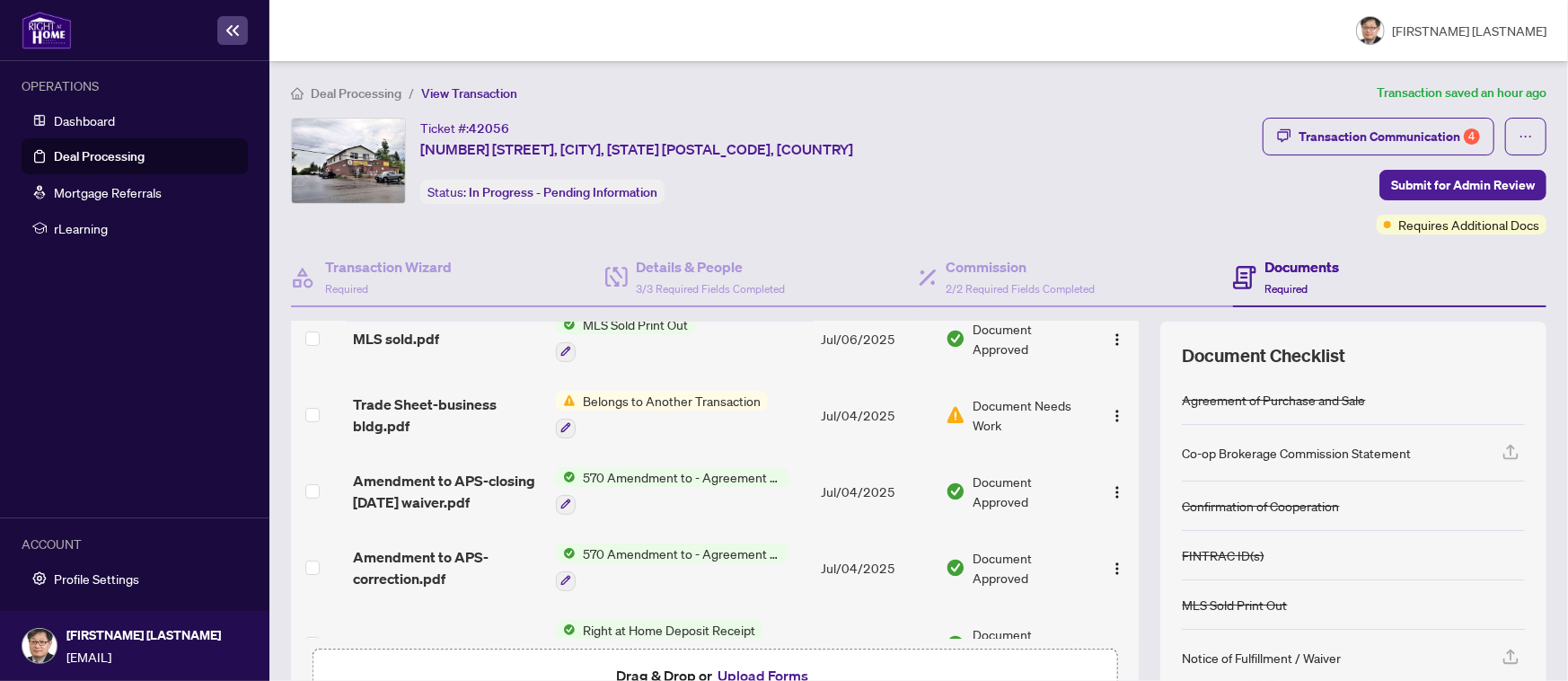 click on "570 Amendment to - Agreement of Purchase and Sale - Commercial" at bounding box center (682, 553) 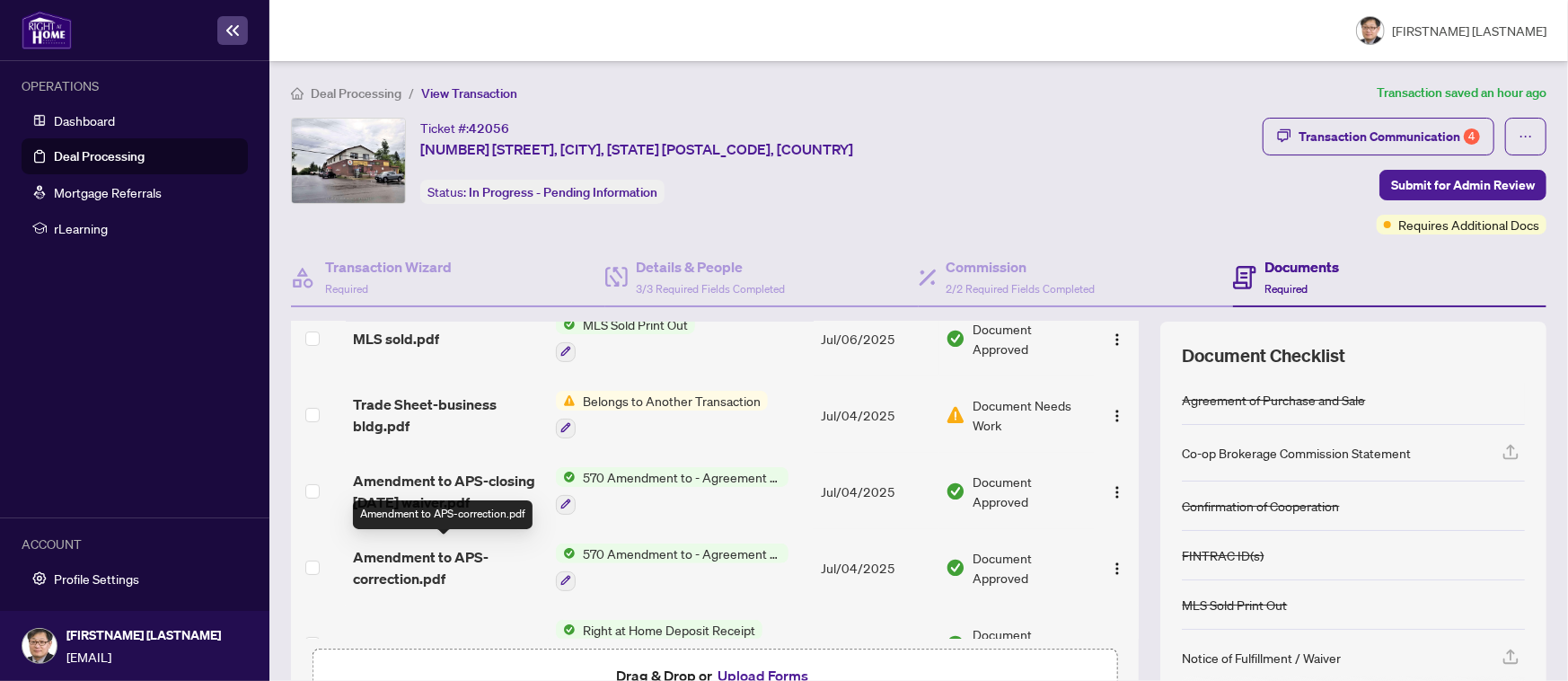 click on "Amendment to APS-correction.pdf" at bounding box center [446, 568] 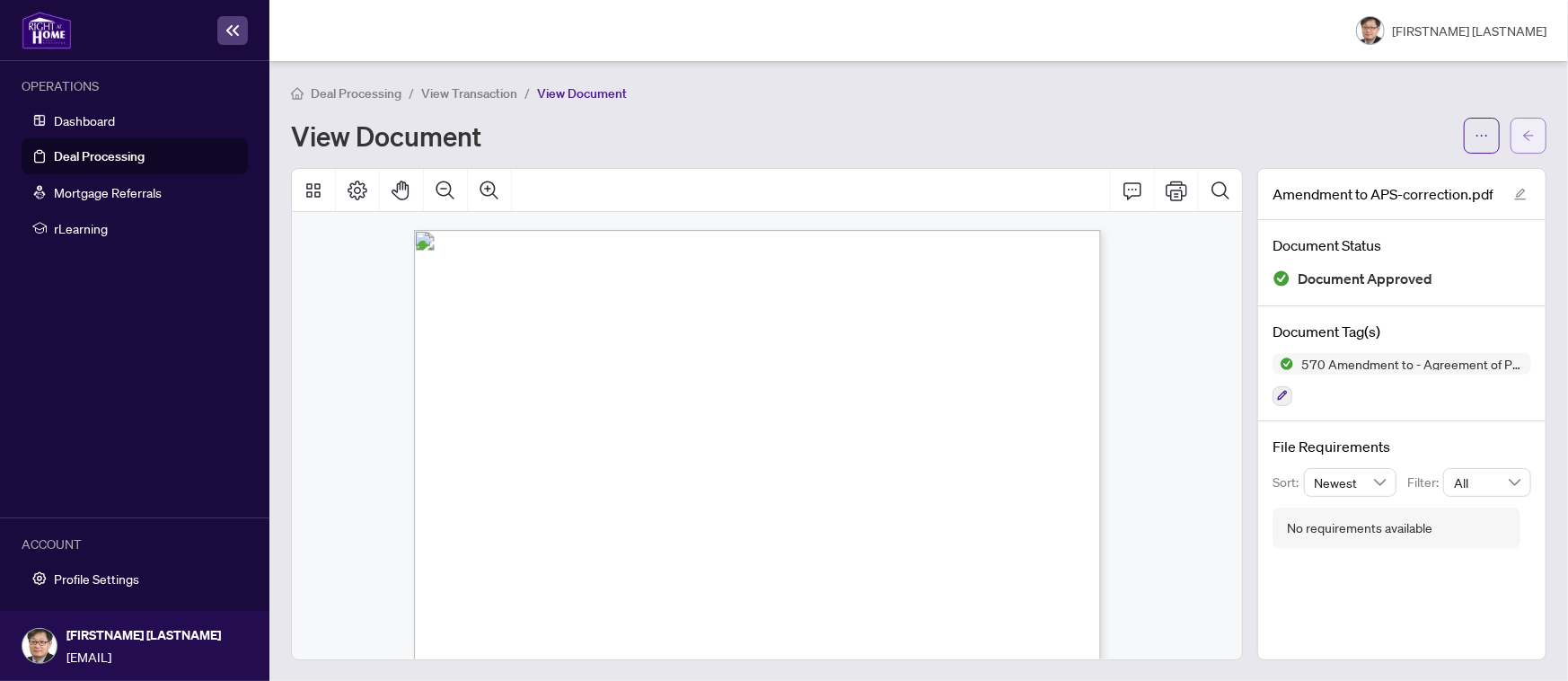 click at bounding box center (1528, 136) 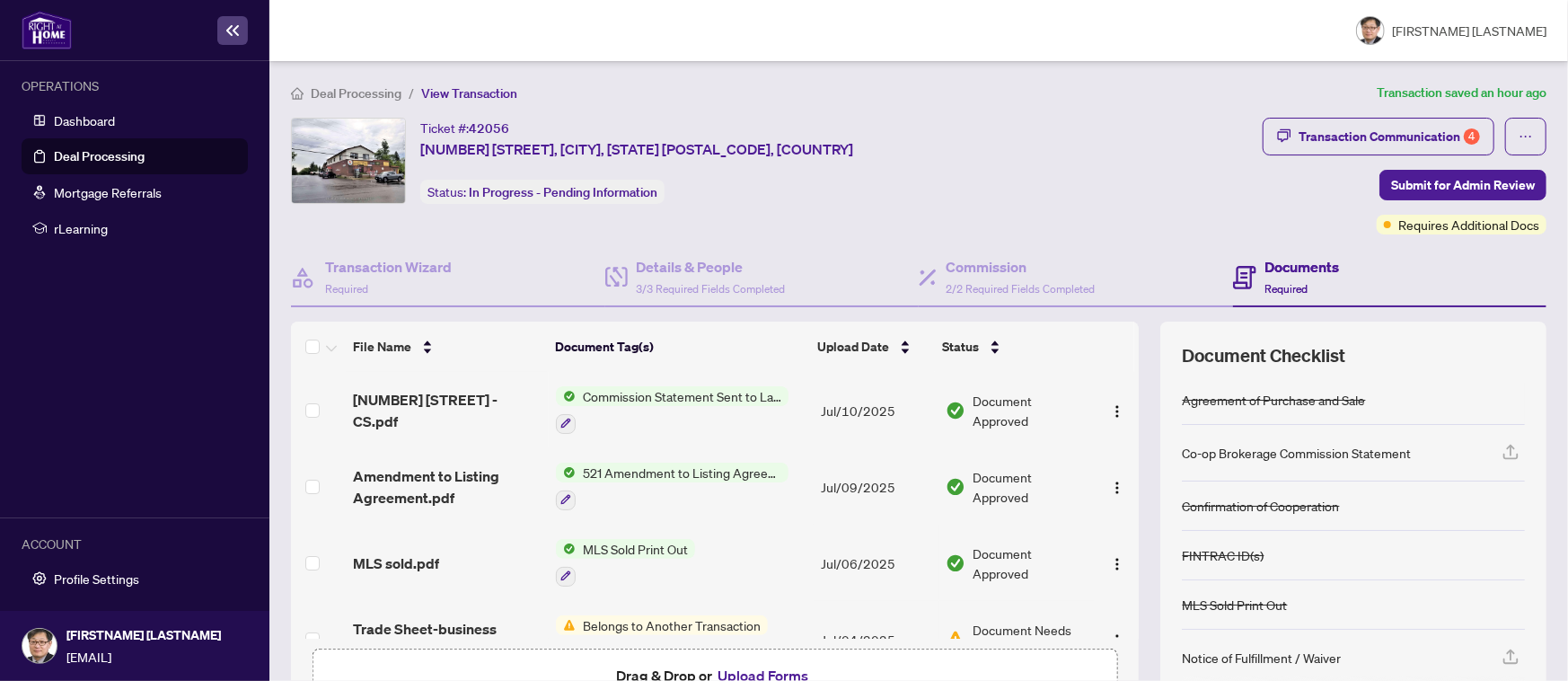 scroll, scrollTop: 116, scrollLeft: 0, axis: vertical 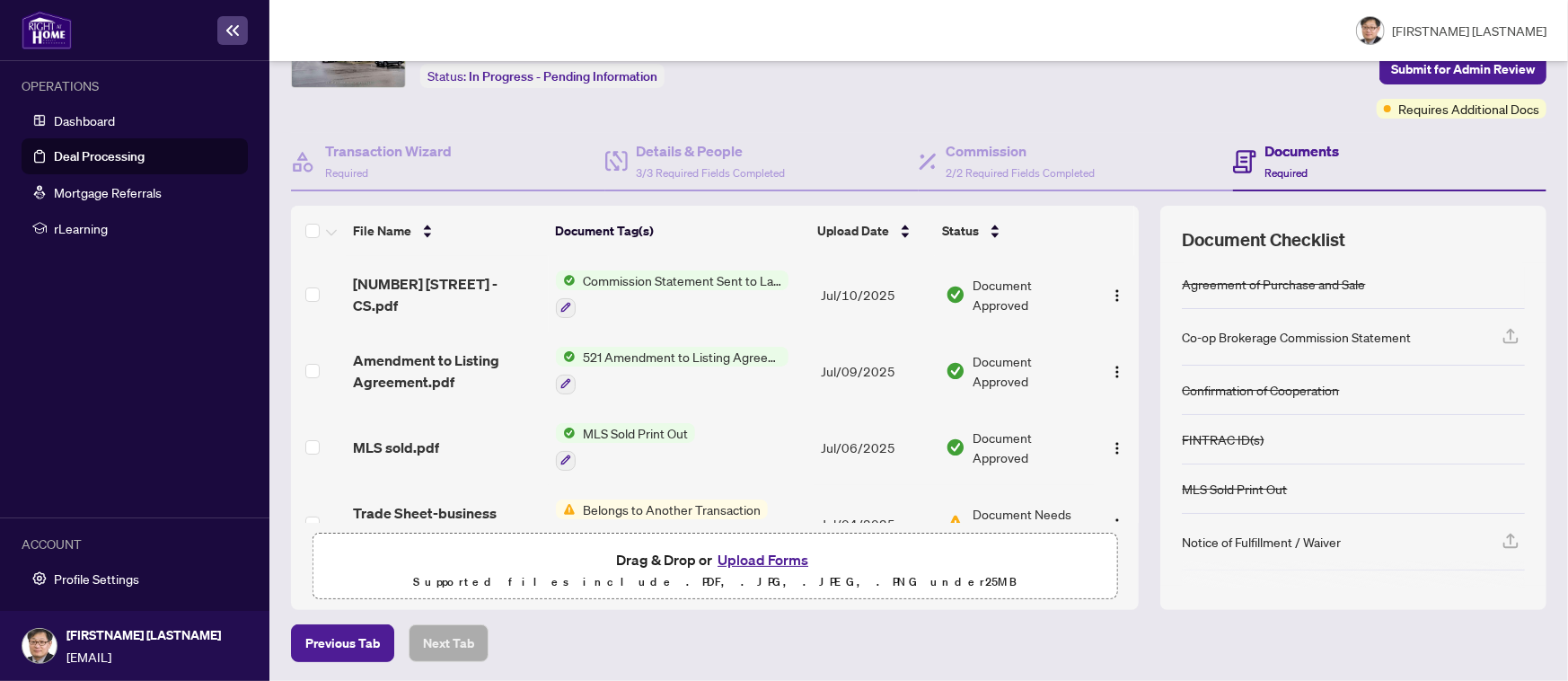 click on "Upload Forms" at bounding box center [762, 560] 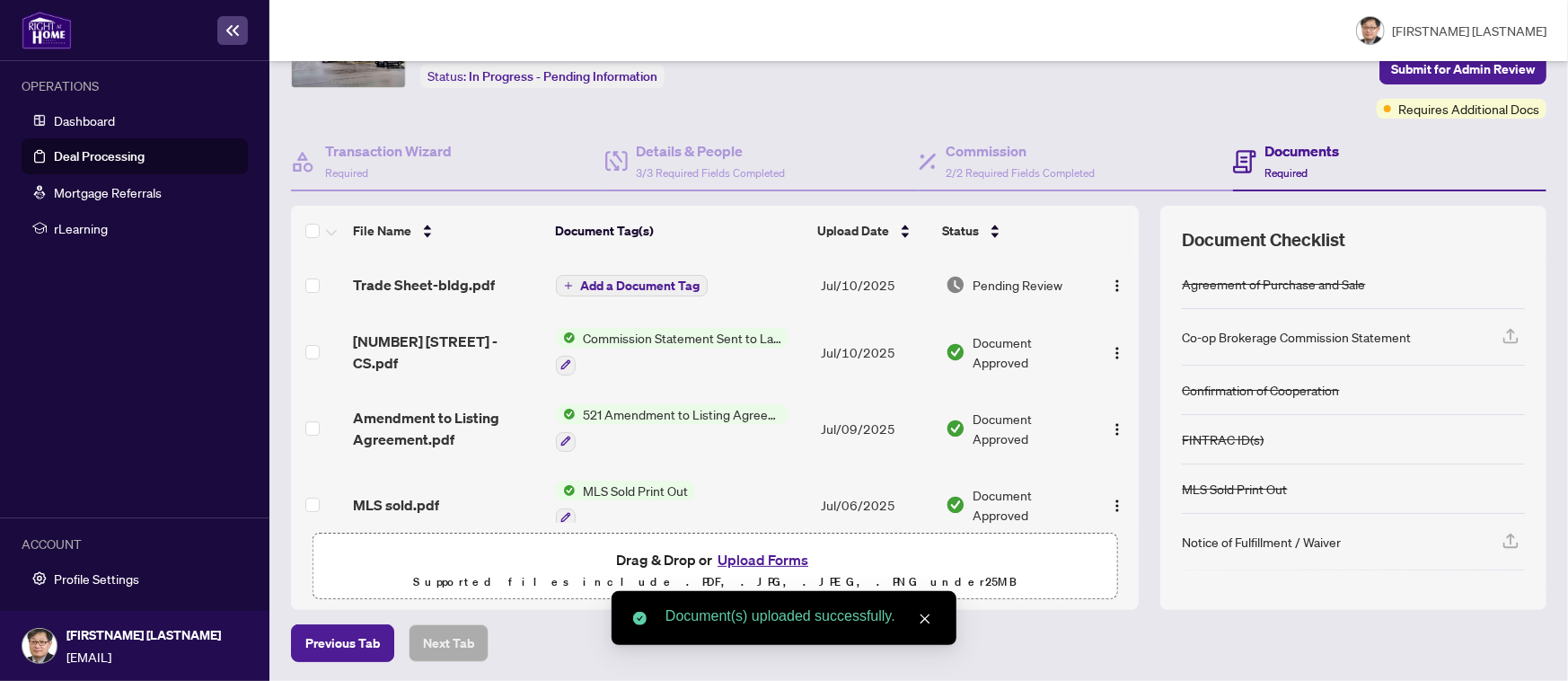 scroll, scrollTop: 0, scrollLeft: 0, axis: both 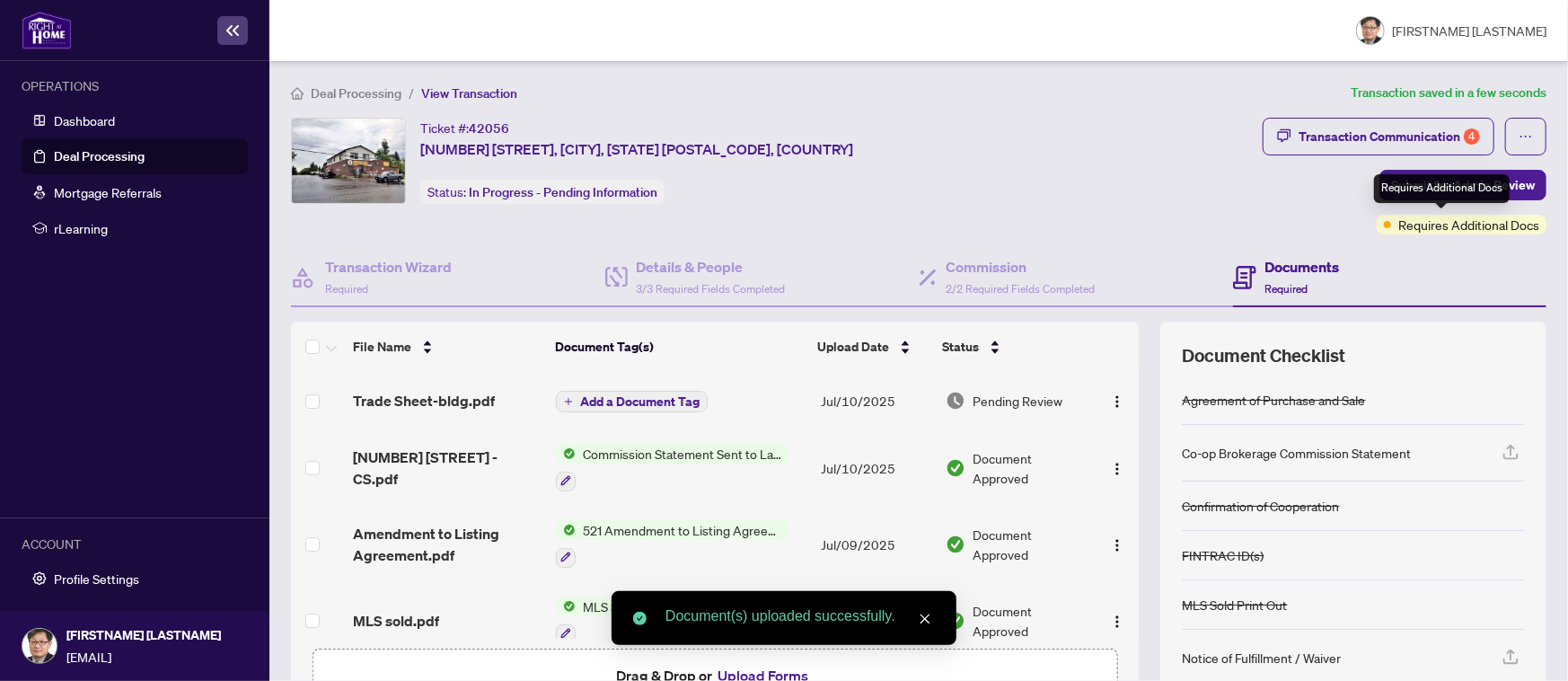 click on "Requires Additional Docs" at bounding box center (1441, 189) 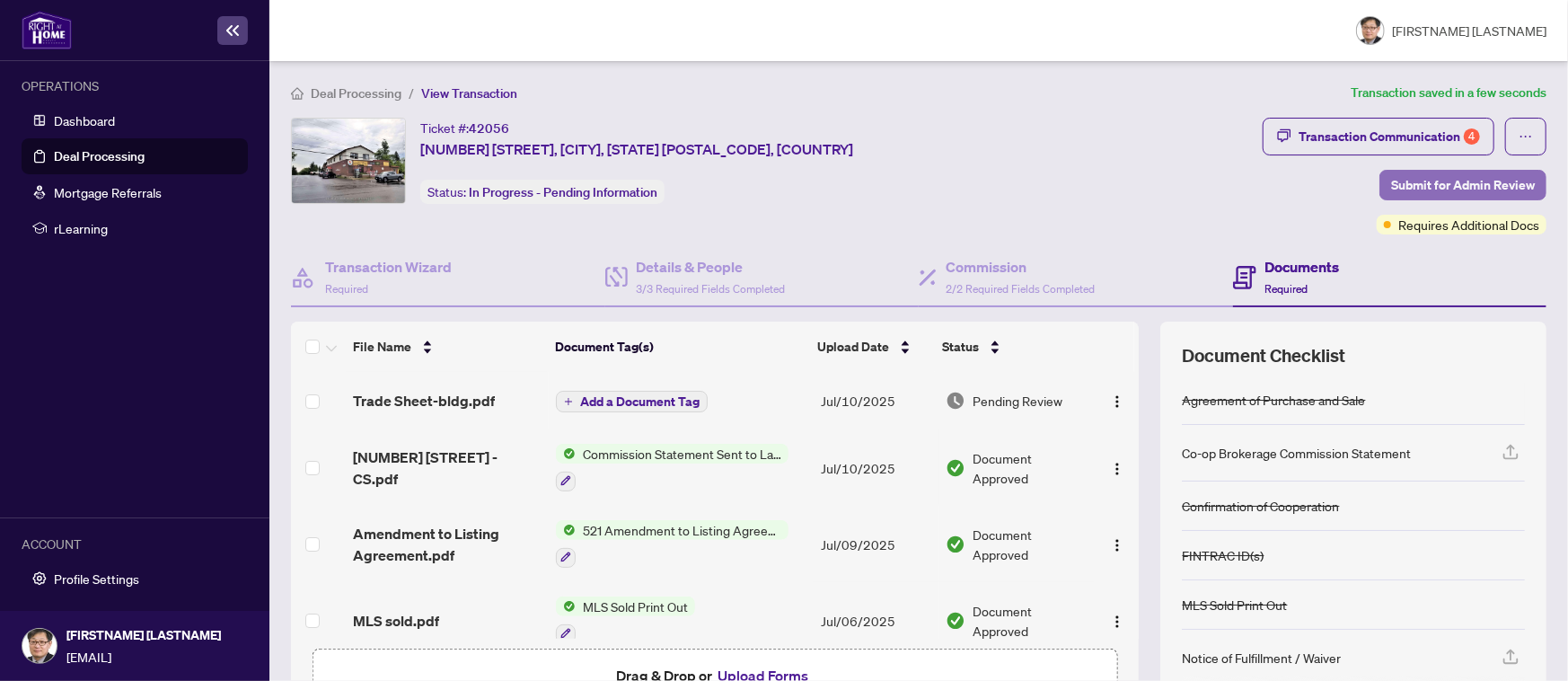 click on "Submit for Admin Review" at bounding box center (1463, 185) 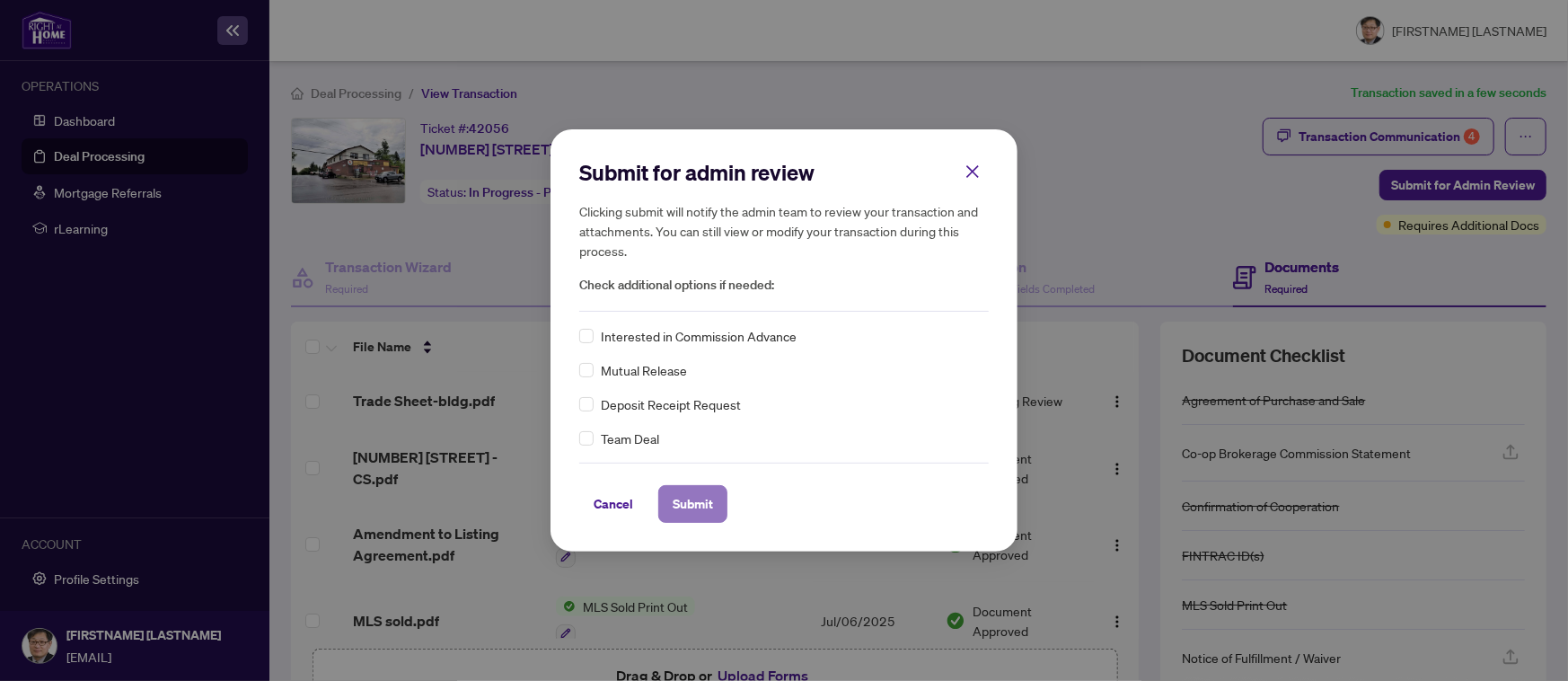 click on "Submit" at bounding box center [692, 504] 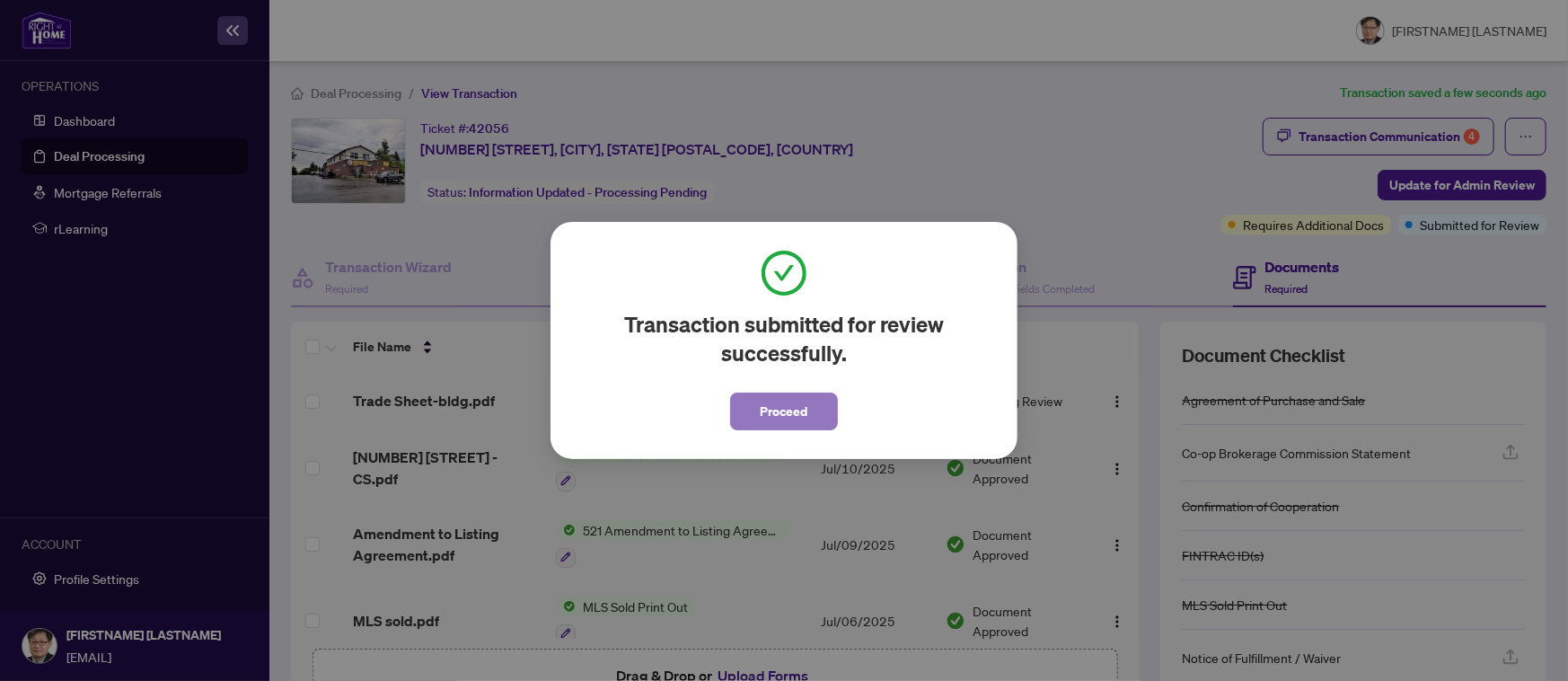 click on "Proceed" at bounding box center (784, 411) 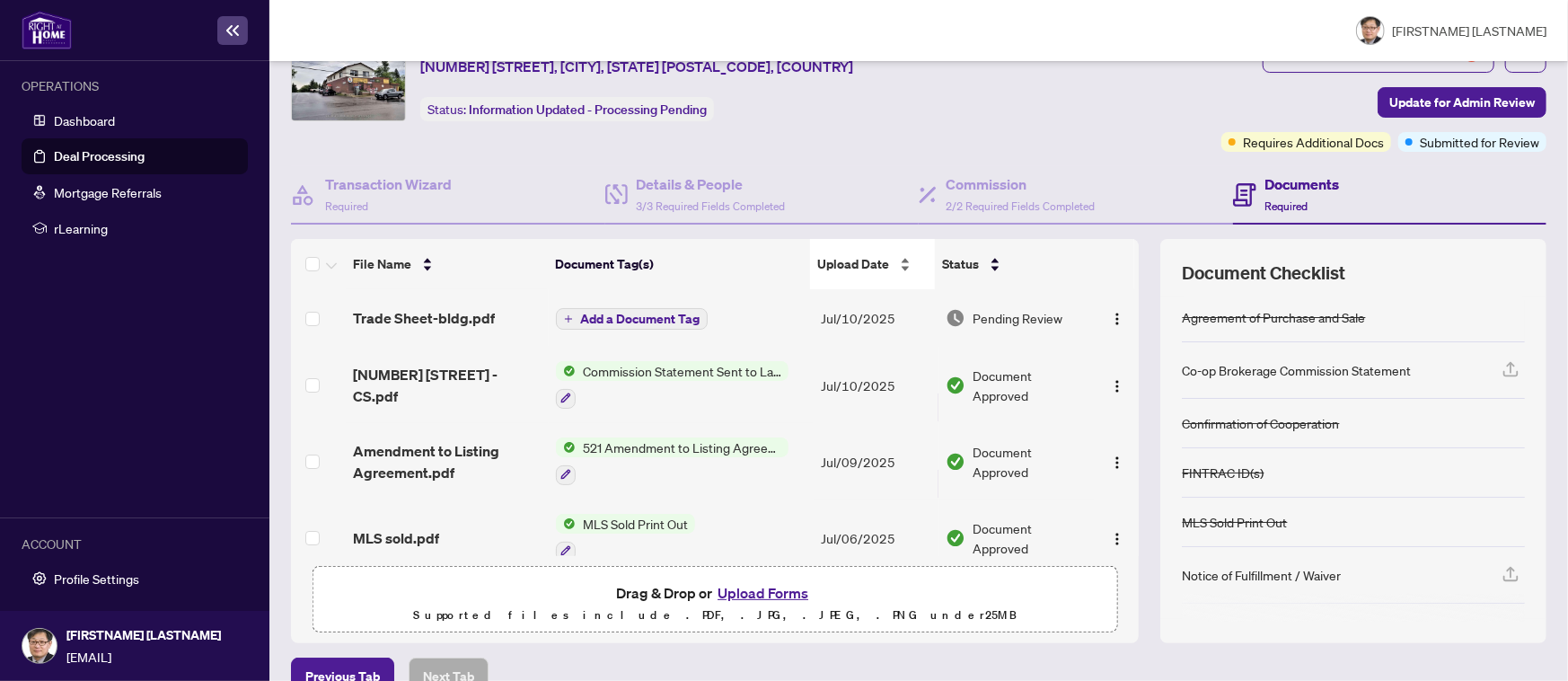 scroll, scrollTop: 116, scrollLeft: 0, axis: vertical 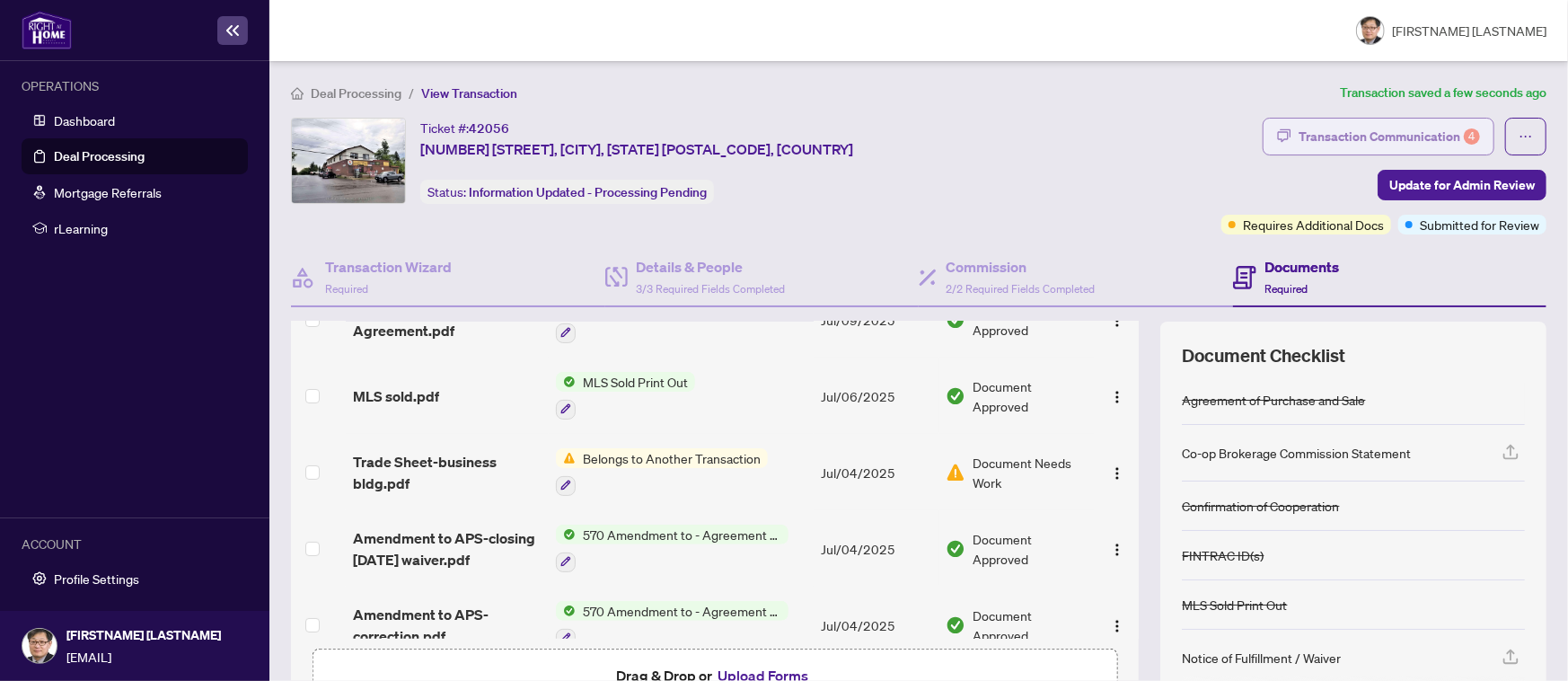 click on "Transaction Communication 4" at bounding box center (1389, 137) 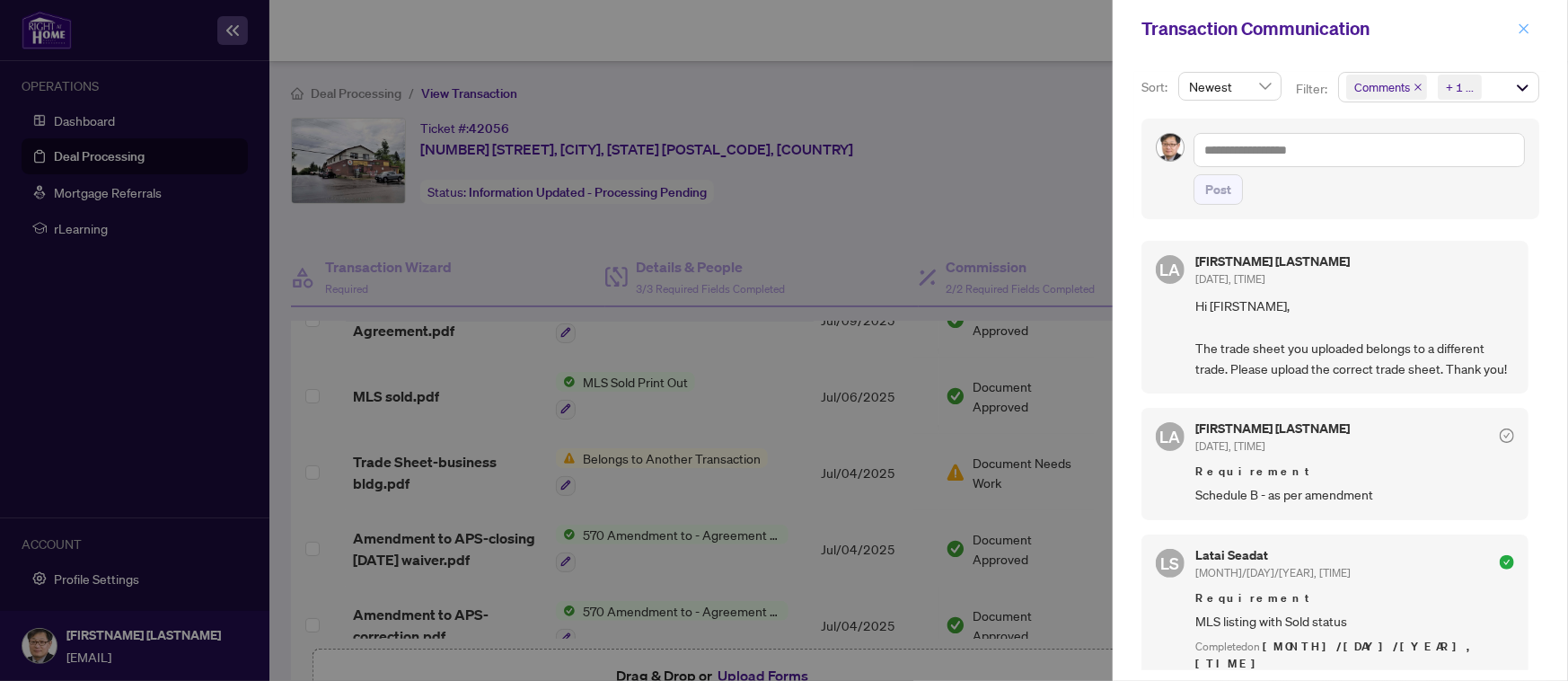 click 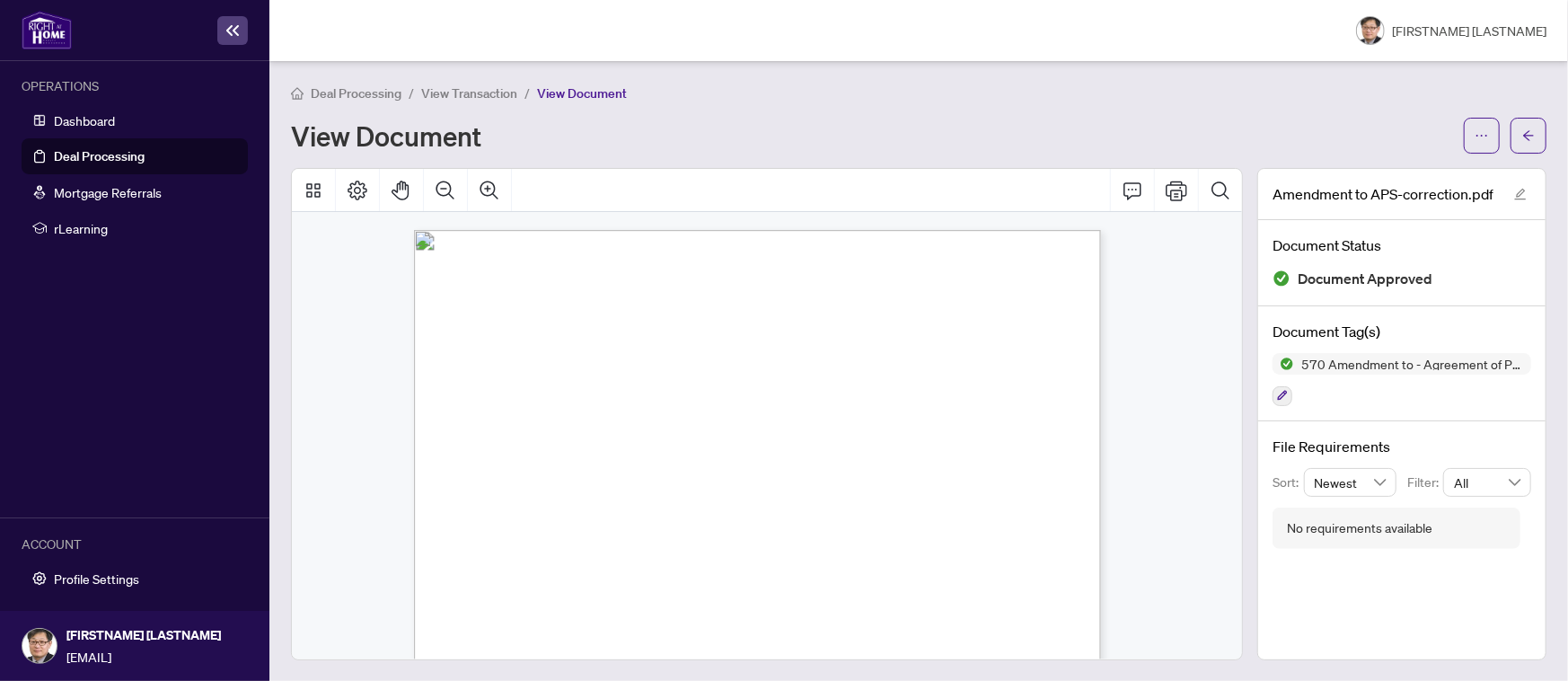click on "Deal Processing" at bounding box center (99, 156) 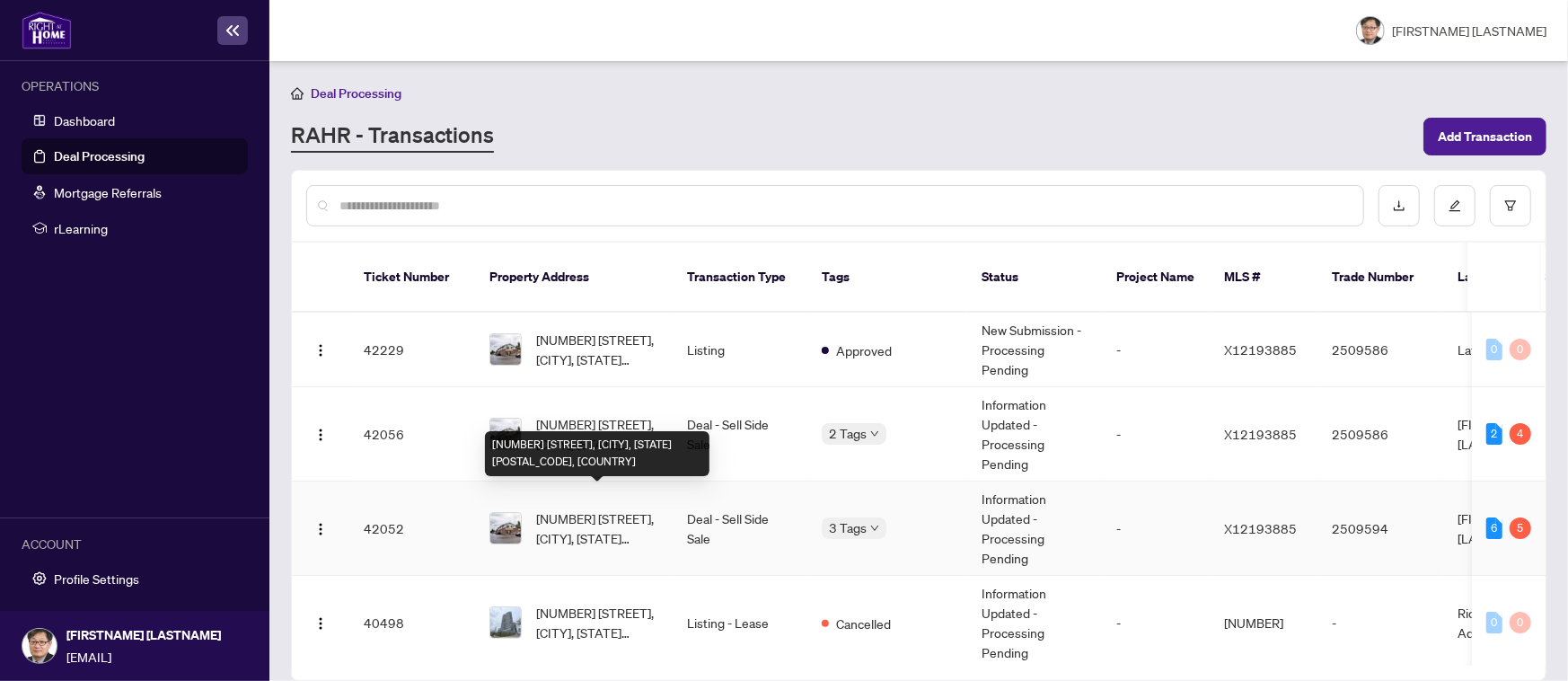 click on "[NUMBER] [STREET], [CITY], [STATE] [POSTAL_CODE], [COUNTRY]" at bounding box center (597, 528) 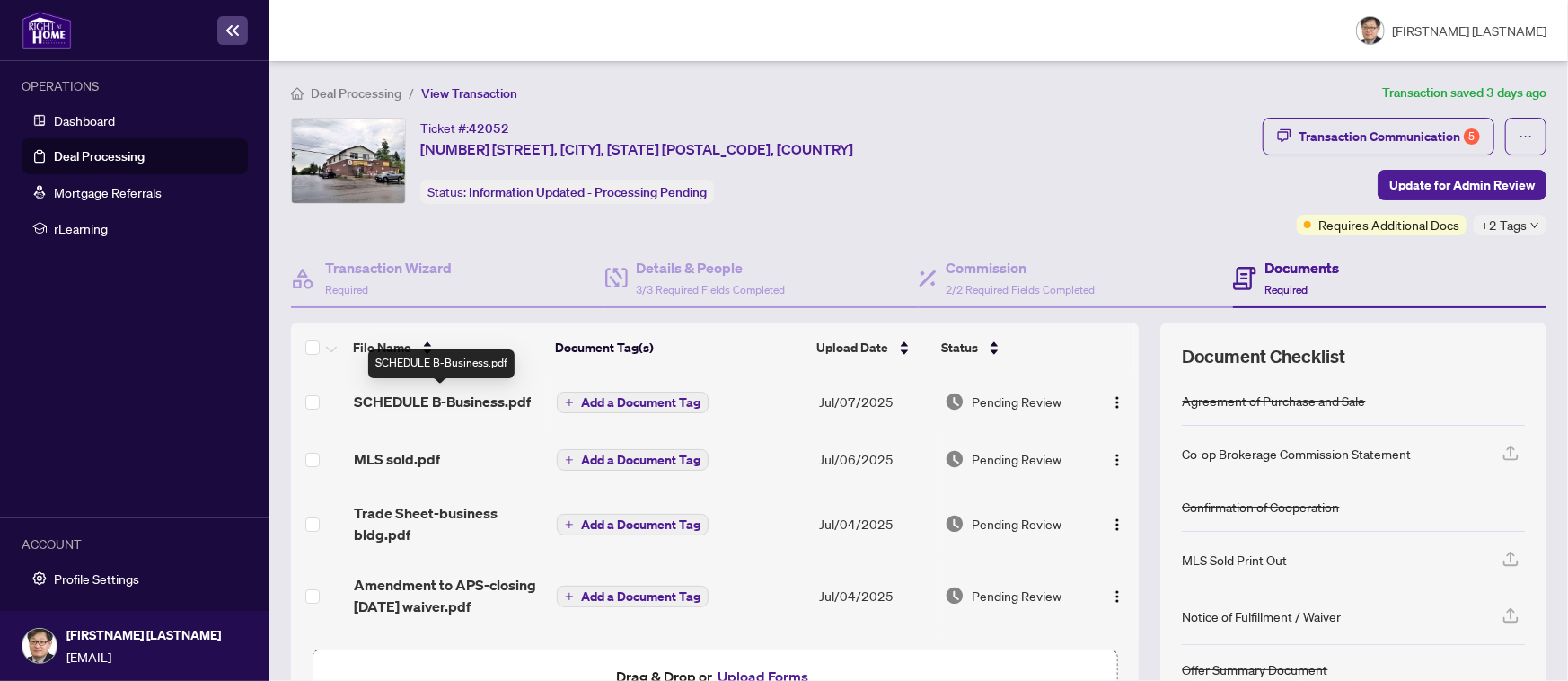 click on "SCHEDULE B-Business.pdf" at bounding box center (442, 402) 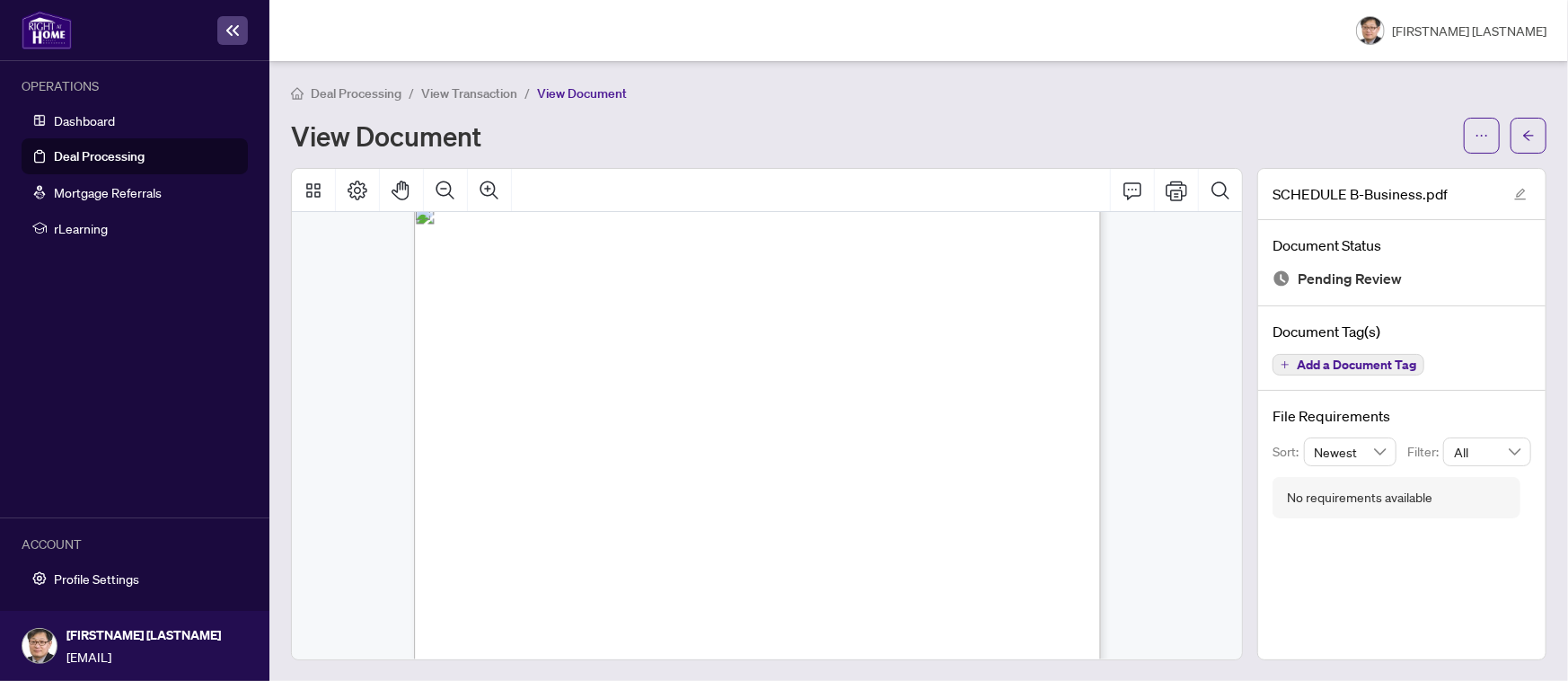 scroll, scrollTop: 0, scrollLeft: 0, axis: both 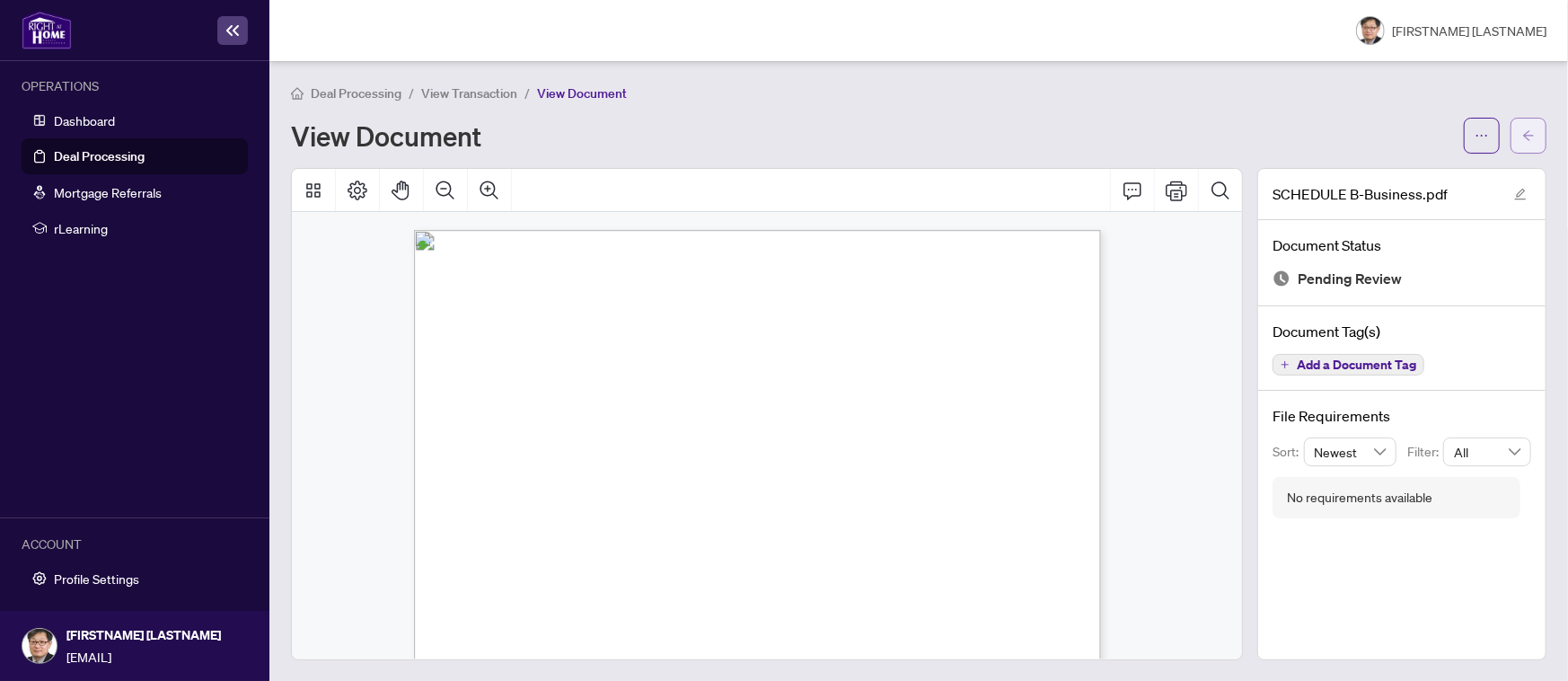 click at bounding box center [1528, 136] 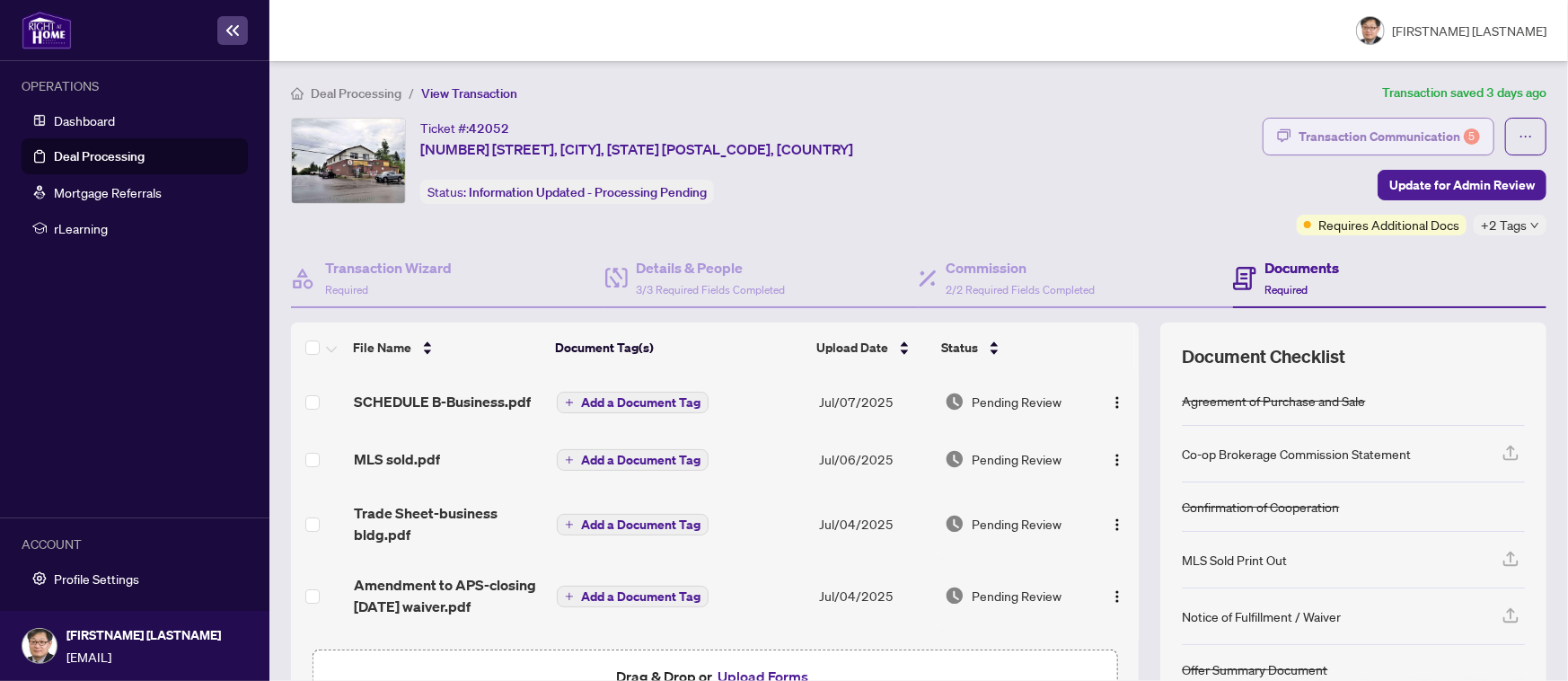click on "Transaction Communication 5" at bounding box center [1389, 137] 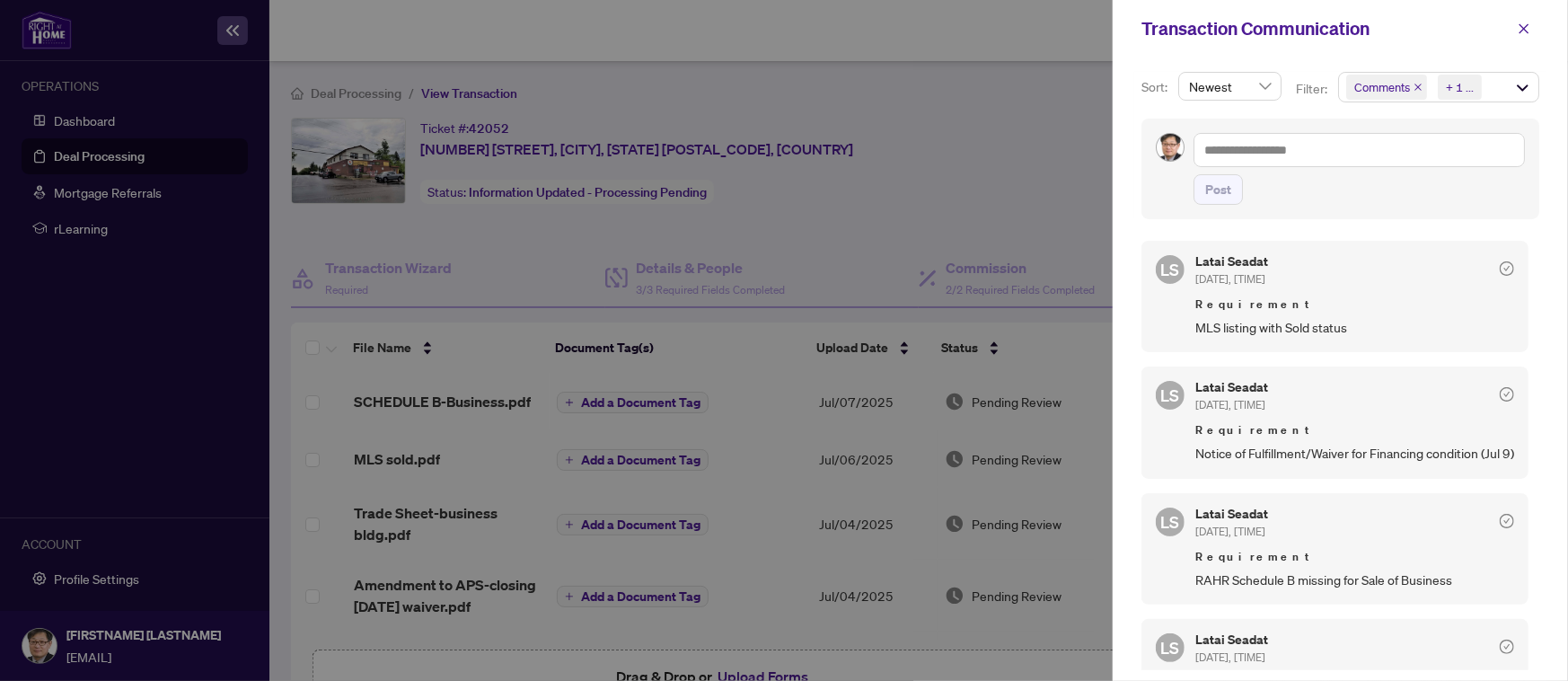 click at bounding box center (784, 340) 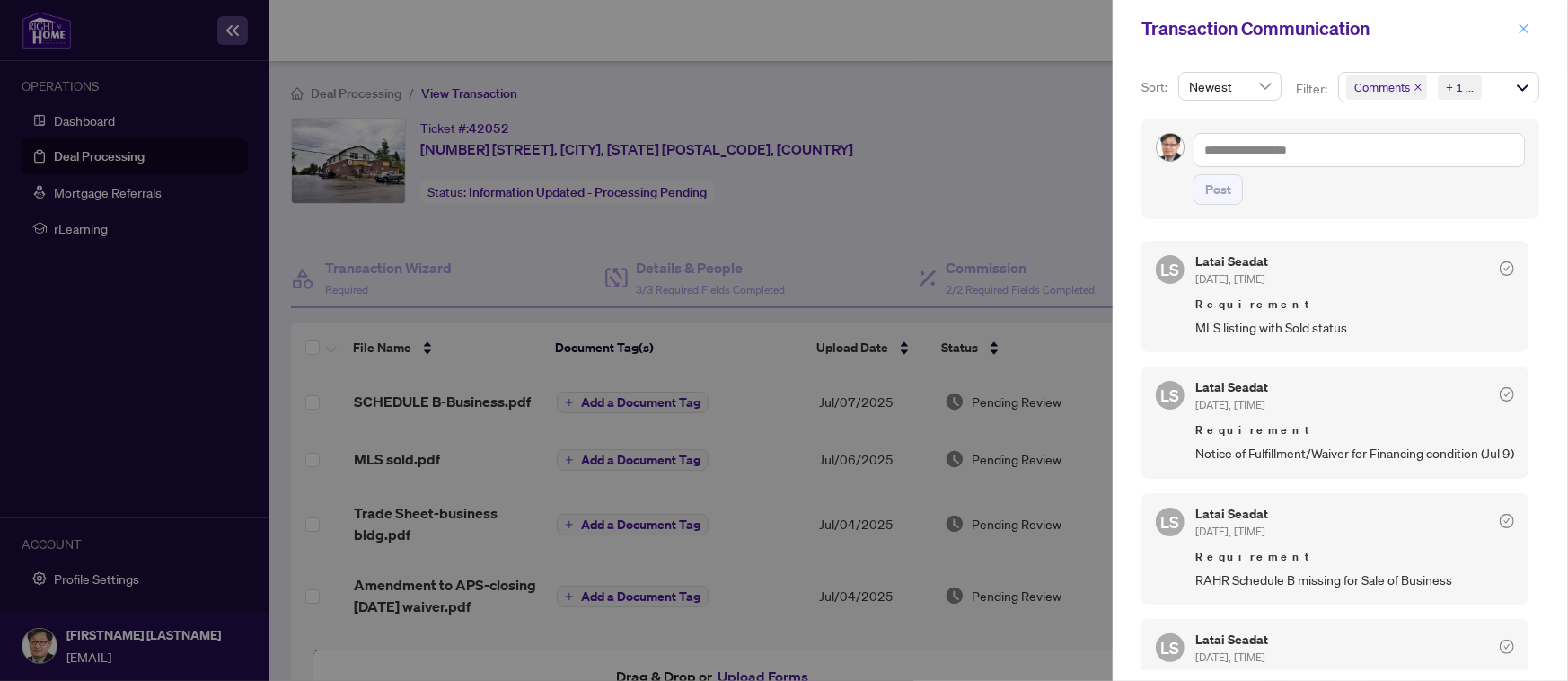 click 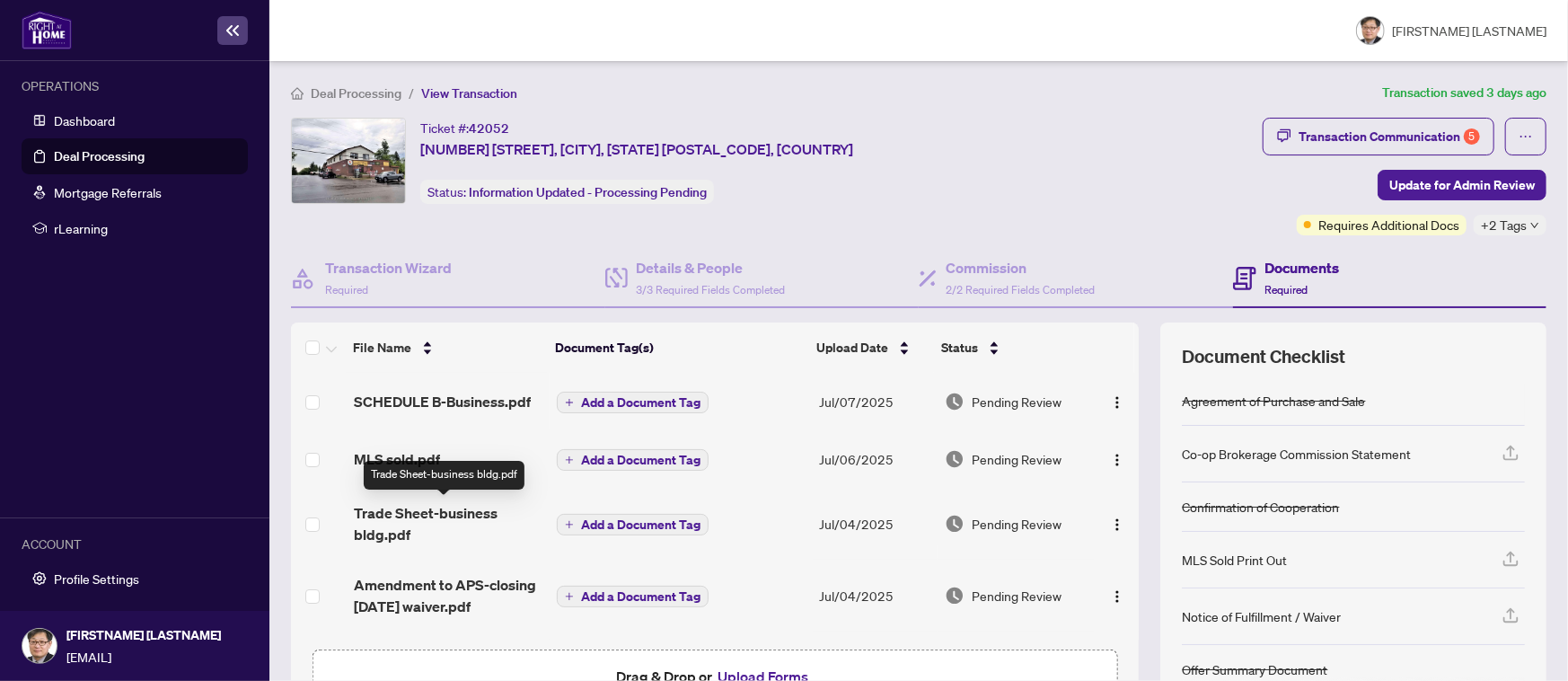 click on "Trade Sheet-business  bldg.pdf" at bounding box center [448, 524] 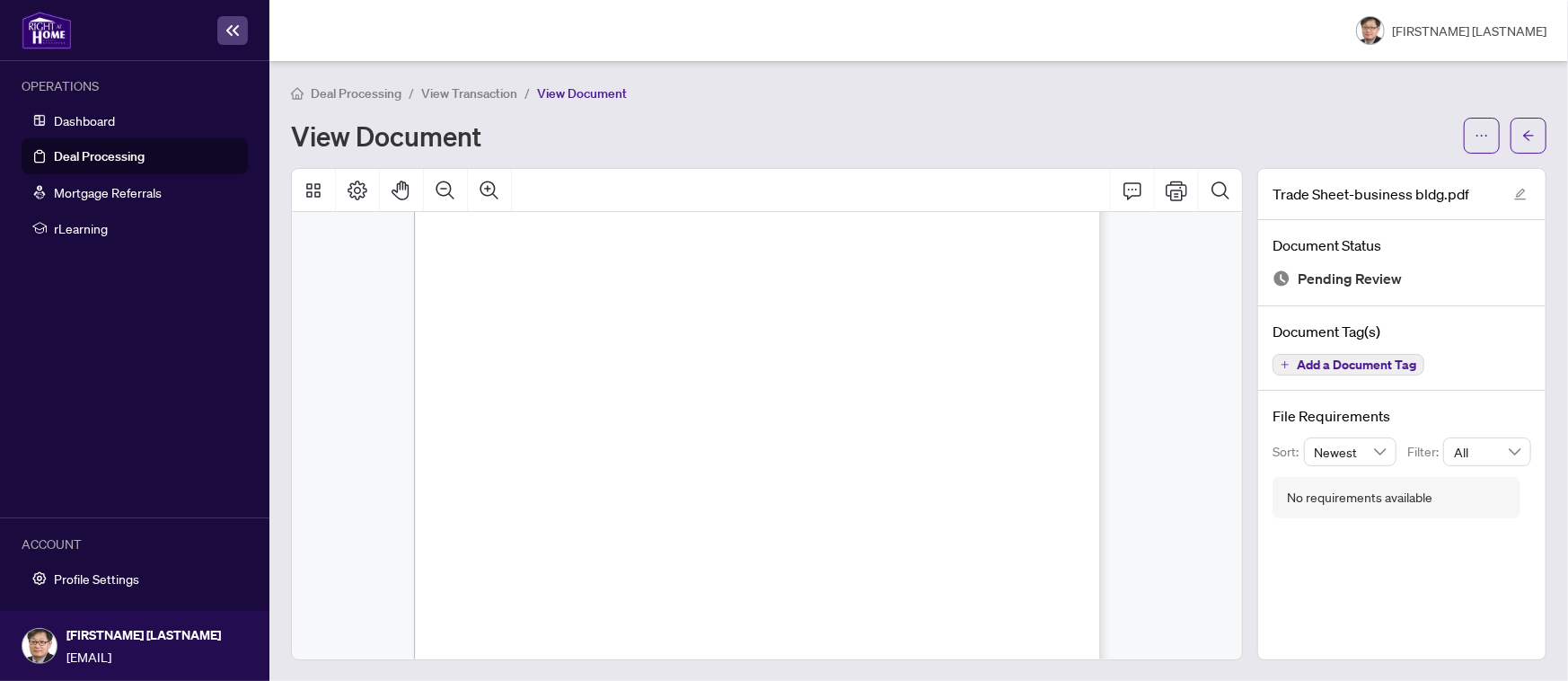 scroll, scrollTop: 0, scrollLeft: 0, axis: both 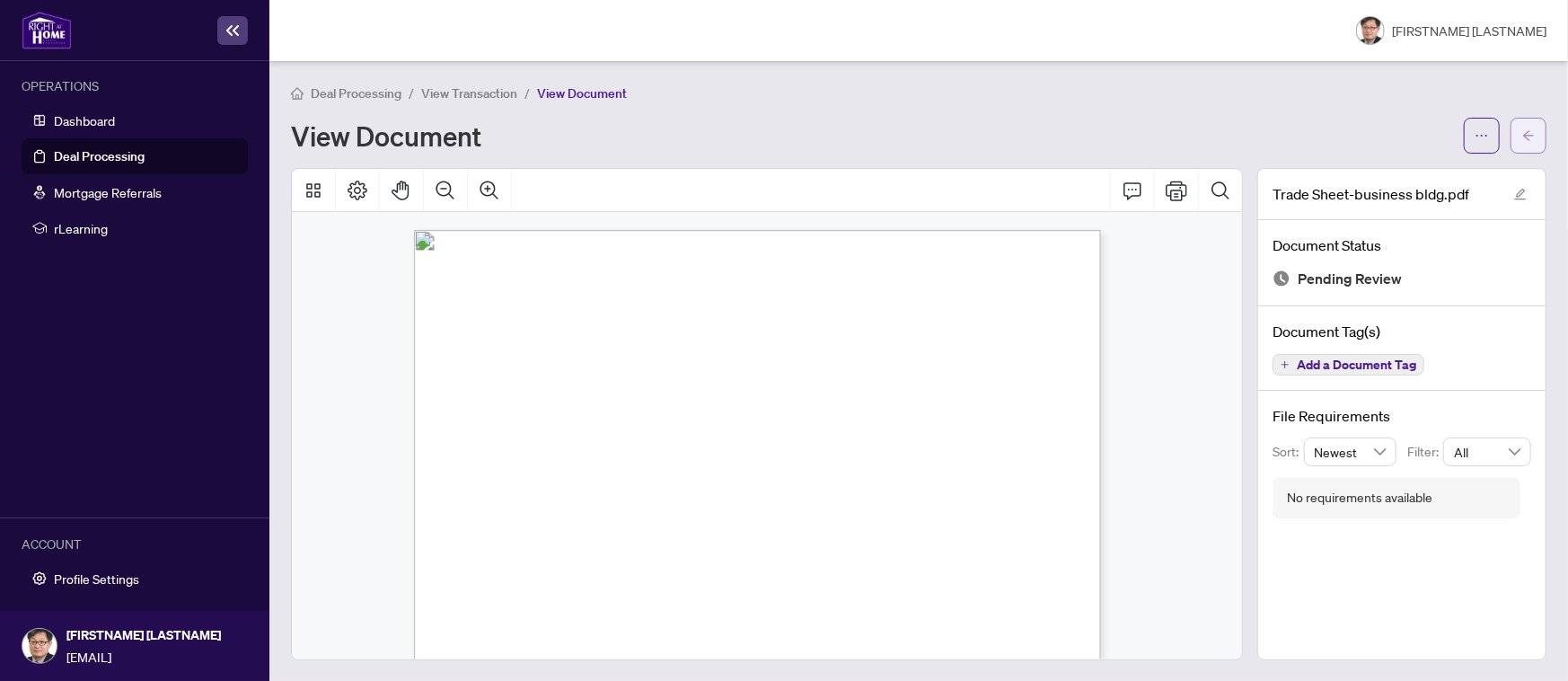 click at bounding box center [1528, 136] 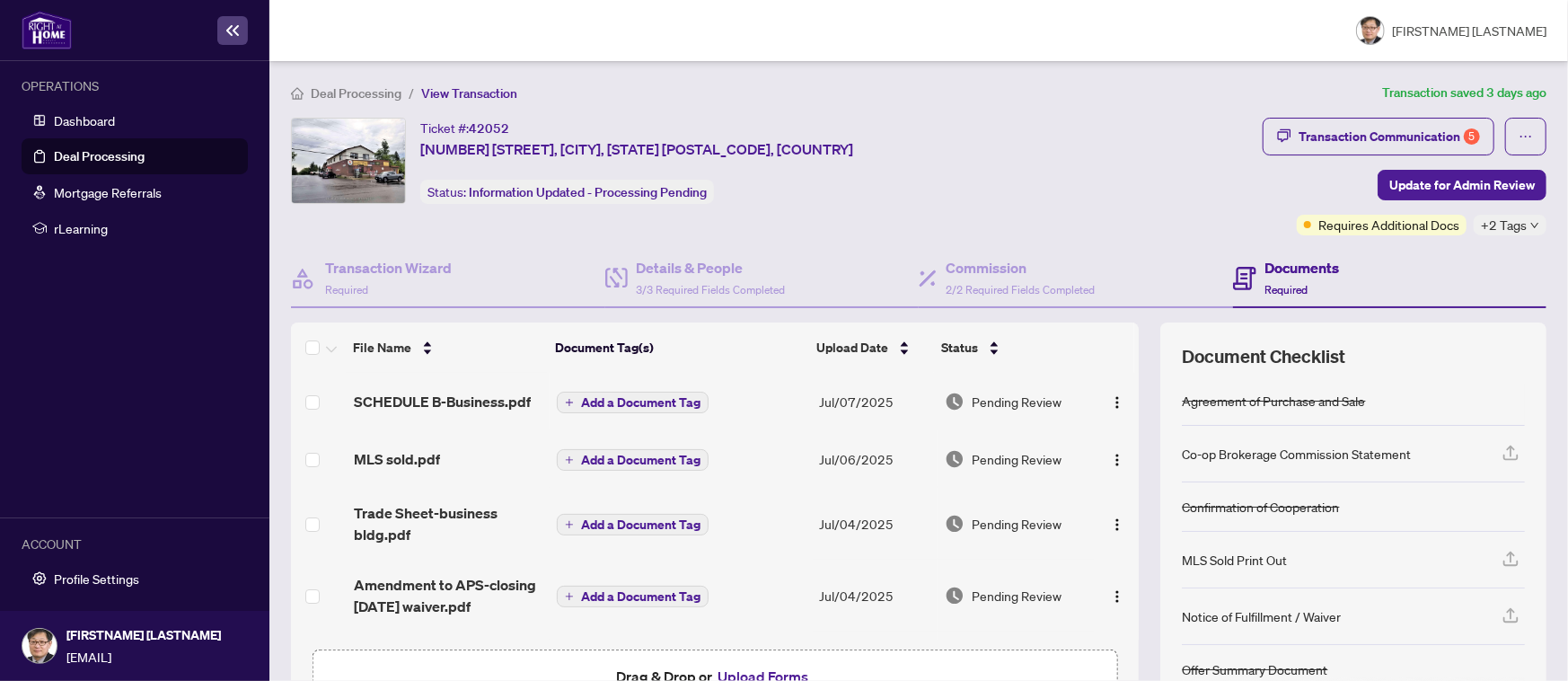 click on "Deal Processing" at bounding box center (99, 156) 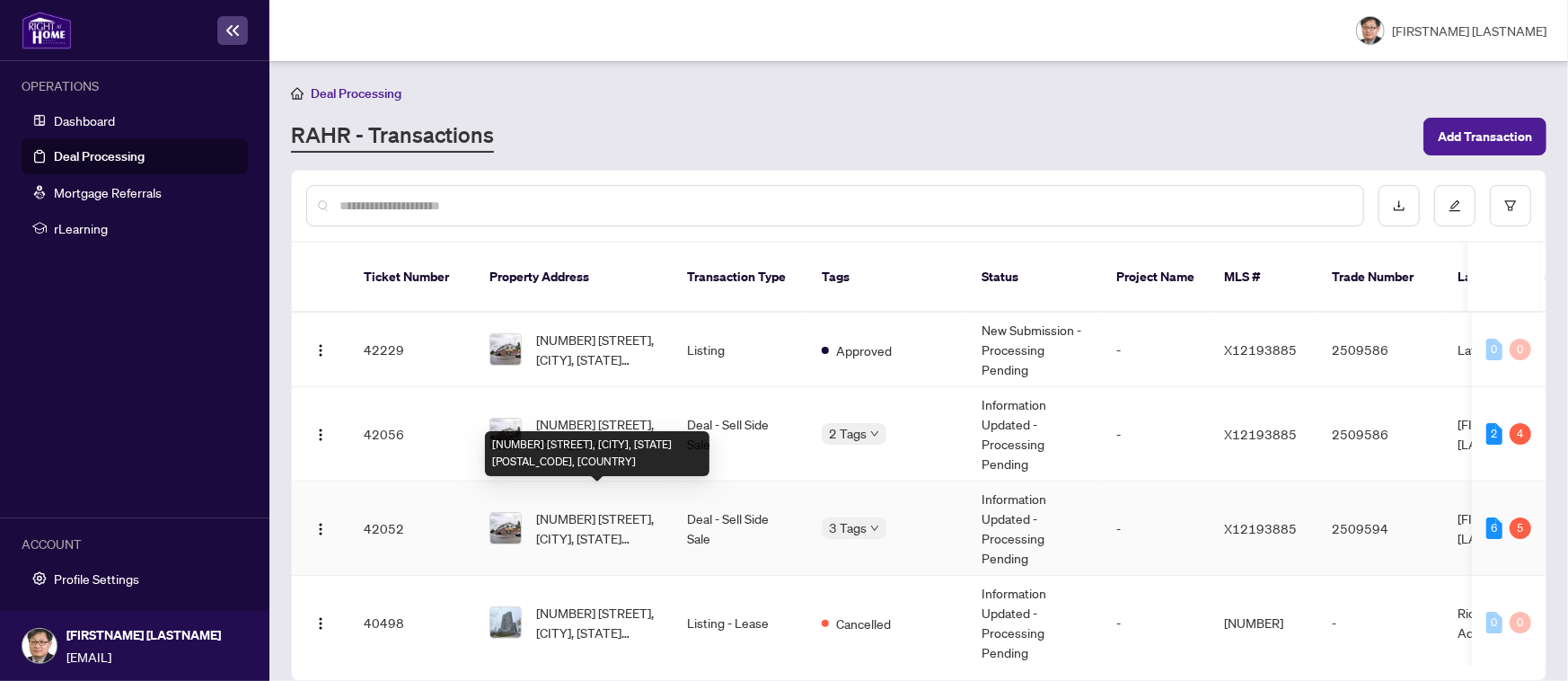 click on "[NUMBER] [STREET], [CITY], [STATE] [POSTAL_CODE], [COUNTRY]" at bounding box center [597, 528] 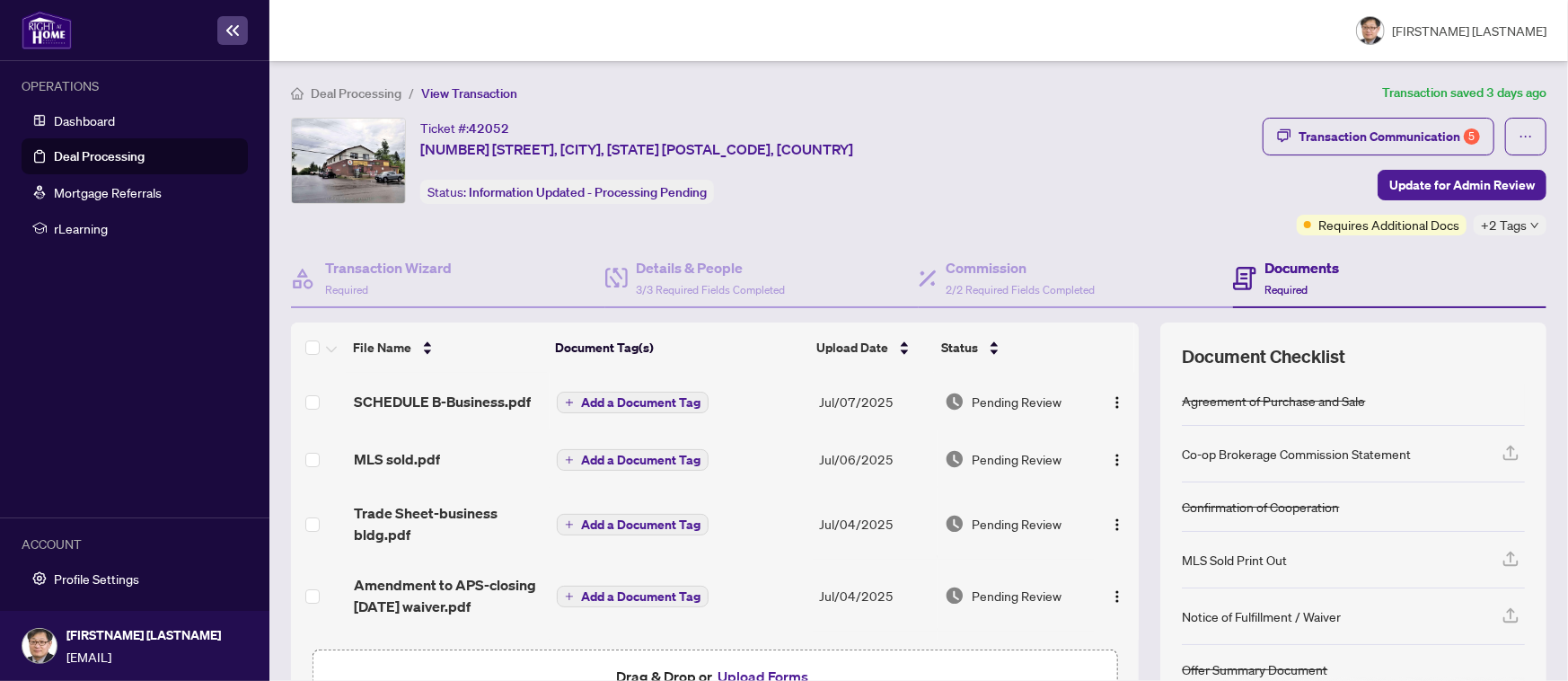 click on "Deal Processing" at bounding box center [99, 156] 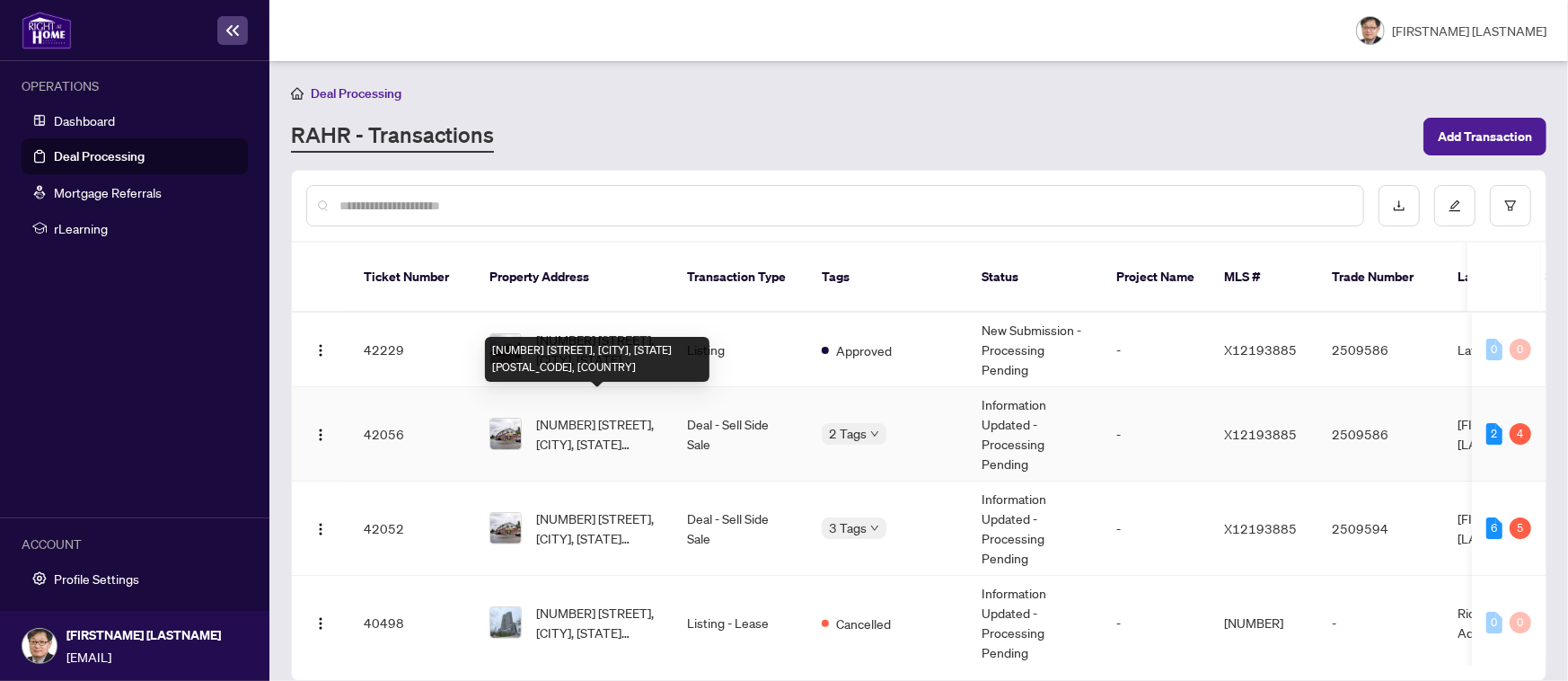 click on "[NUMBER] [STREET], [CITY], [STATE] [POSTAL_CODE], [COUNTRY]" at bounding box center [597, 434] 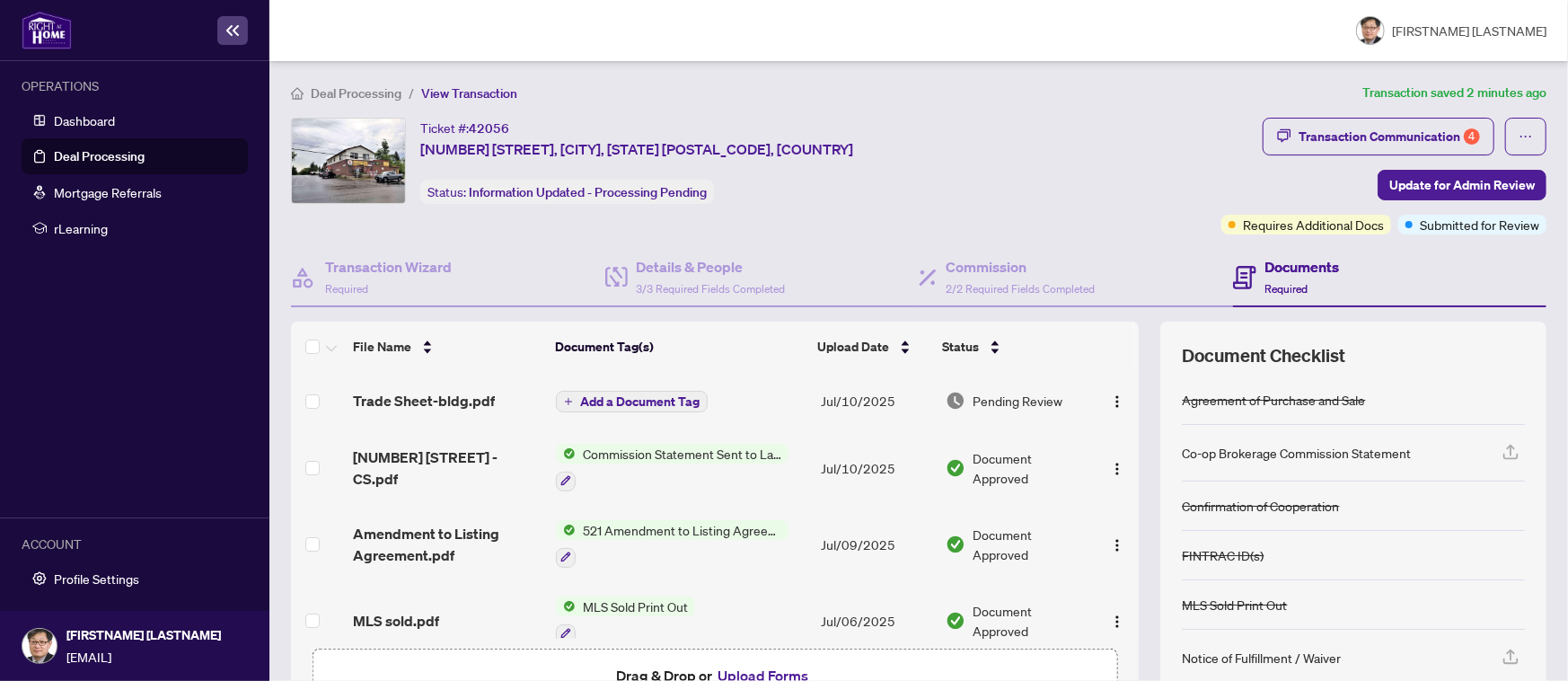 click on "Commission Statement Sent to Lawyer" at bounding box center (682, 454) 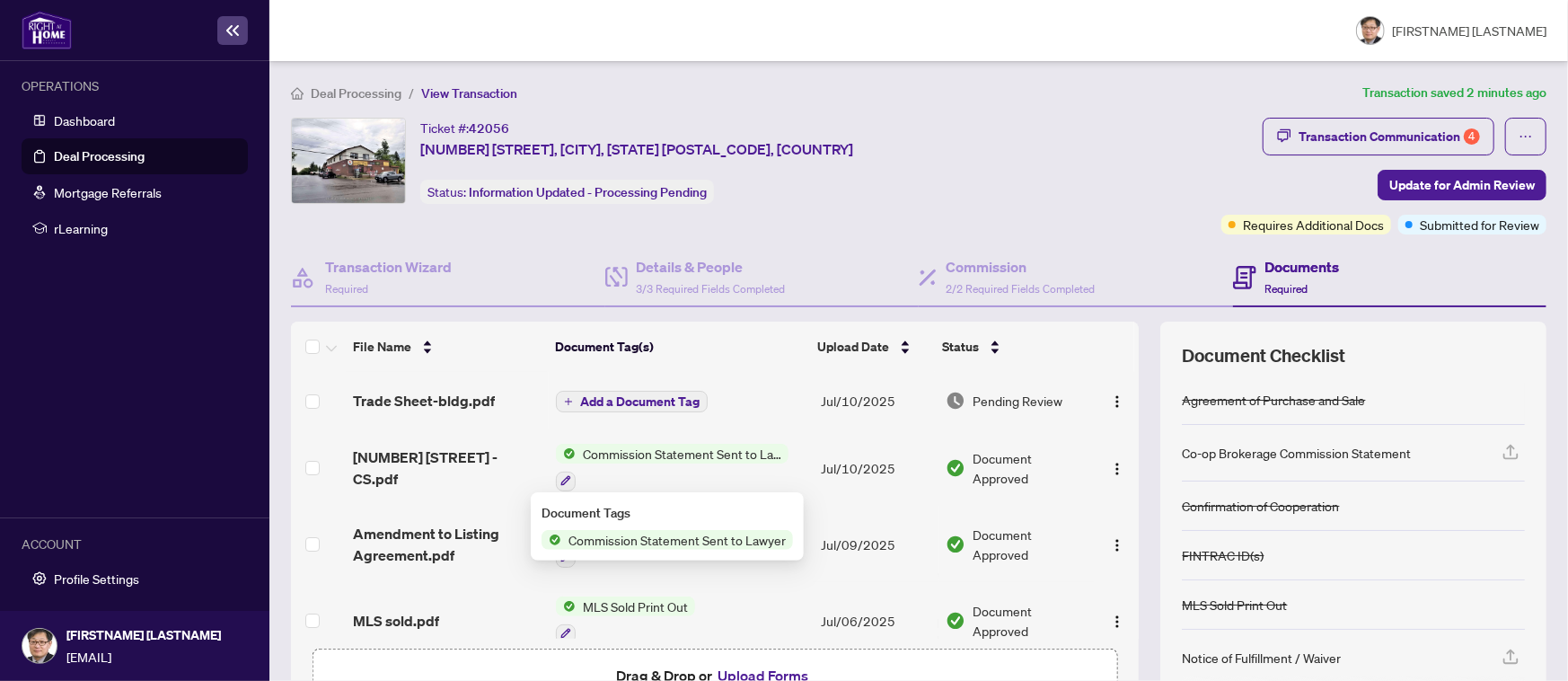 click on "Commission Statement Sent to Lawyer" at bounding box center [682, 454] 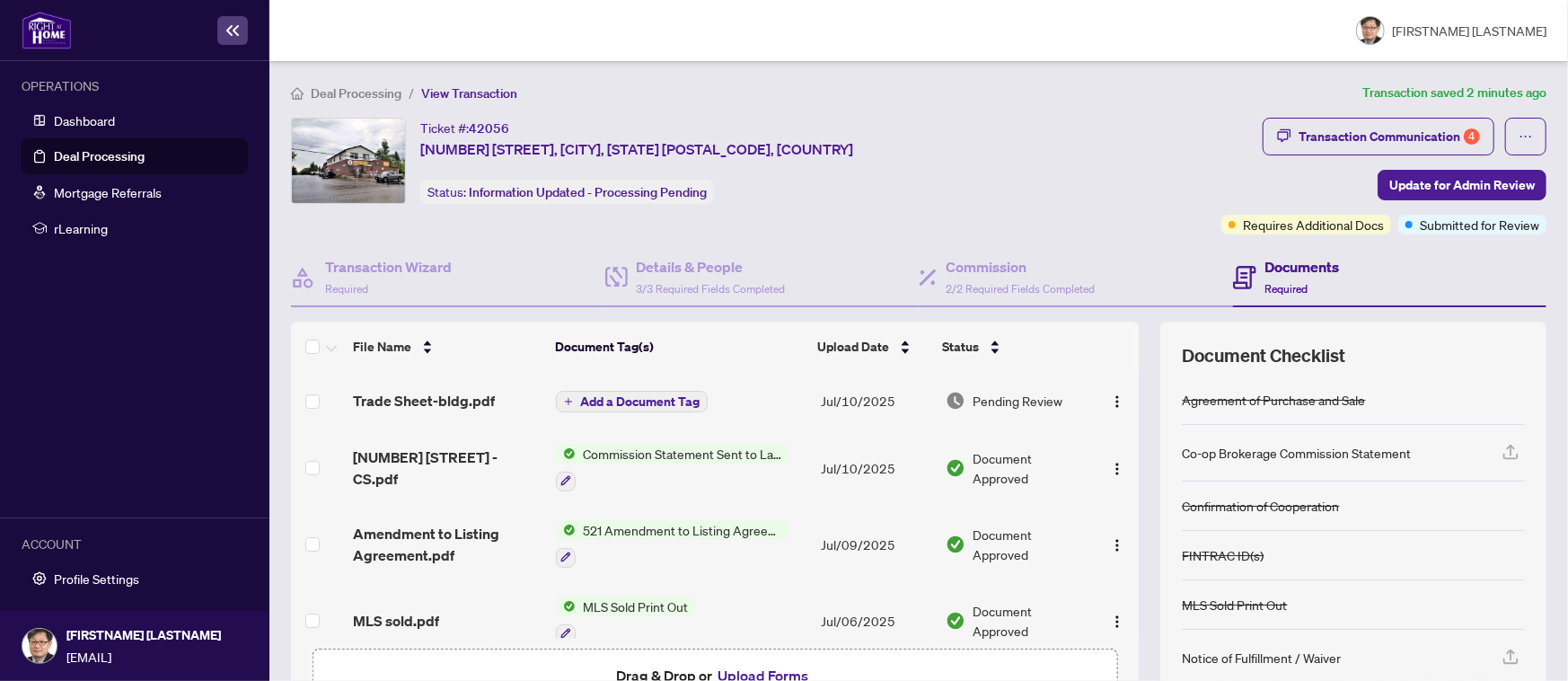 click on "Commission Statement Sent to Lawyer" at bounding box center (682, 454) 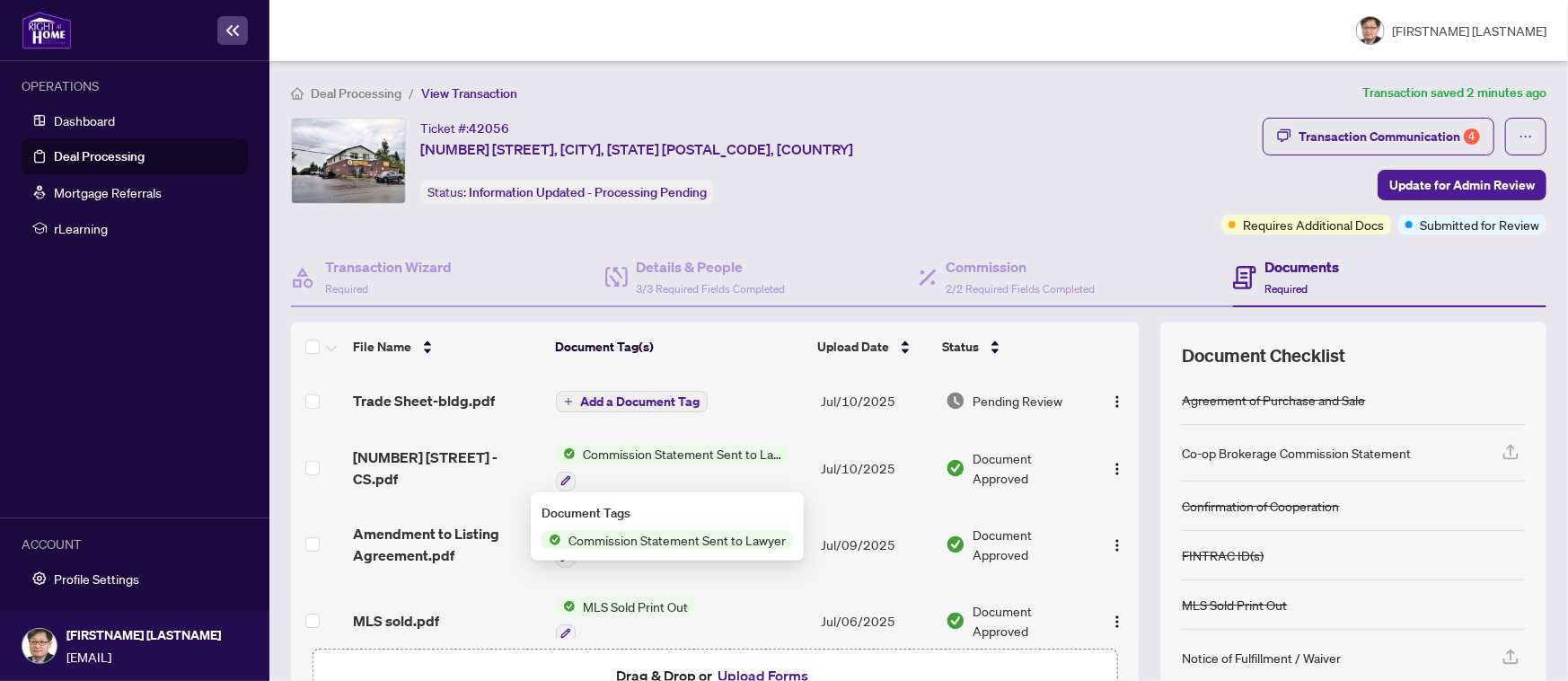 click on "Commission Statement Sent to Lawyer" at bounding box center (682, 454) 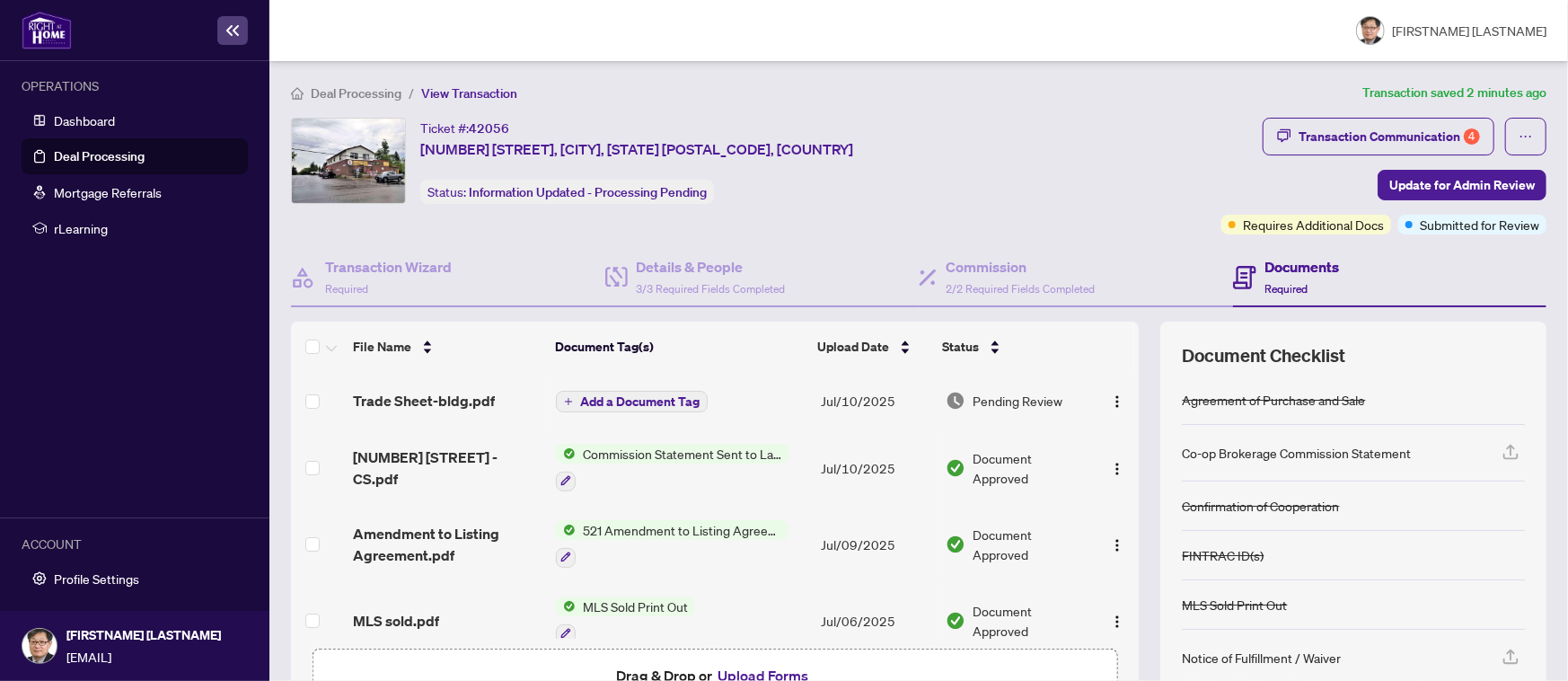 click on "Document Approved" at bounding box center (1030, 468) 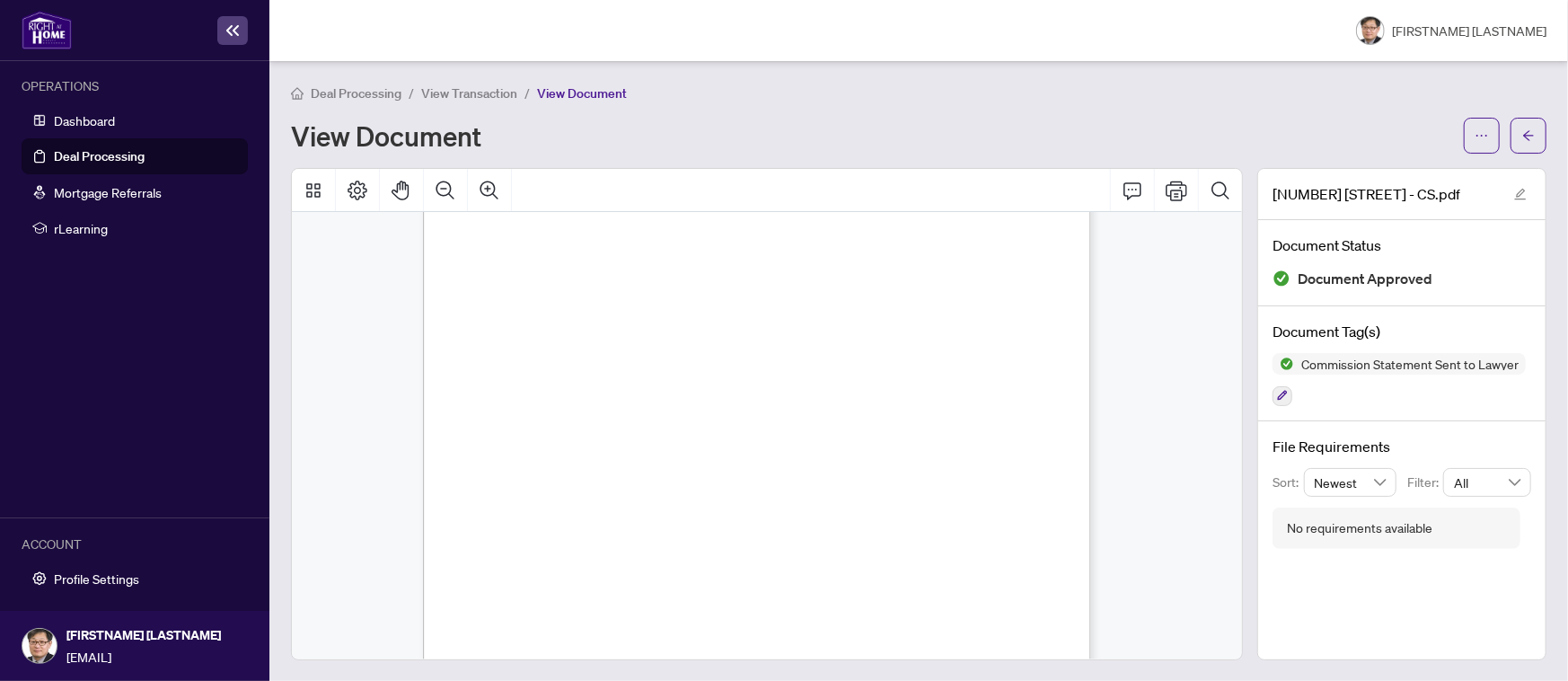 scroll, scrollTop: 0, scrollLeft: 0, axis: both 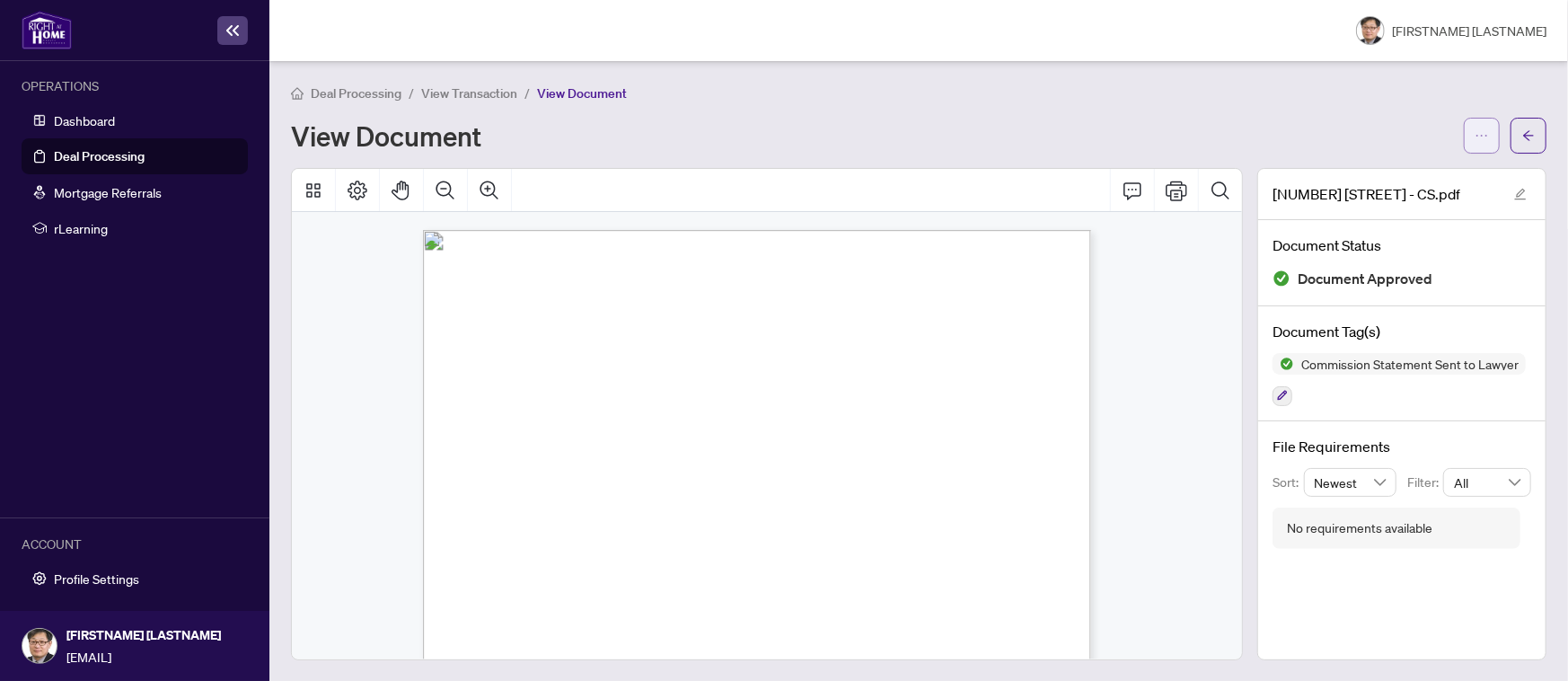 click at bounding box center (1482, 136) 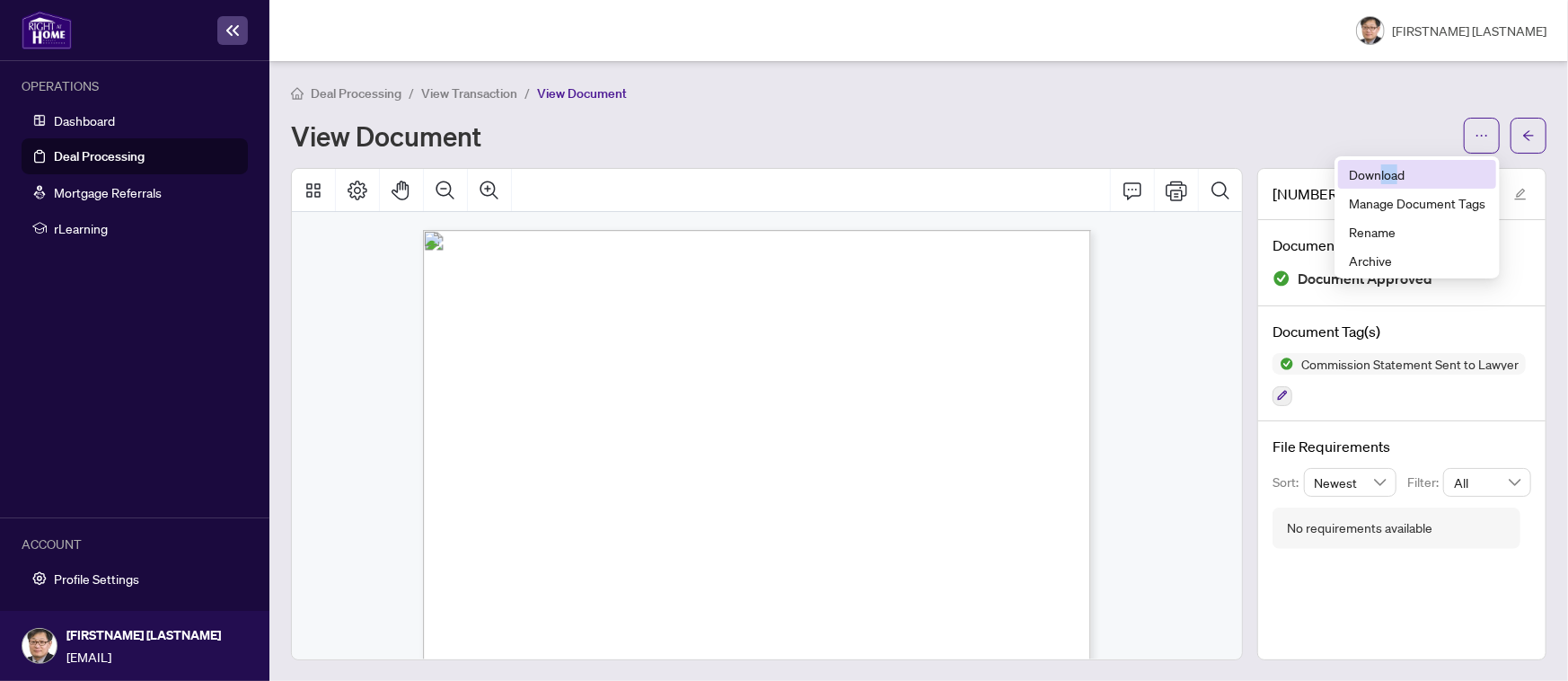 drag, startPoint x: 1396, startPoint y: 173, endPoint x: 1382, endPoint y: 173, distance: 14 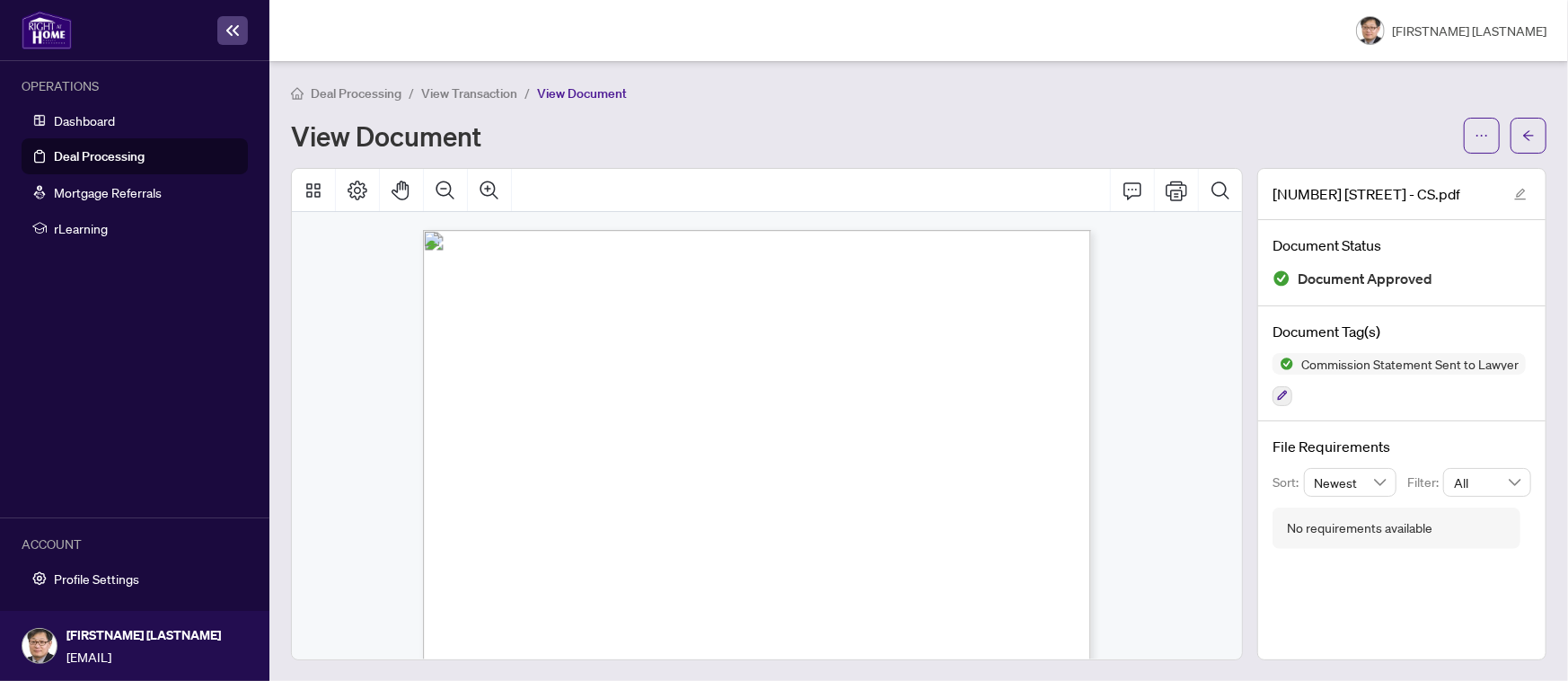 click on "Deal Processing" at bounding box center (99, 156) 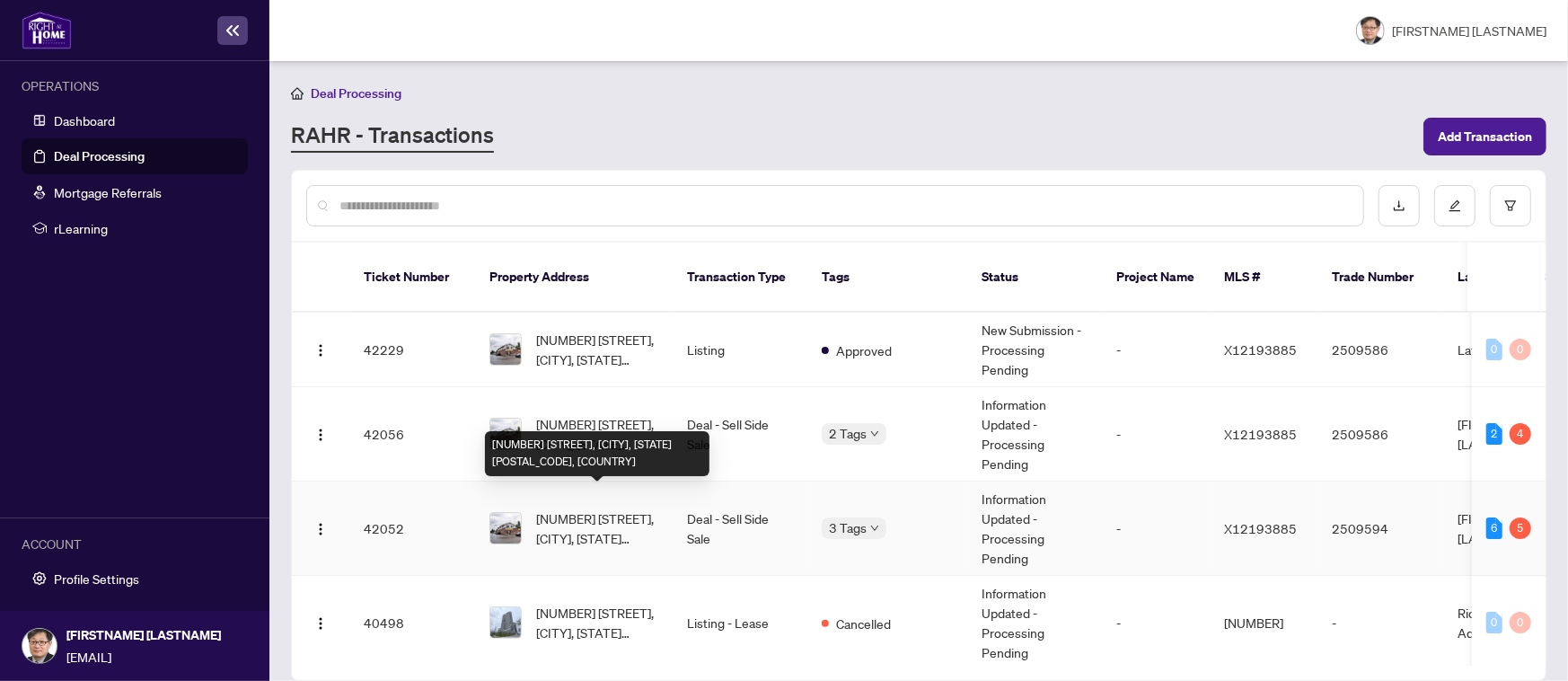 click on "[NUMBER] [STREET], [CITY], [STATE] [POSTAL_CODE], [COUNTRY]" at bounding box center [597, 528] 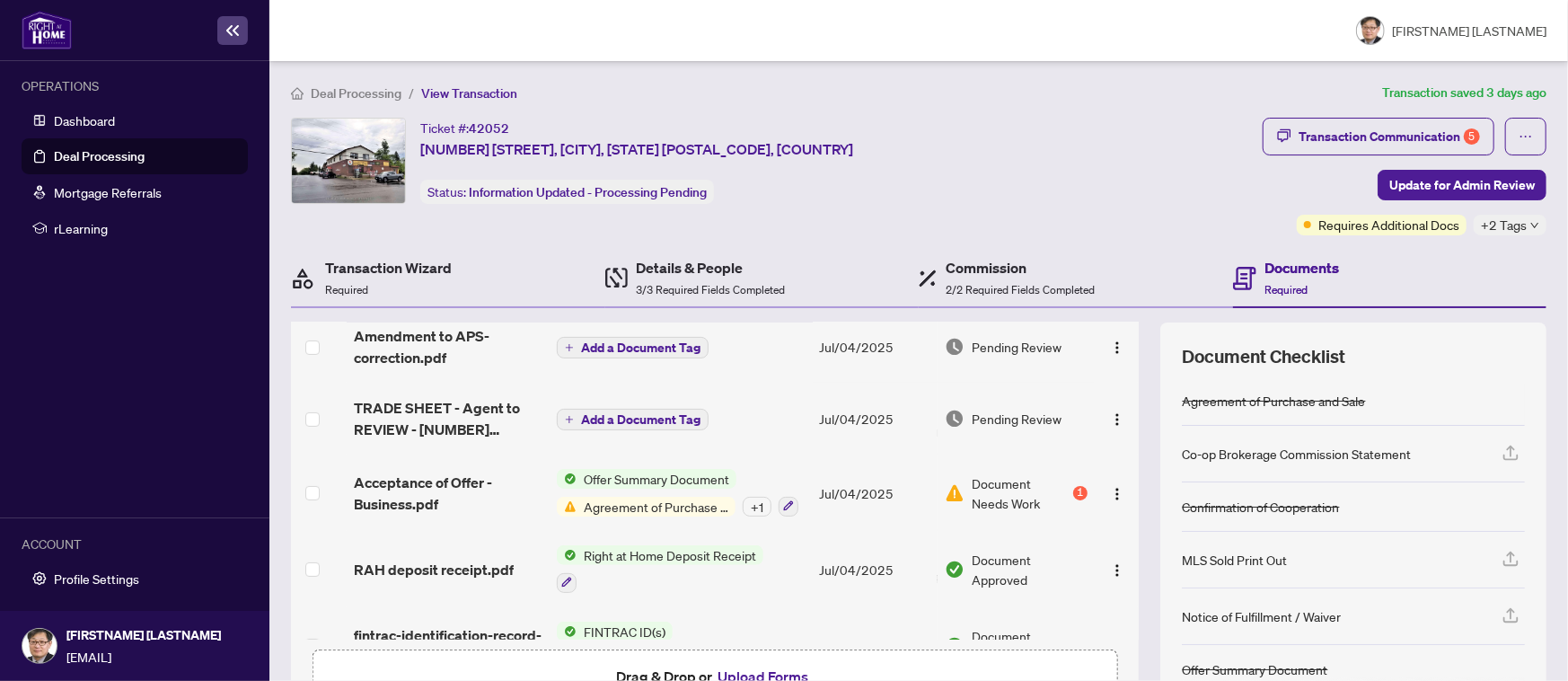 scroll, scrollTop: 294, scrollLeft: 0, axis: vertical 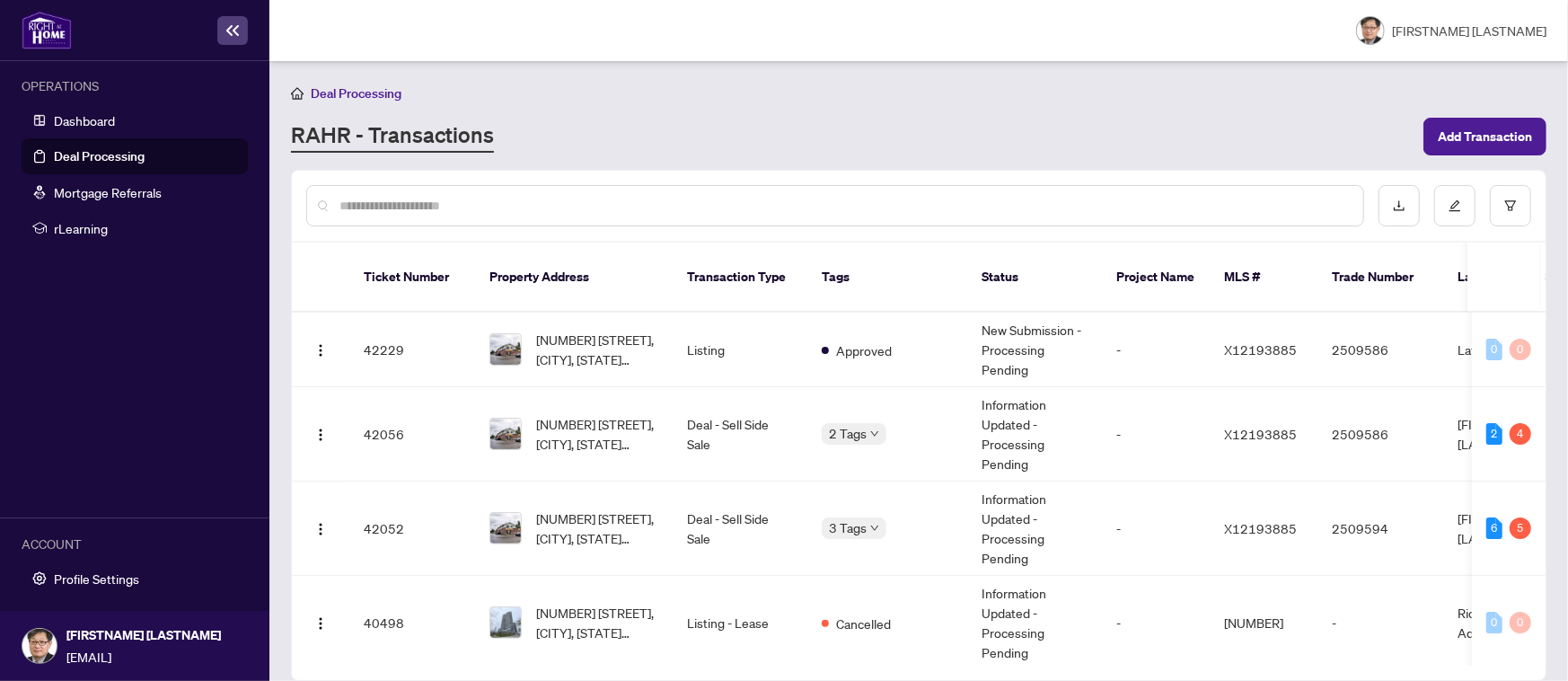 click on "Deal Processing" at bounding box center [99, 156] 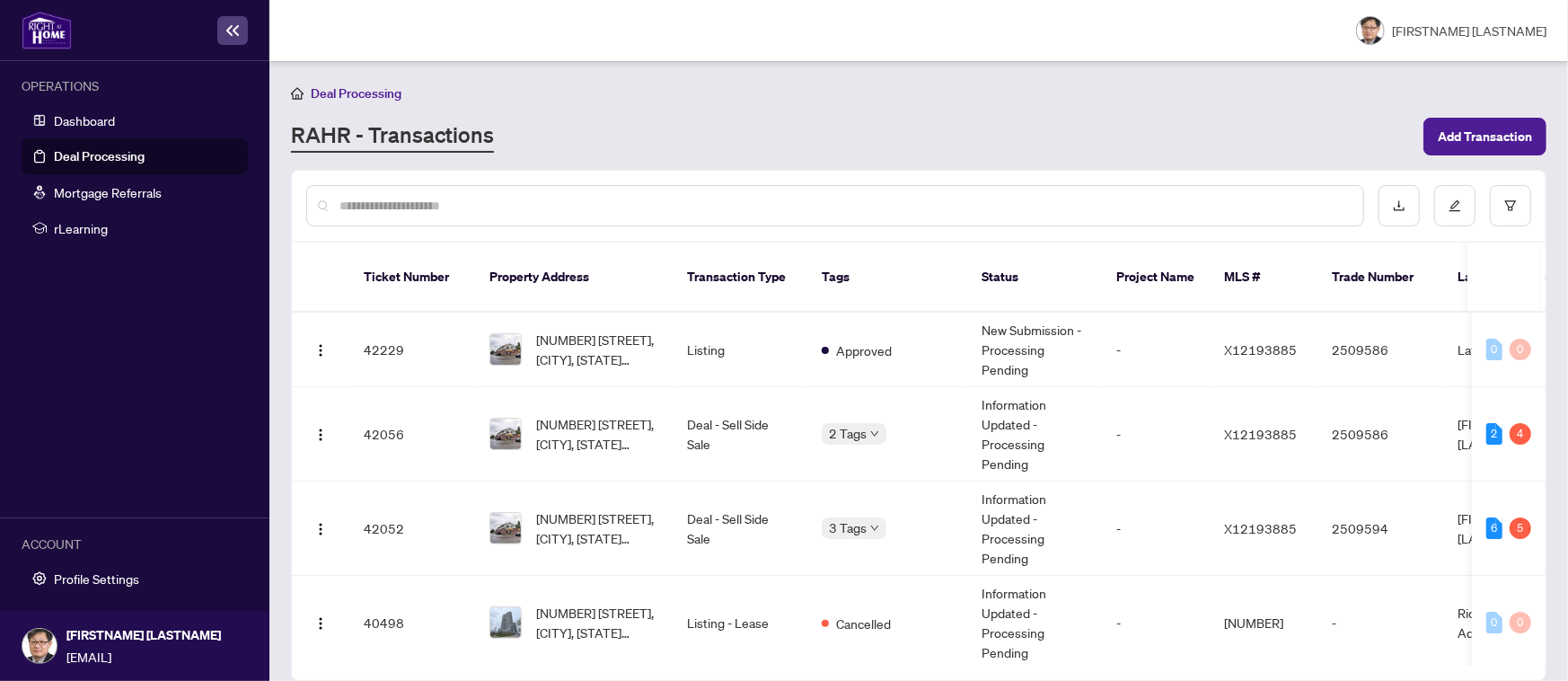 click on "Deal Processing" at bounding box center [99, 156] 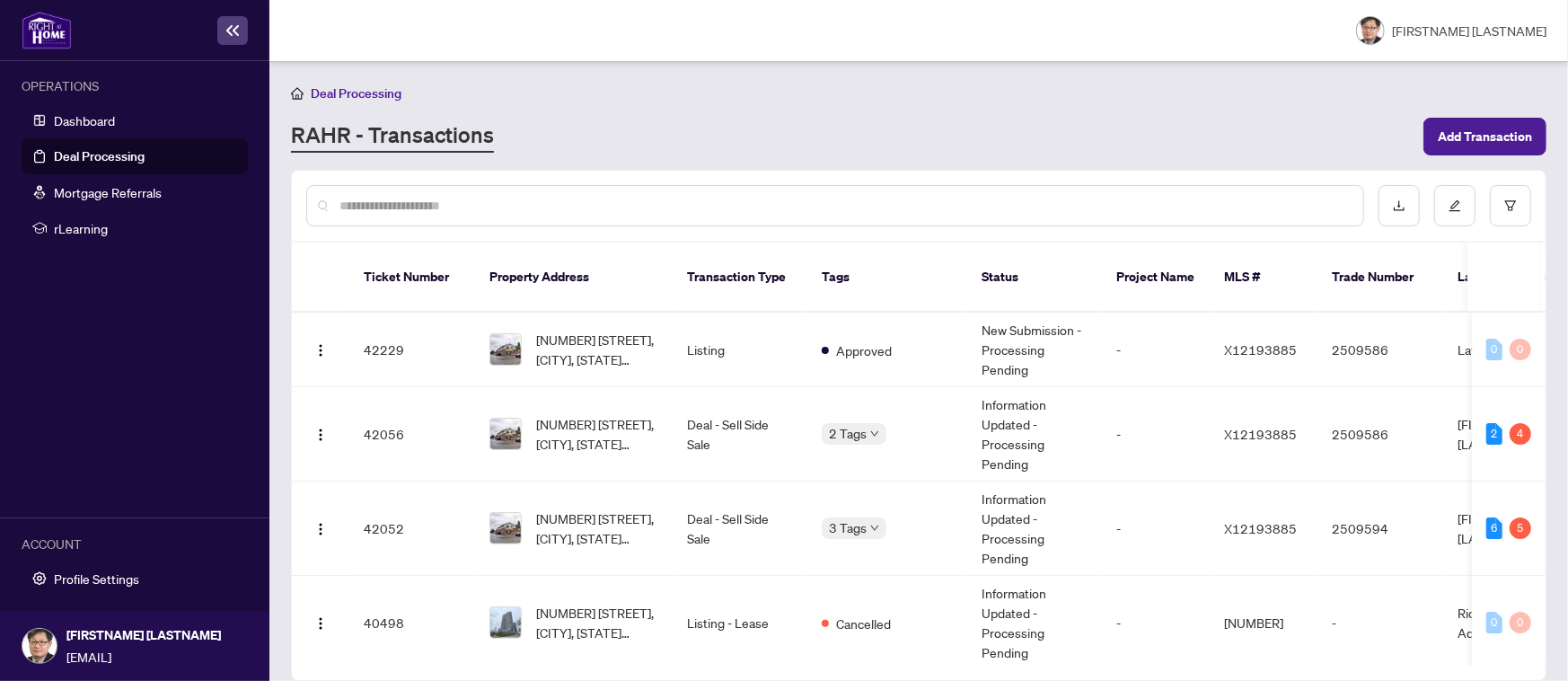 click on "Deal Processing" at bounding box center (99, 156) 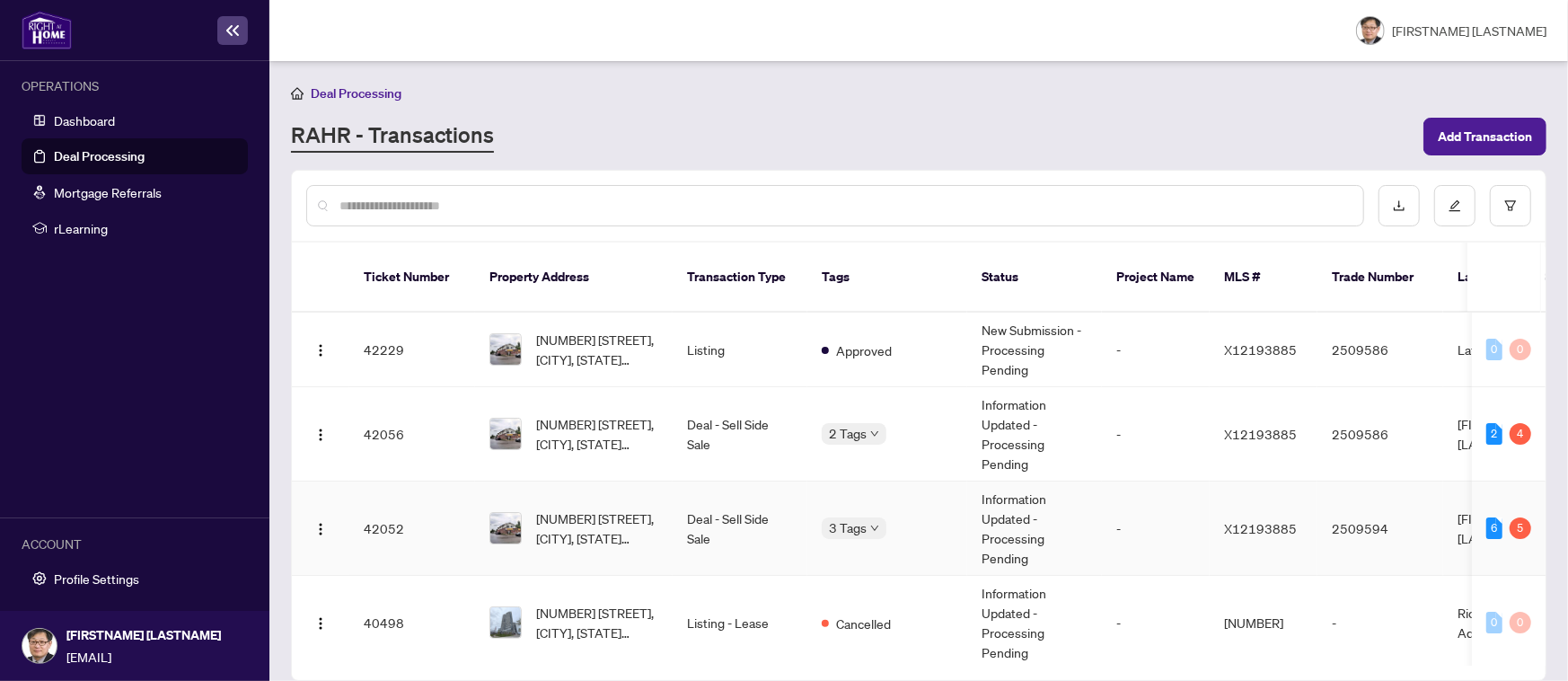 click on "[NUMBER] [STREET], [CITY], [STATE] [POSTAL_CODE], [COUNTRY]" at bounding box center (574, 528) 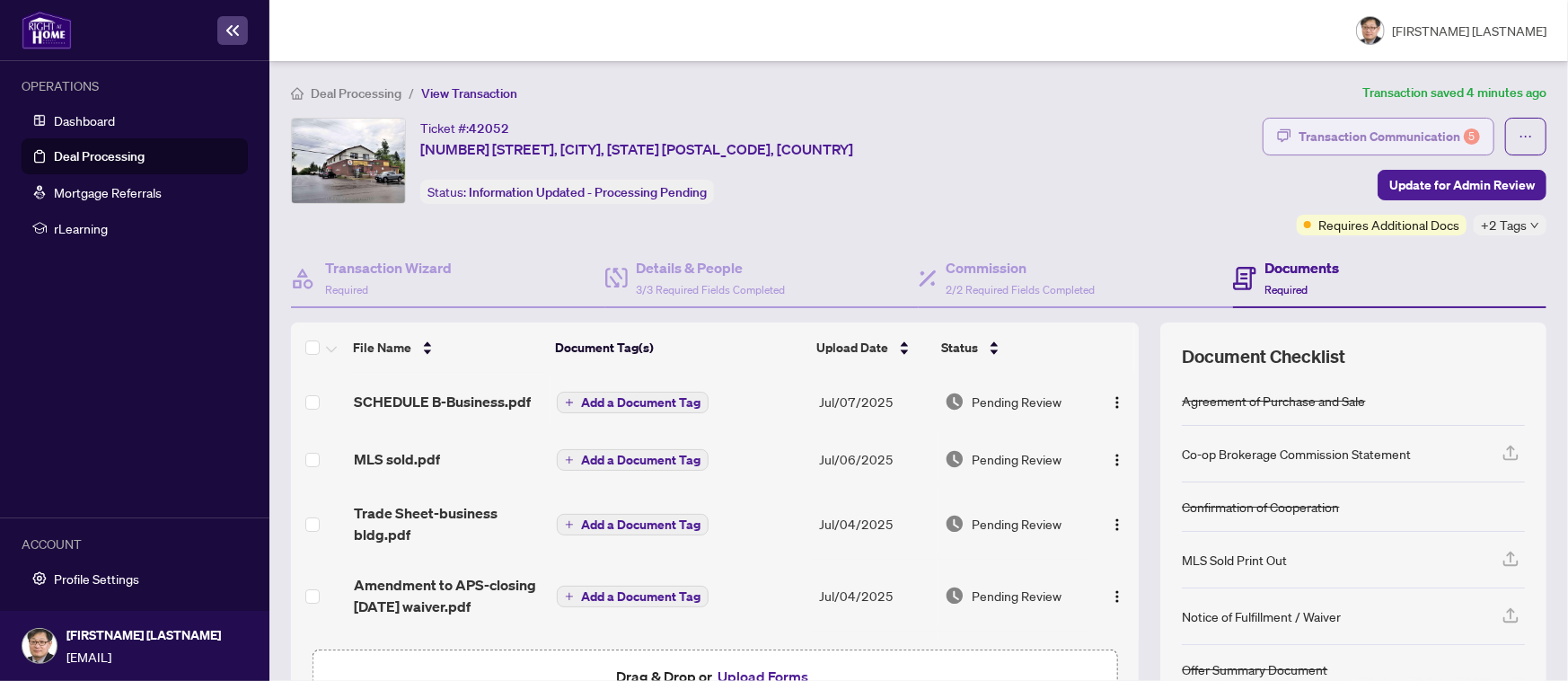 click on "Transaction Communication 5" at bounding box center [1389, 137] 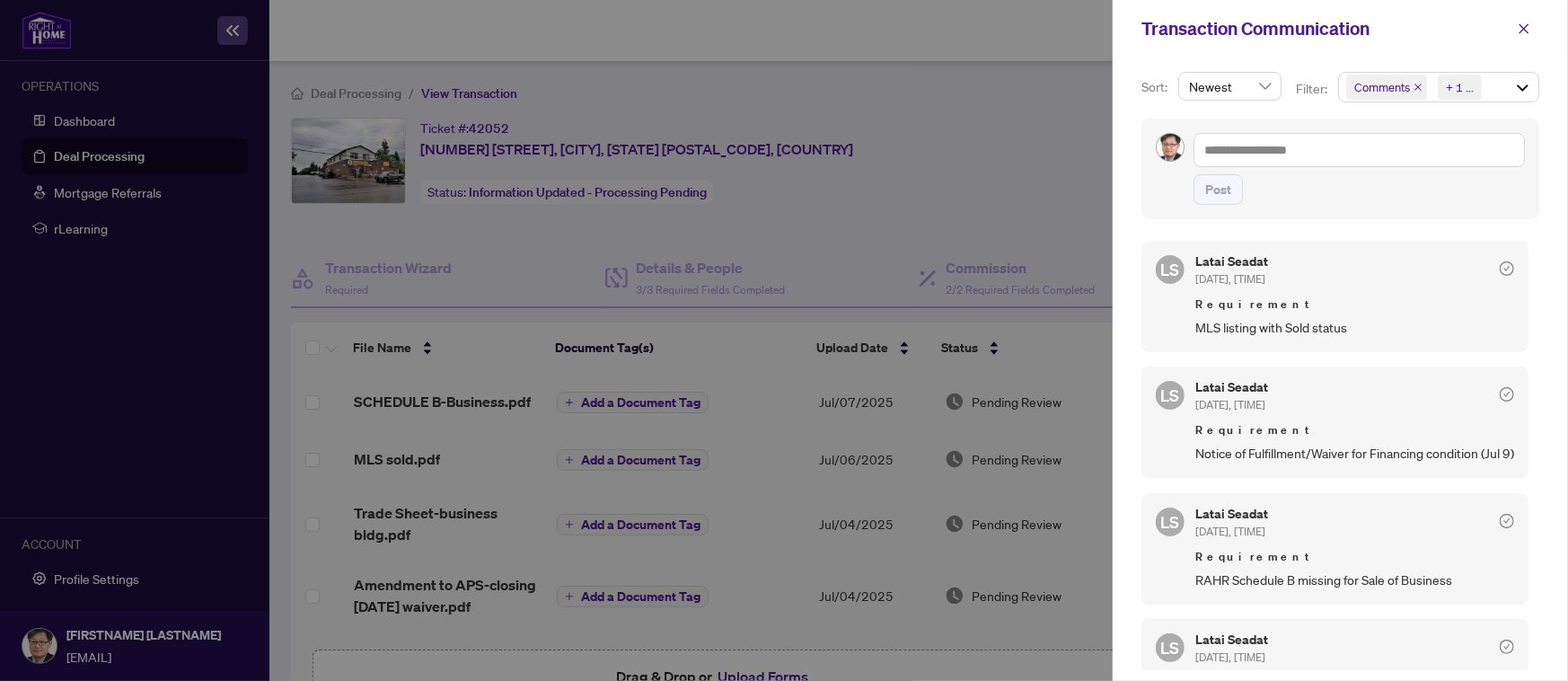 click at bounding box center [784, 340] 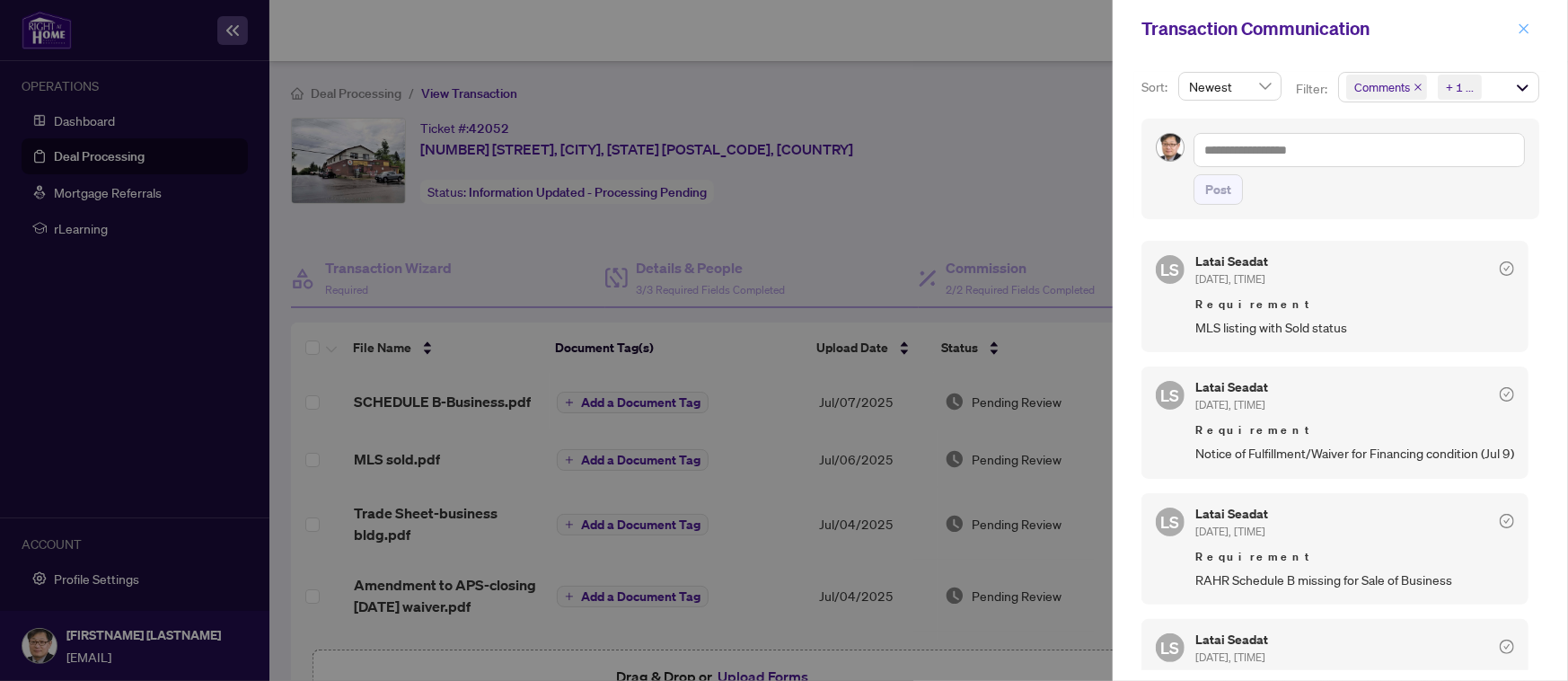 click 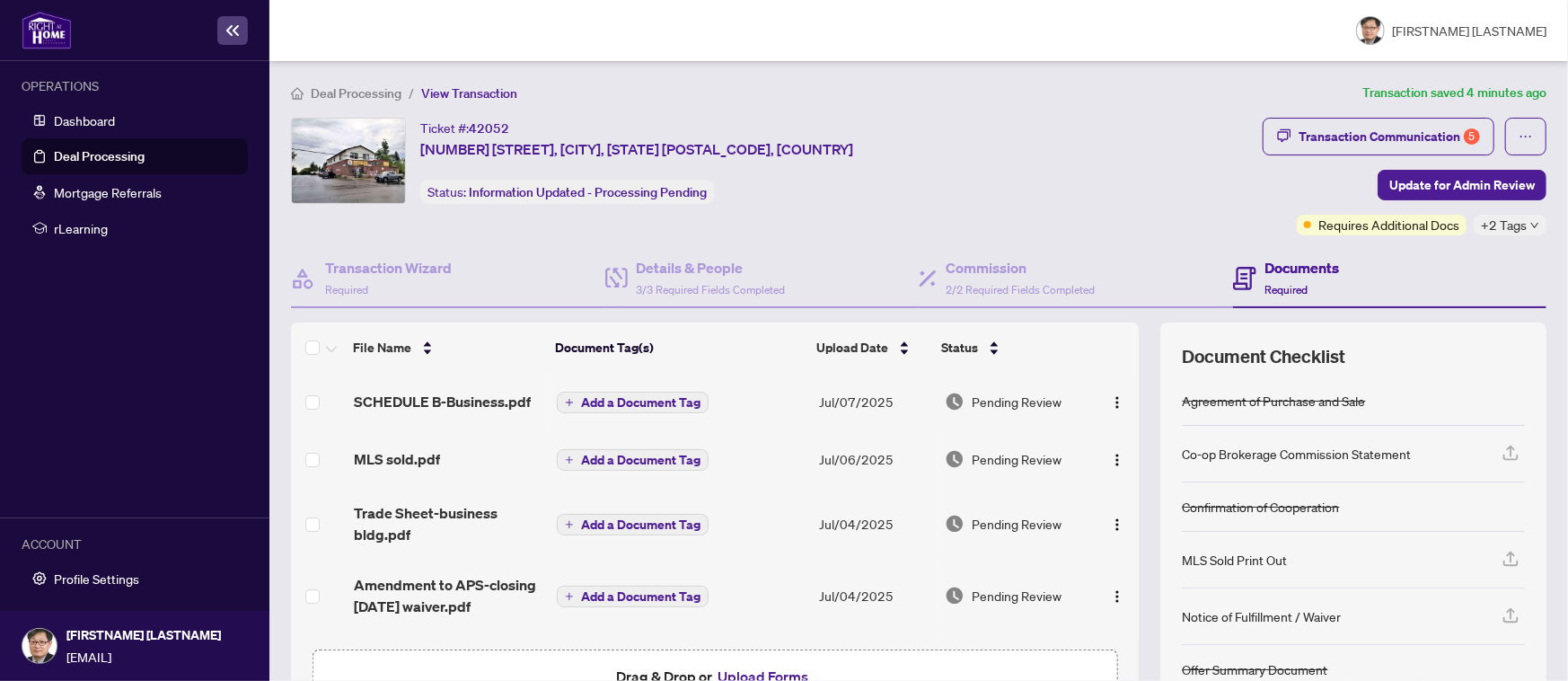 click on "Ticket #: [NUMBER] [NUMBER] [STREET], [CITY], [STATE] [POSTAL_CODE], [COUNTRY] Status: Information Updated - Processing Pending Update for Admin Review" at bounding box center (773, 176) 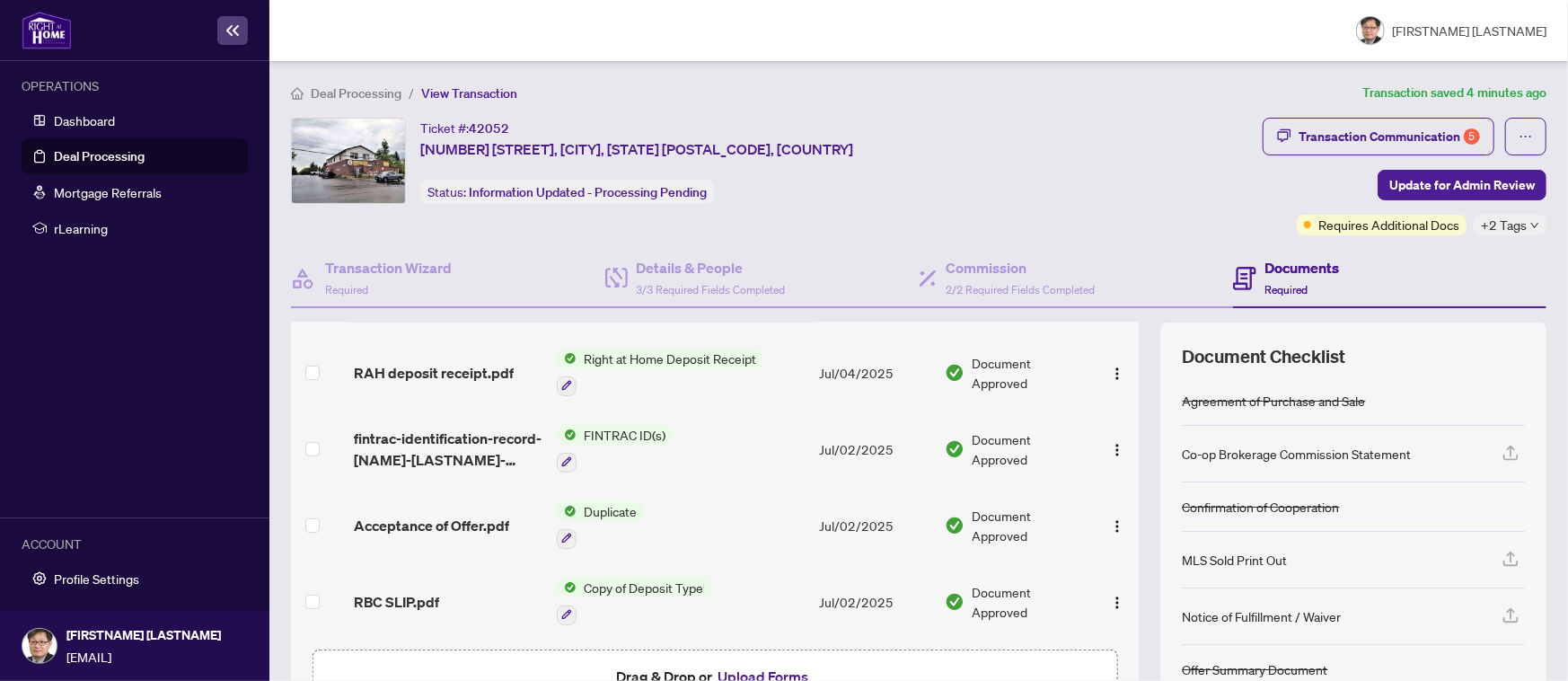 scroll, scrollTop: 0, scrollLeft: 0, axis: both 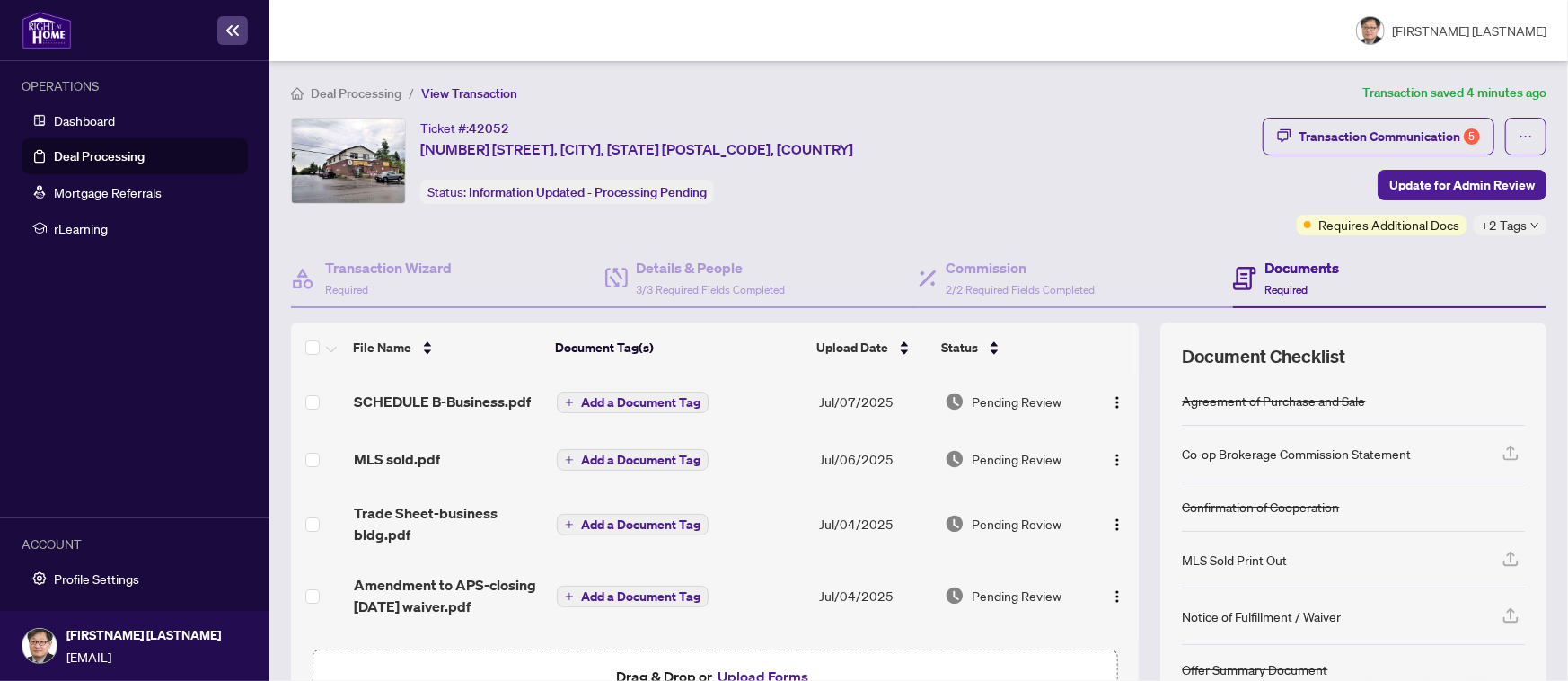 click on "Ticket #: [NUMBER] [NUMBER] [STREET], [CITY], [STATE] [POSTAL_CODE], [COUNTRY] Status: Information Updated - Processing Pending Update for Admin Review" at bounding box center [773, 161] 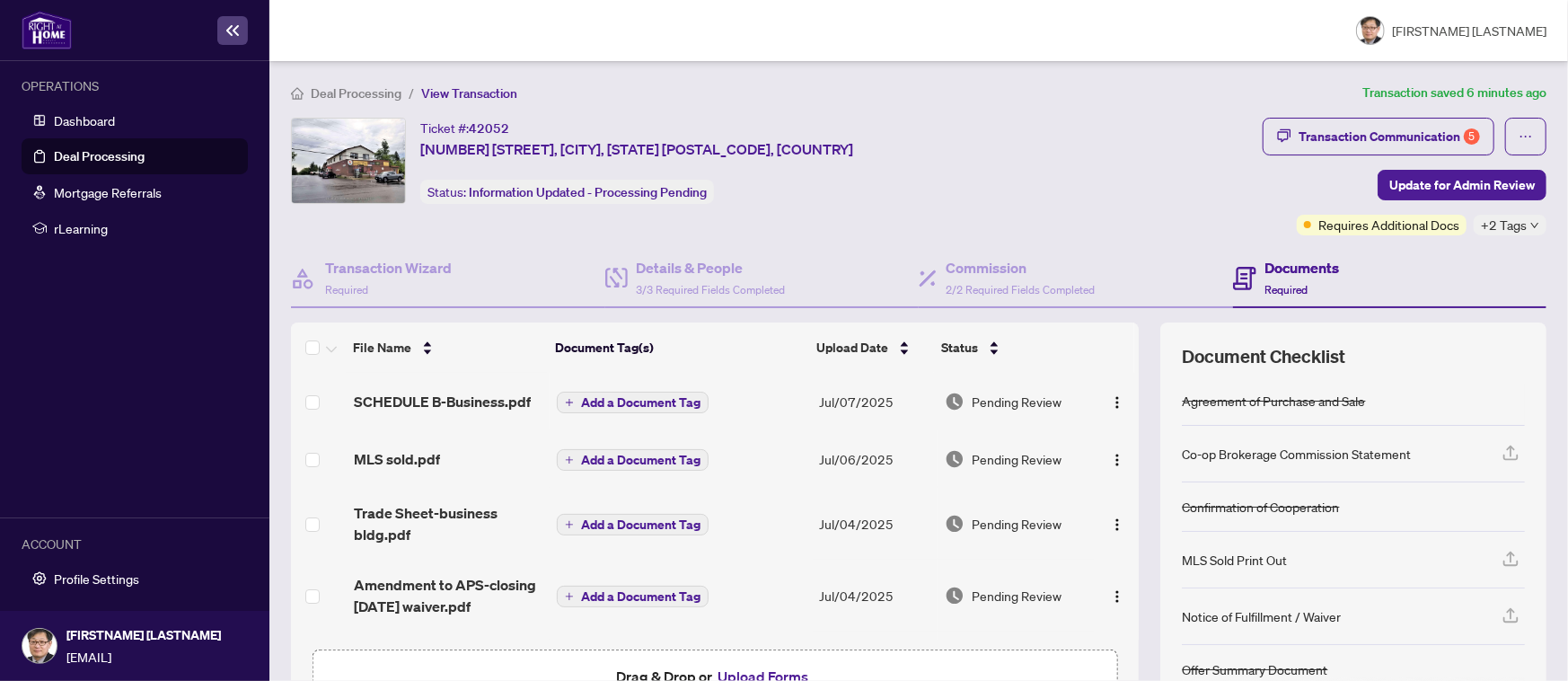 click on "Deal Processing / View Transaction" at bounding box center (823, 93) 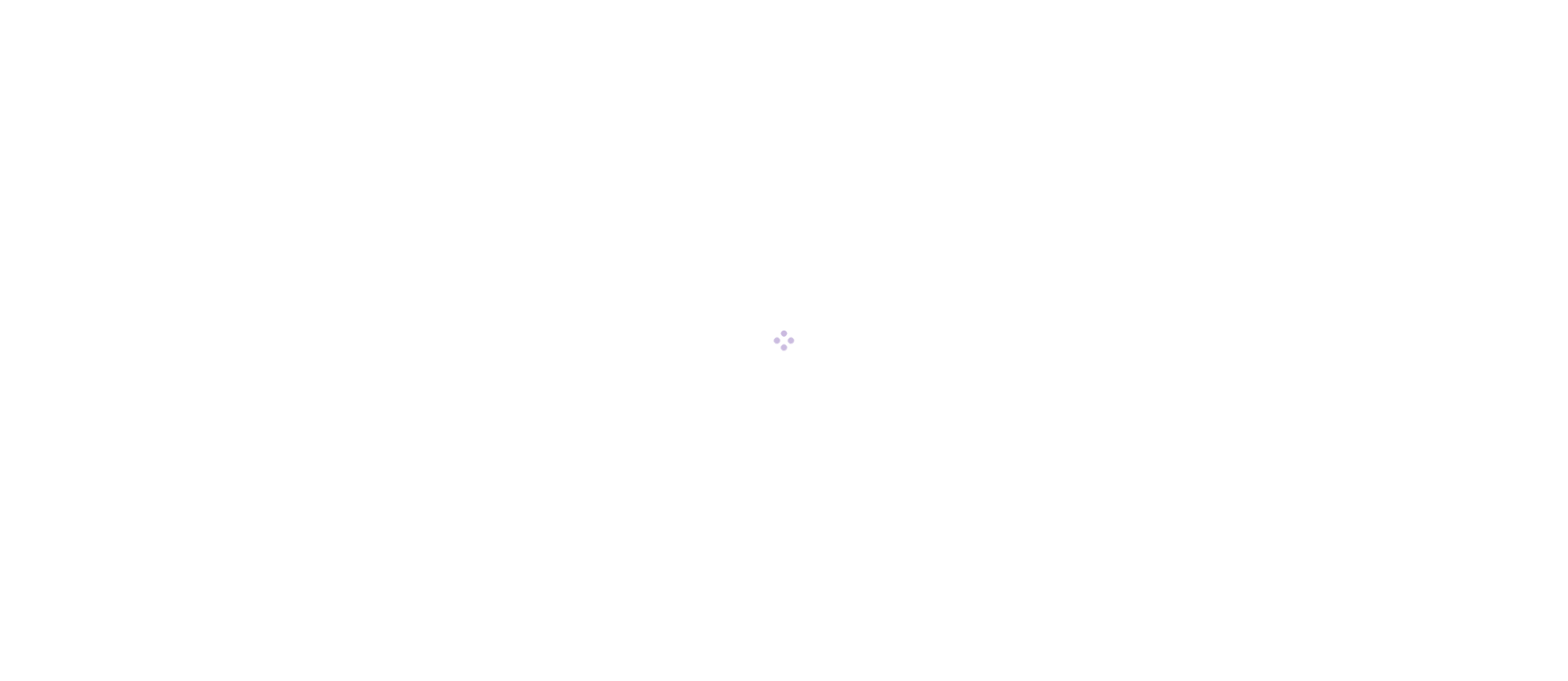 scroll, scrollTop: 0, scrollLeft: 0, axis: both 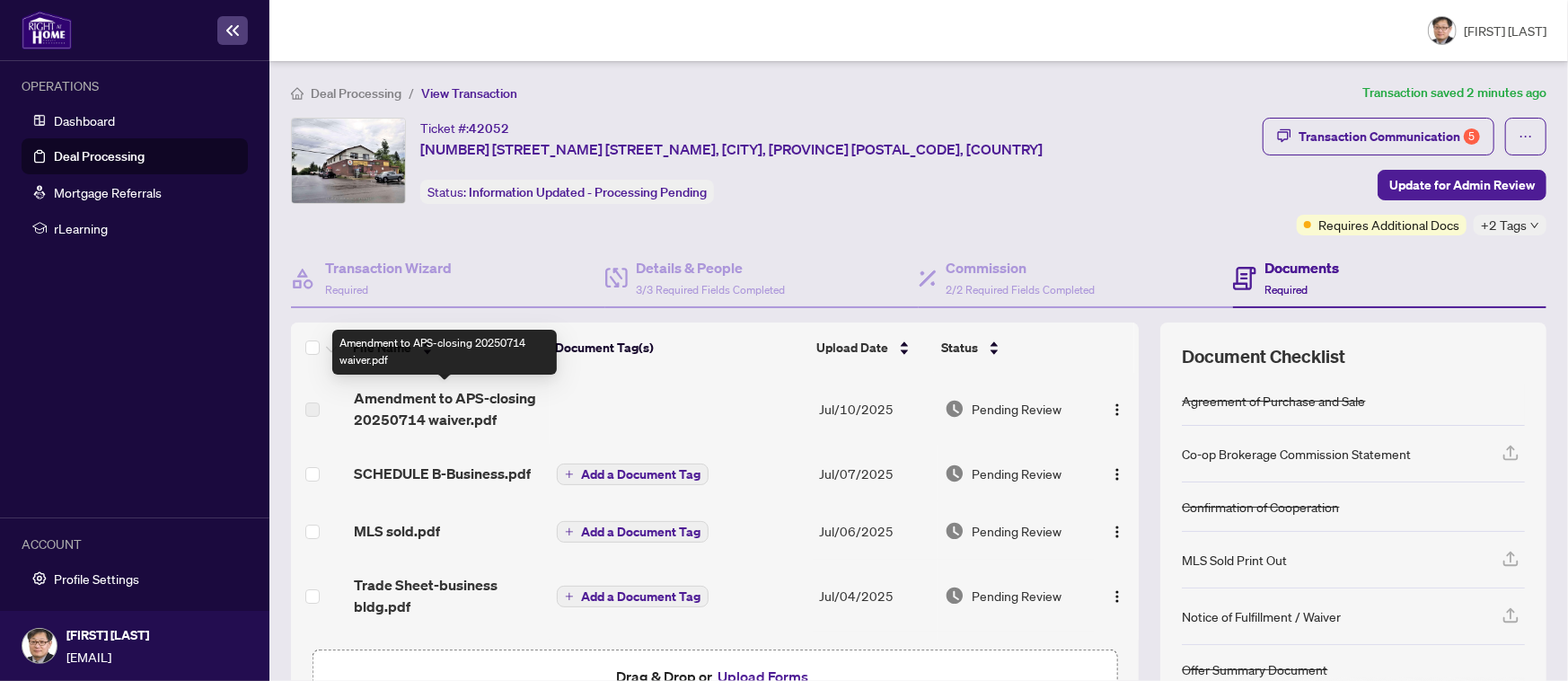 click on "Amendment to APS-closing 20250714  waiver.pdf" at bounding box center [448, 409] 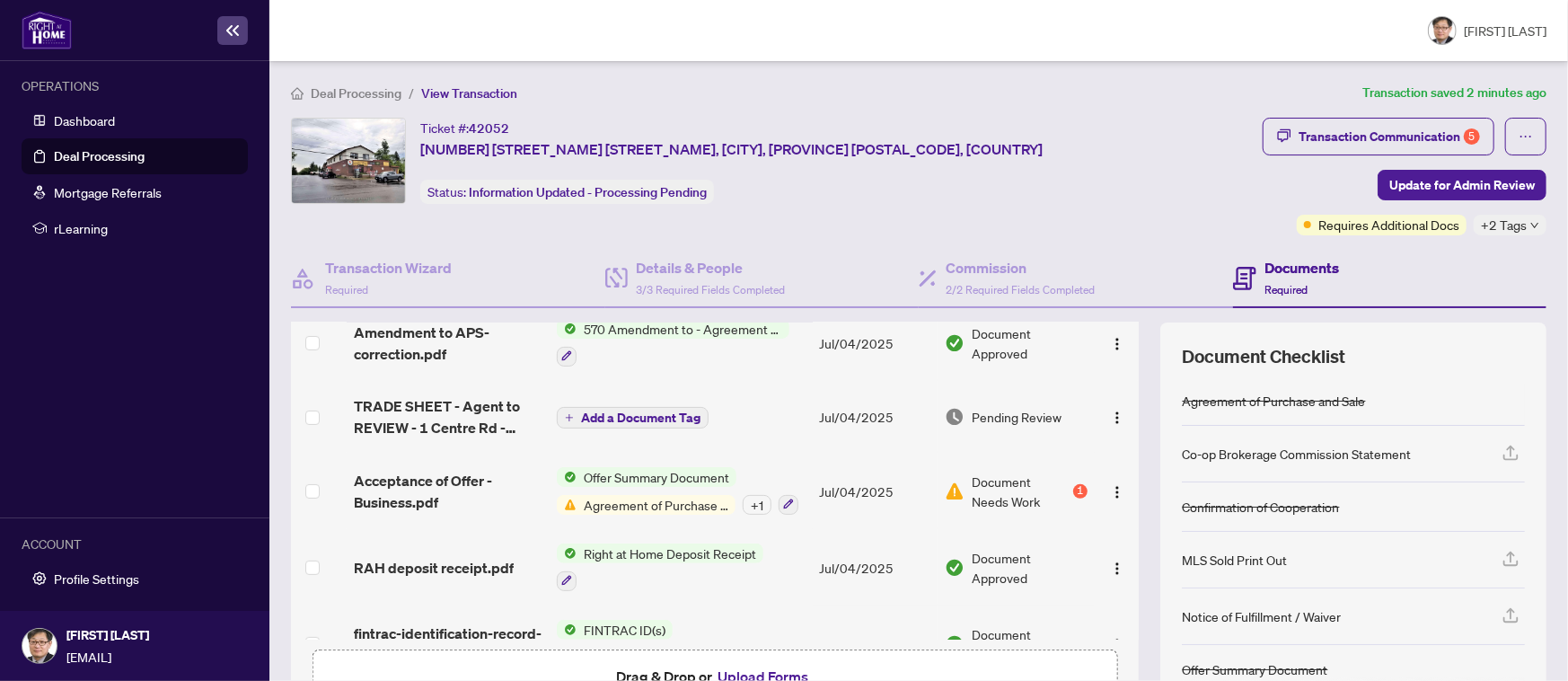 scroll, scrollTop: 369, scrollLeft: 0, axis: vertical 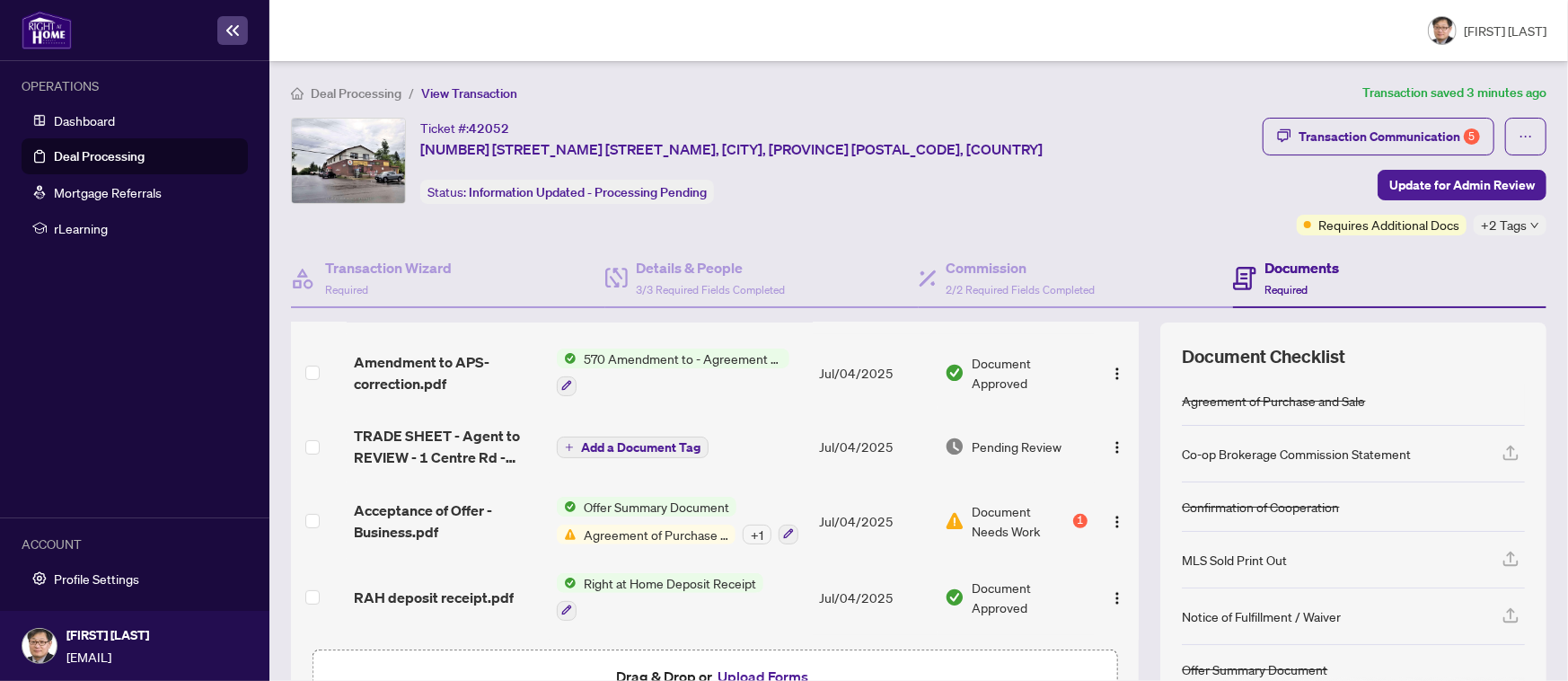 click on "Agreement of Purchase and Sale" at bounding box center [656, 535] 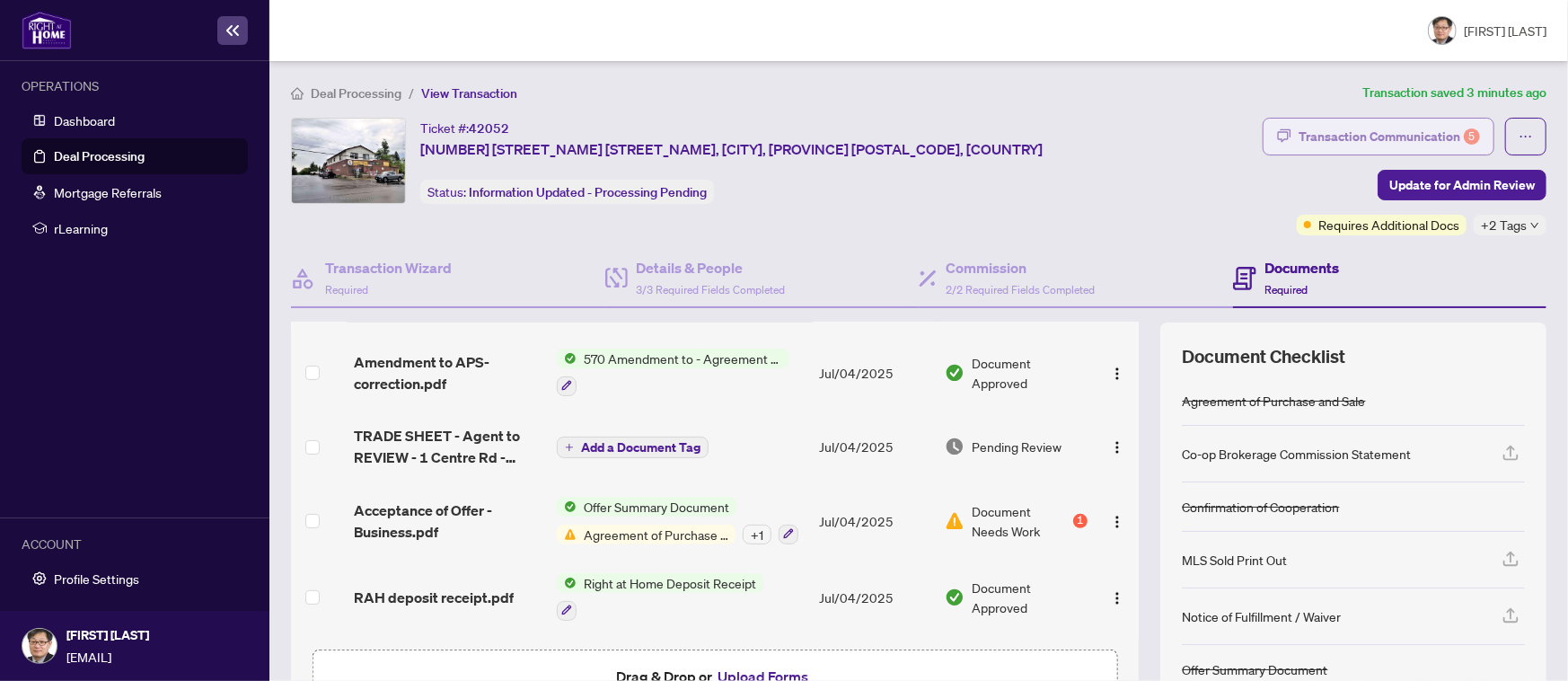 click on "Transaction Communication 5" at bounding box center [1389, 137] 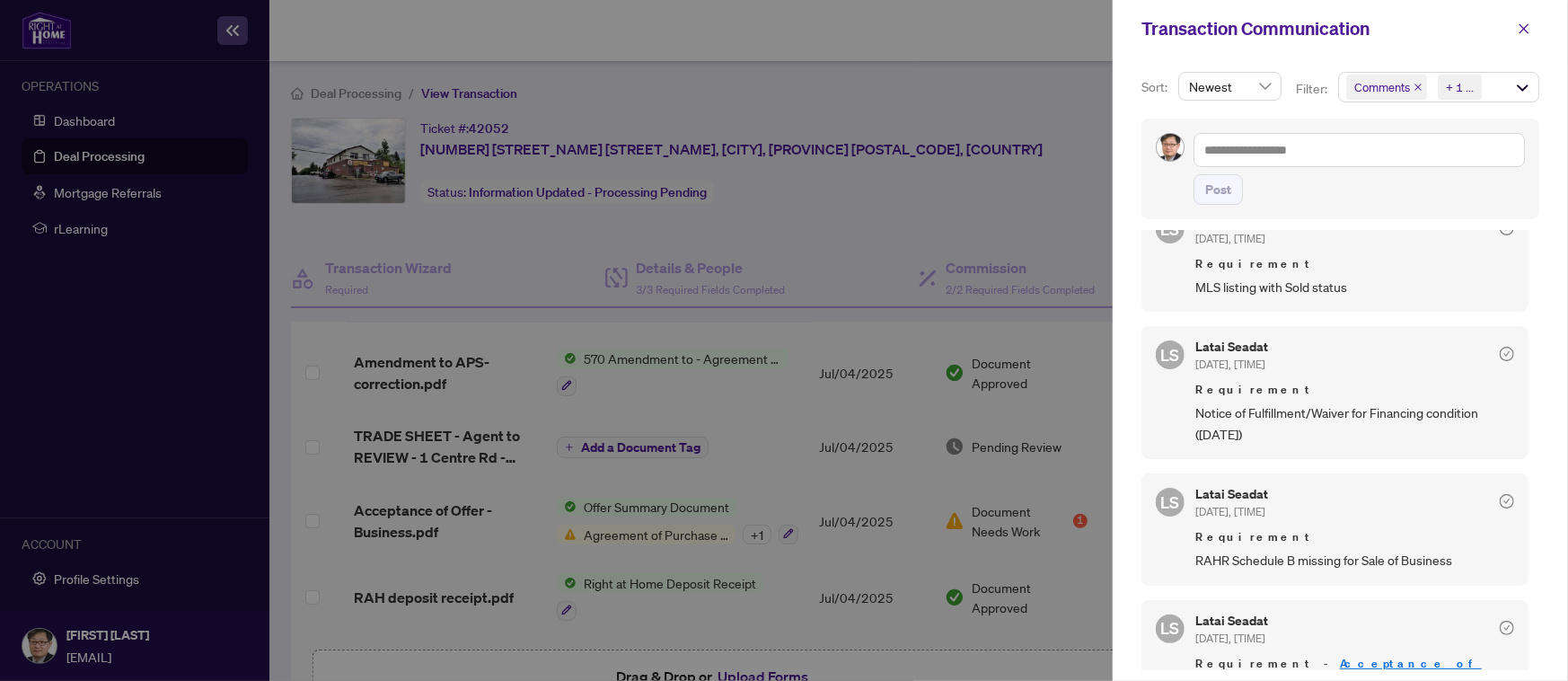 scroll, scrollTop: 0, scrollLeft: 0, axis: both 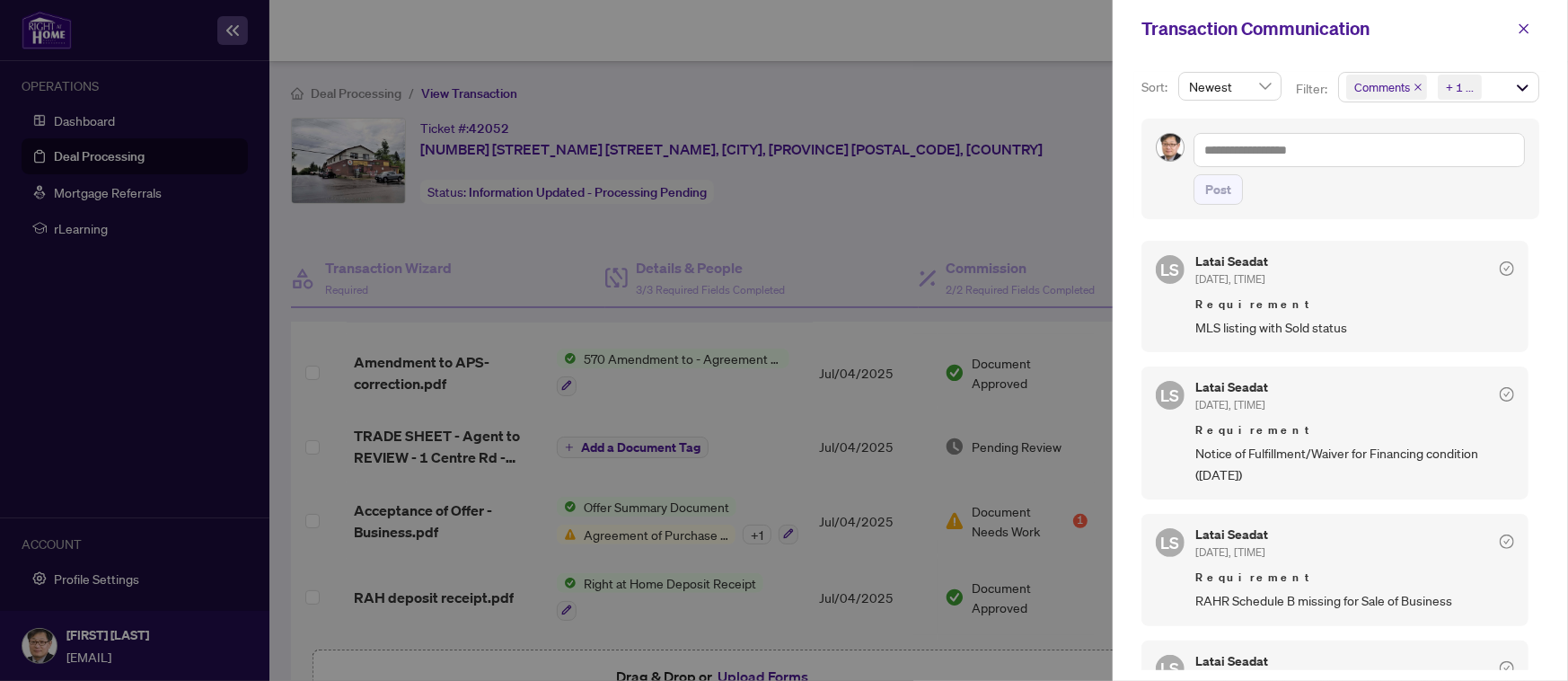 click at bounding box center [784, 340] 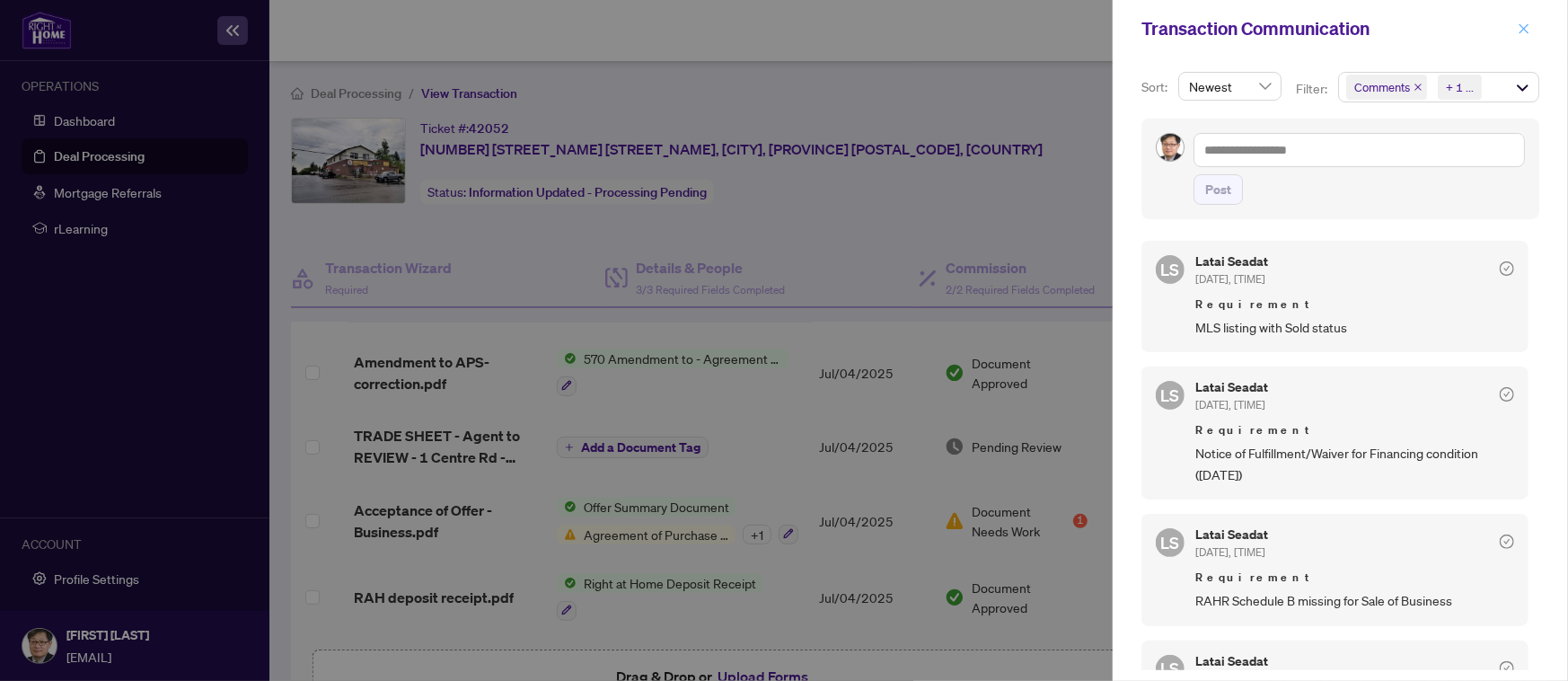 click 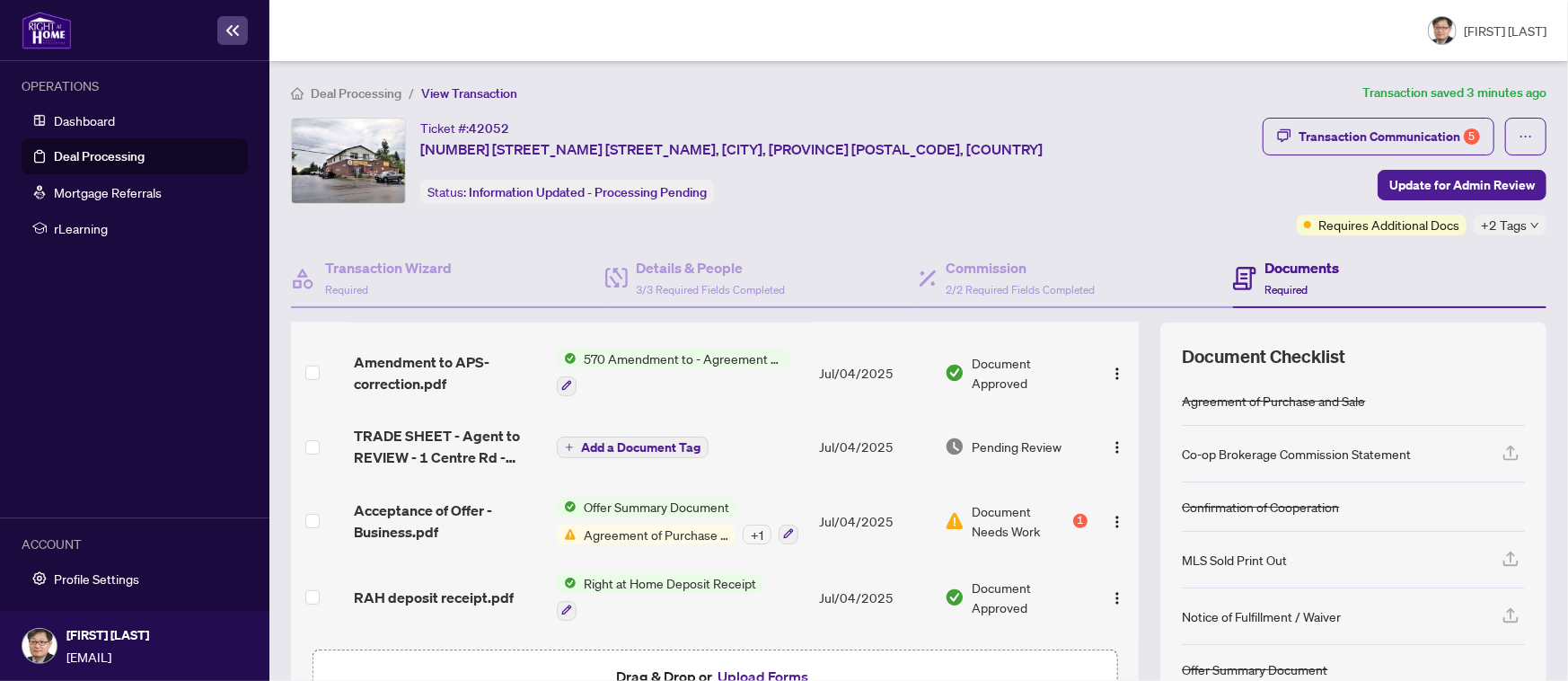 click on "1" at bounding box center (1080, 521) 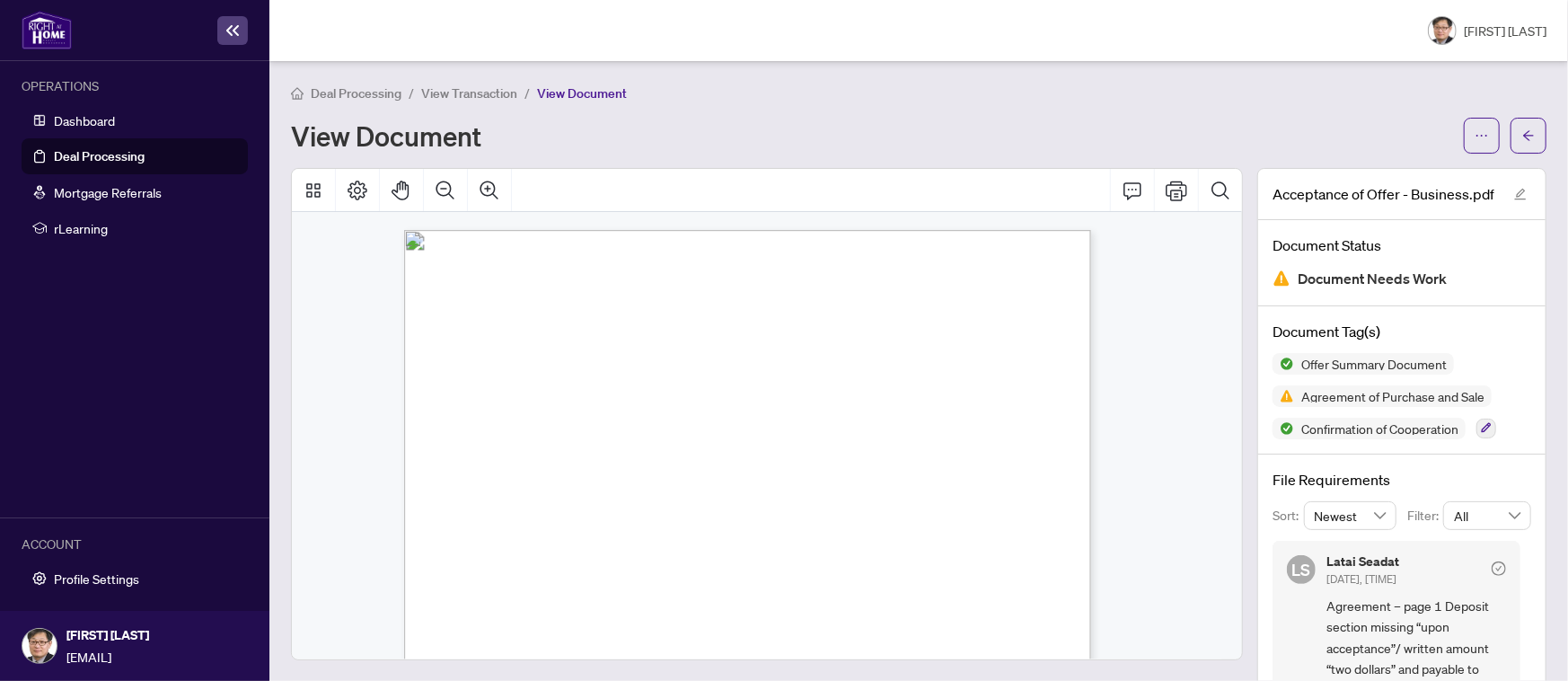 scroll, scrollTop: 67, scrollLeft: 0, axis: vertical 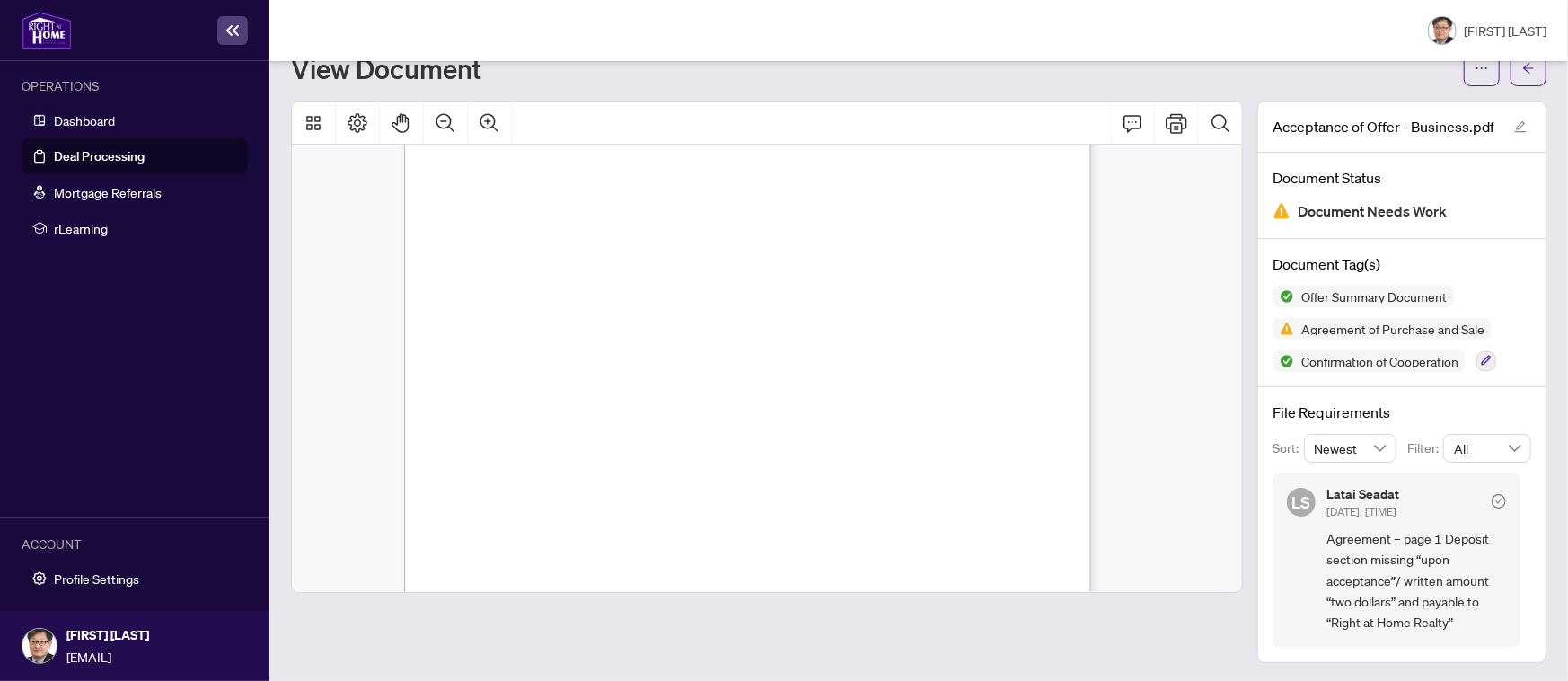 click on "26
DigiSign Verified - 7ce68ffc-d81b-433c-9fae-29d705d09e04
JHP
JHP  JHP
JHP
JHP
JHP
JHP
�����
����
Authentisign ID: 40F13AB9-3252-F011-8F7C-000D3A8A9962 Authentisign ID: B707783A-9C52-F011-8F7C-000D3A8A9962 Authentisign ID: 596BFDA9-A752-F011-8F7C-000D3A8A9962  Authentisign ID: A2FFB362-C452-F011-8F7C-000D3A8A9962  Authentisign ID: 6A94EF1F-0A53-F011-8F7C-000D3A8A9962  DigiSign Verified - 3957ab78-1cd9-4c17-bd11-d3a394c6af9d  DigiSign Verified - 091b786b-2a4c-4100-bcae-bcd8763fdf23  DigiSign Verified - b92ba5f1-e0b2-413f-a278-065dfe222bbd" at bounding box center [833, 535] 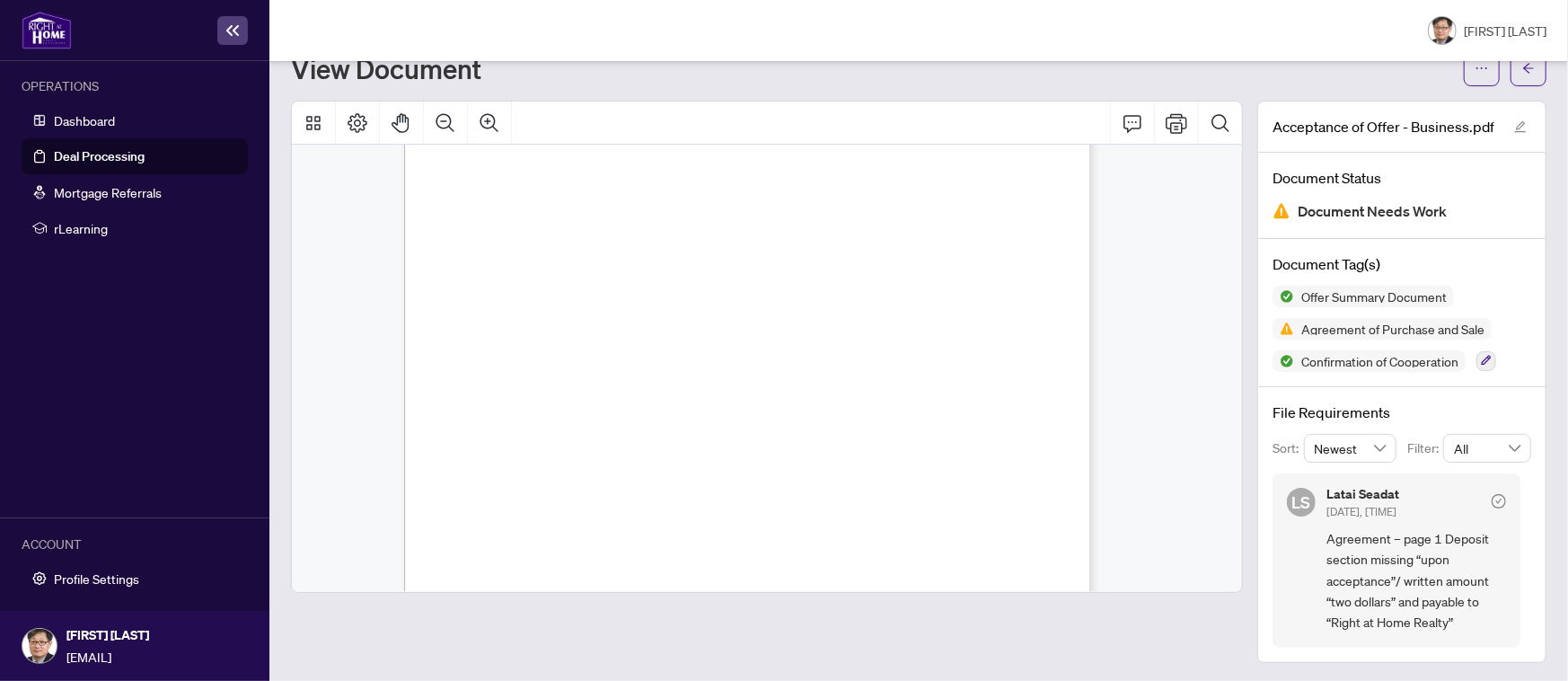 scroll, scrollTop: 0, scrollLeft: 0, axis: both 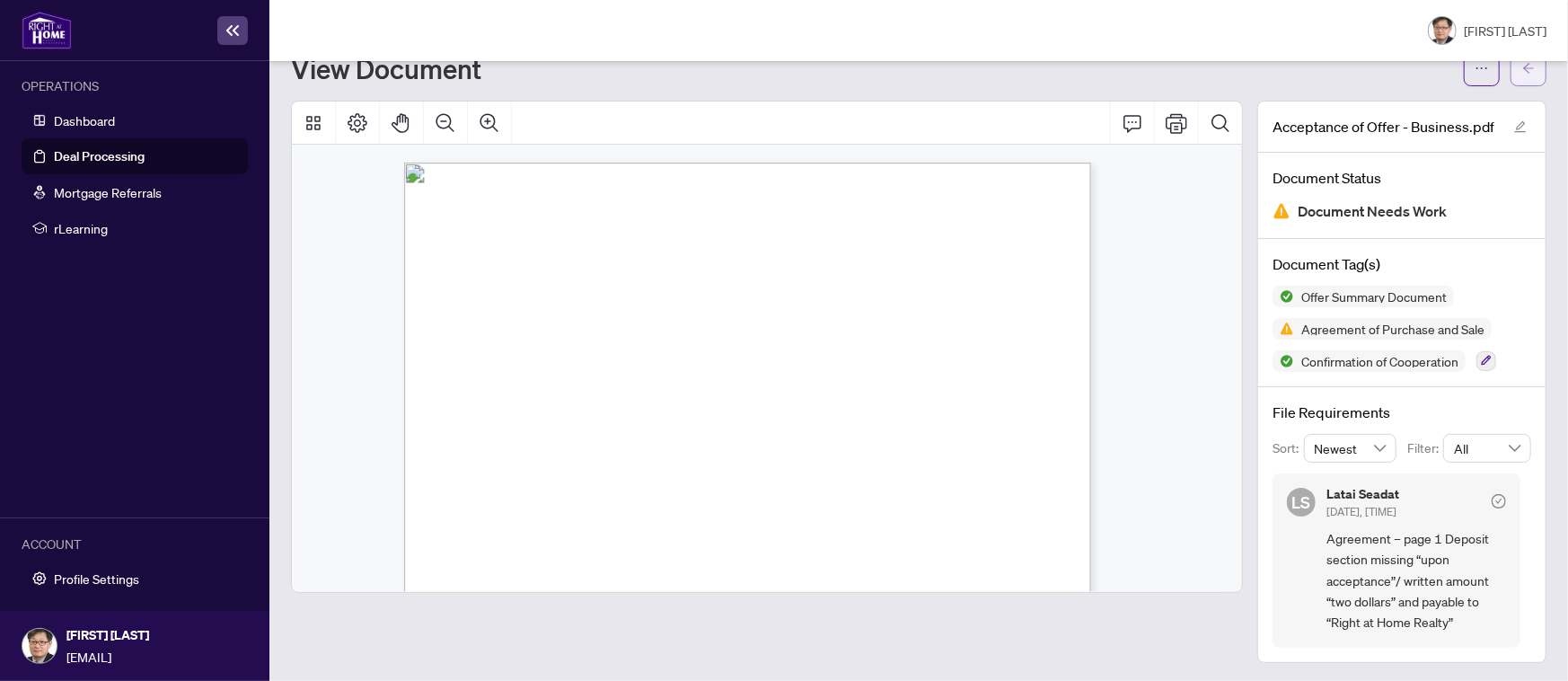 click 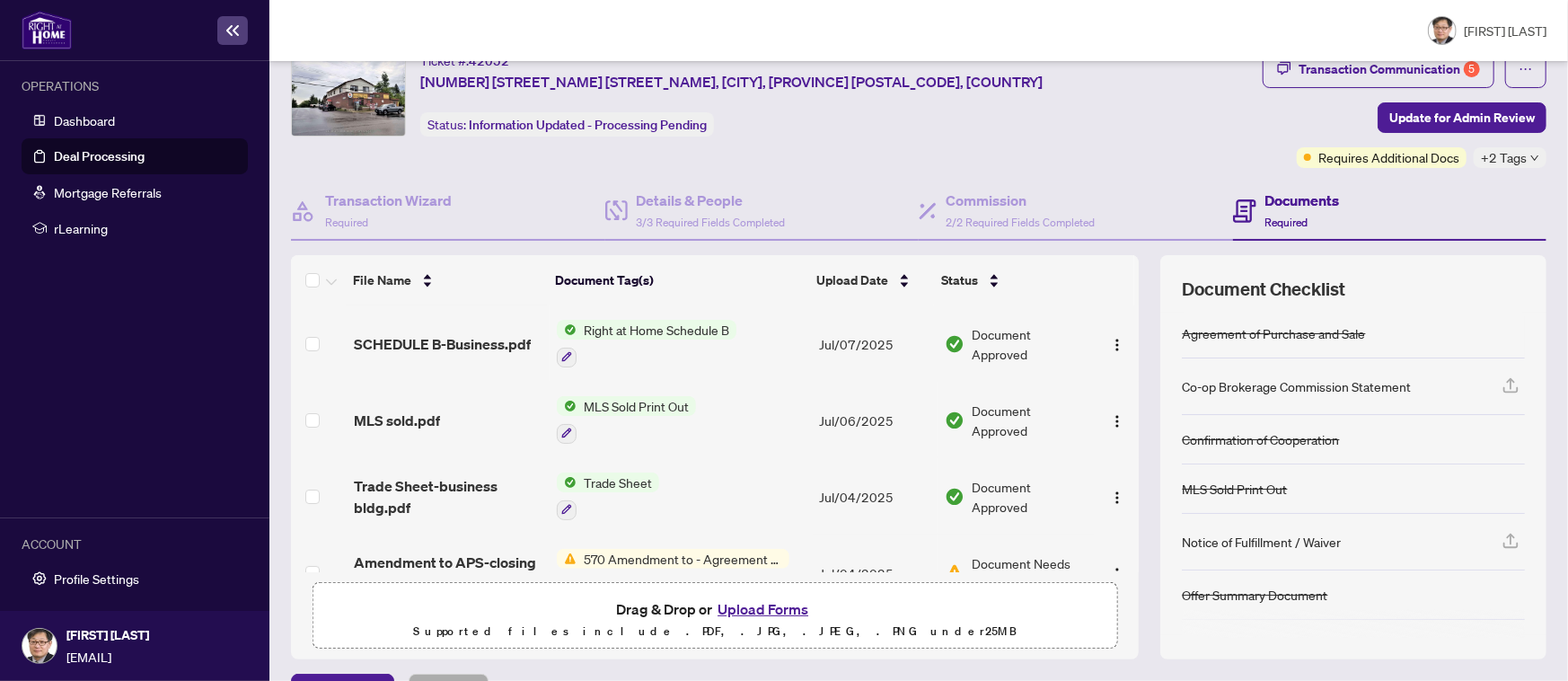 click on "Amendment to APS-closing [DATE] waiver.pdf" at bounding box center (448, 572) 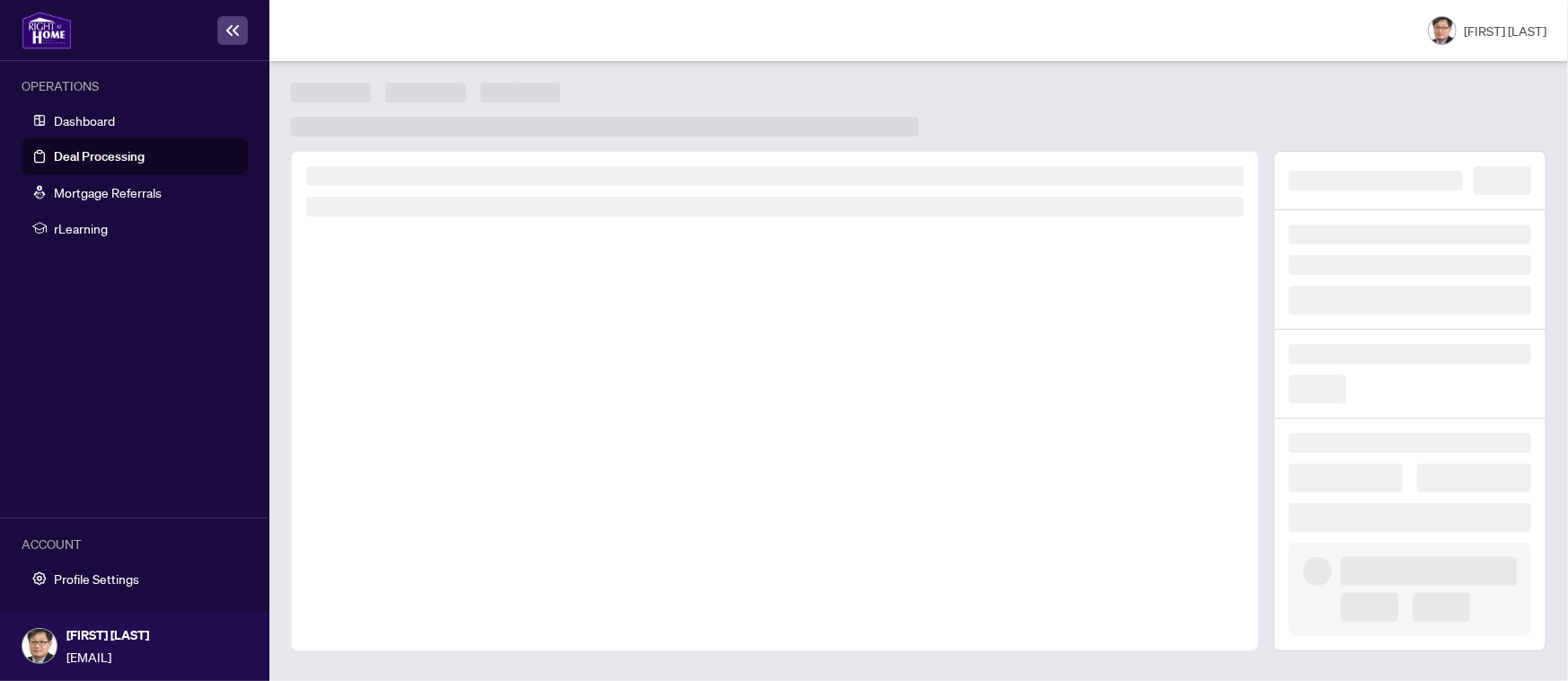 scroll, scrollTop: 0, scrollLeft: 0, axis: both 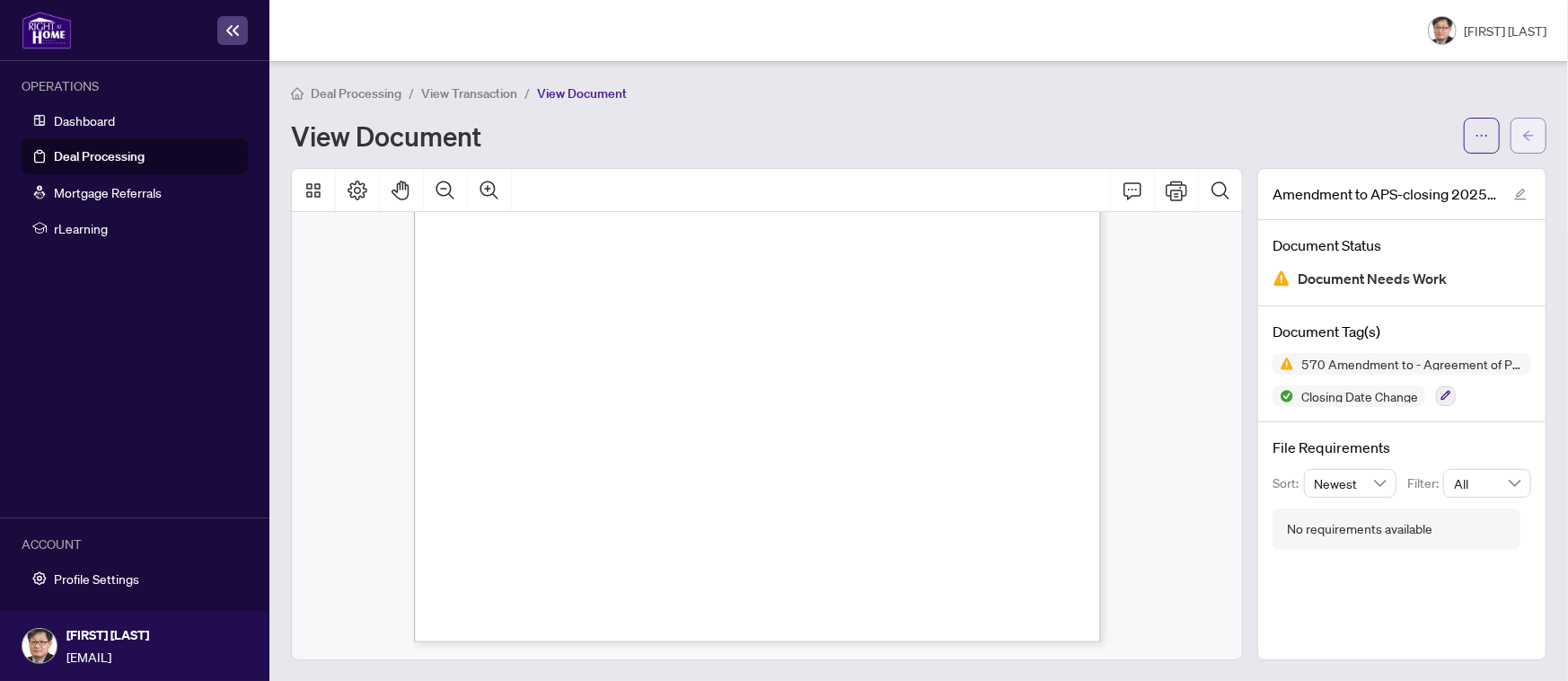click 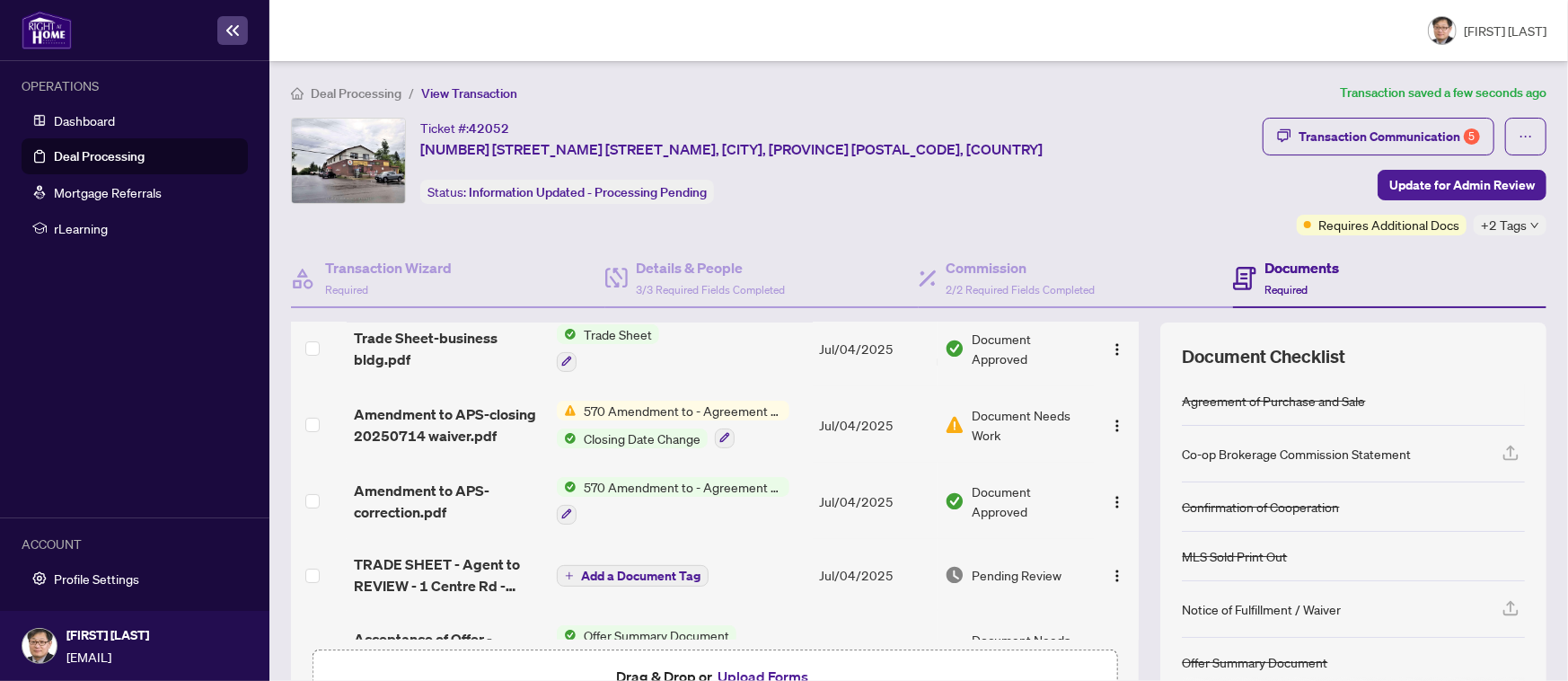 scroll, scrollTop: 225, scrollLeft: 0, axis: vertical 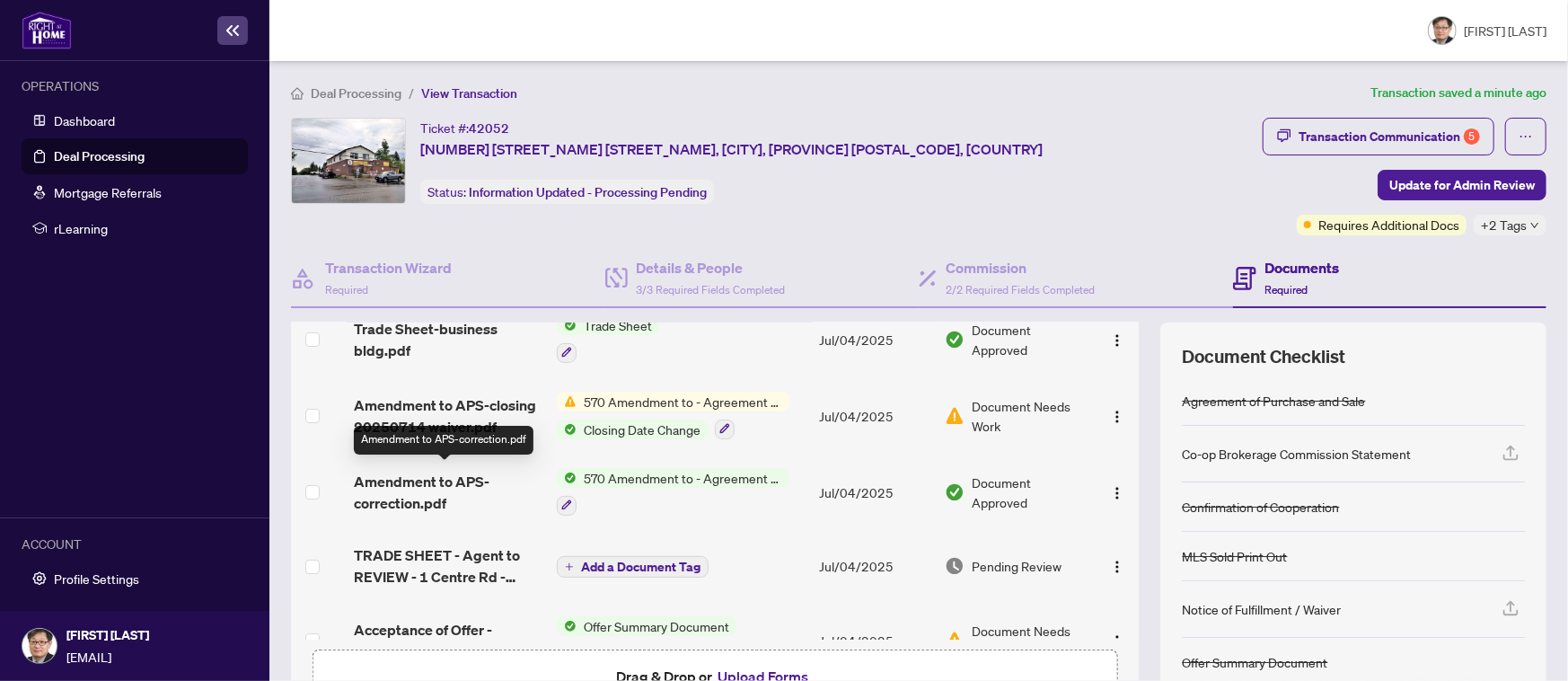 click on "Amendment to APS-correction.pdf" at bounding box center (448, 492) 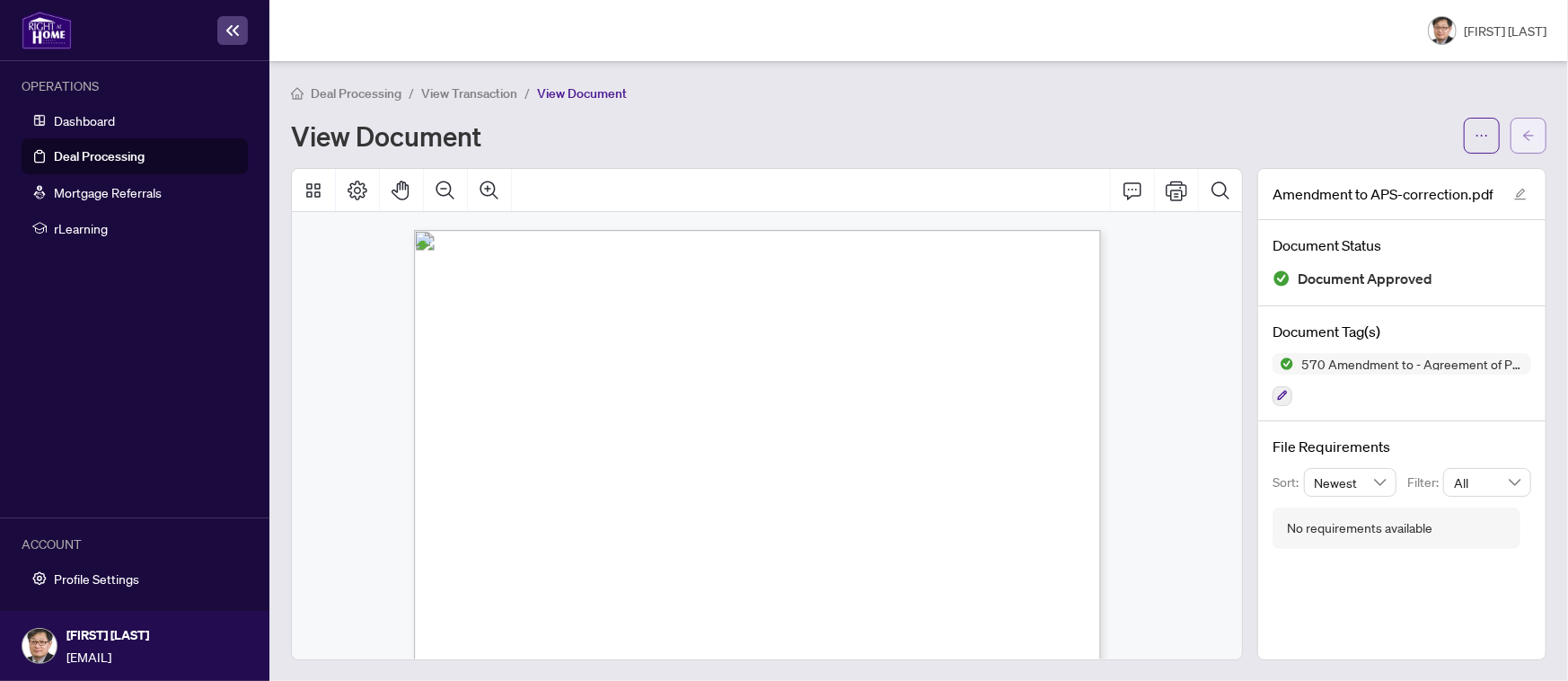 click 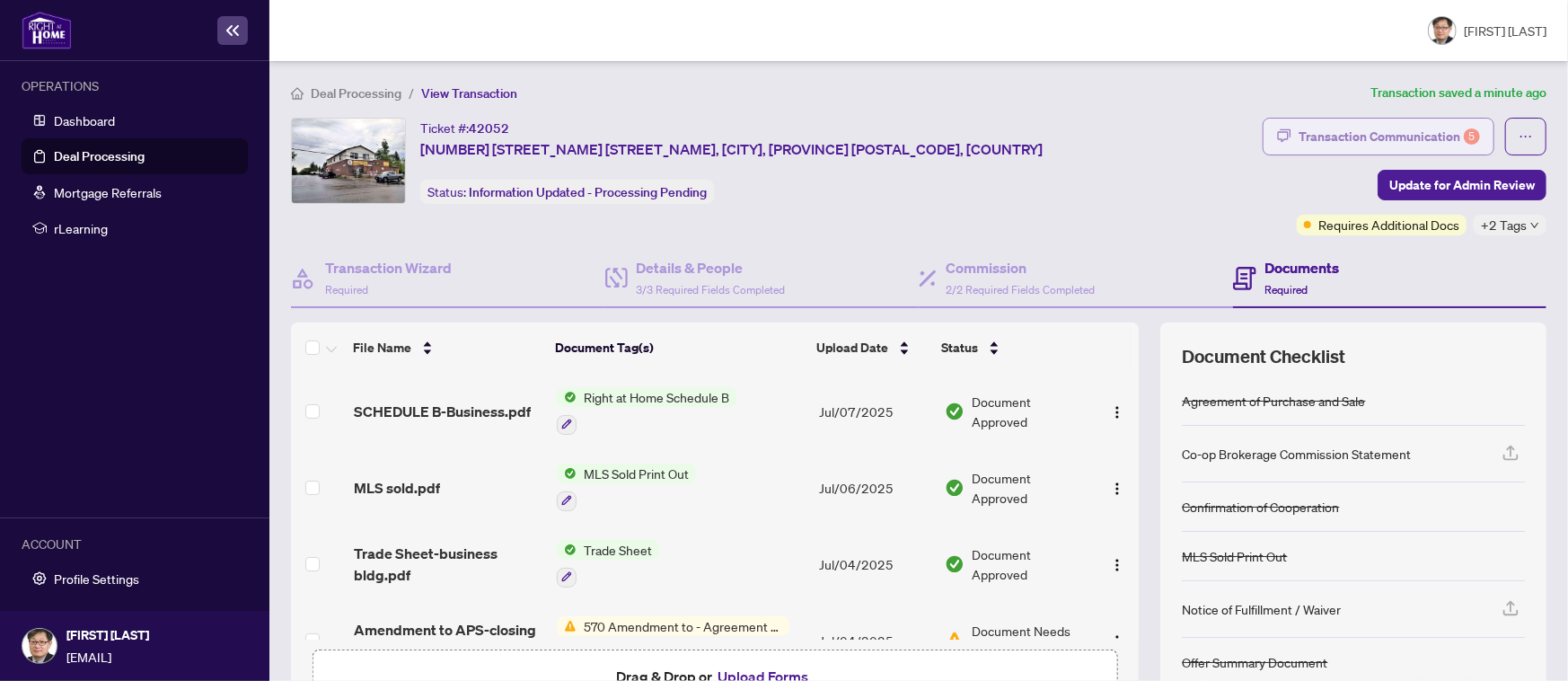 click on "Transaction Communication 5" at bounding box center [1389, 137] 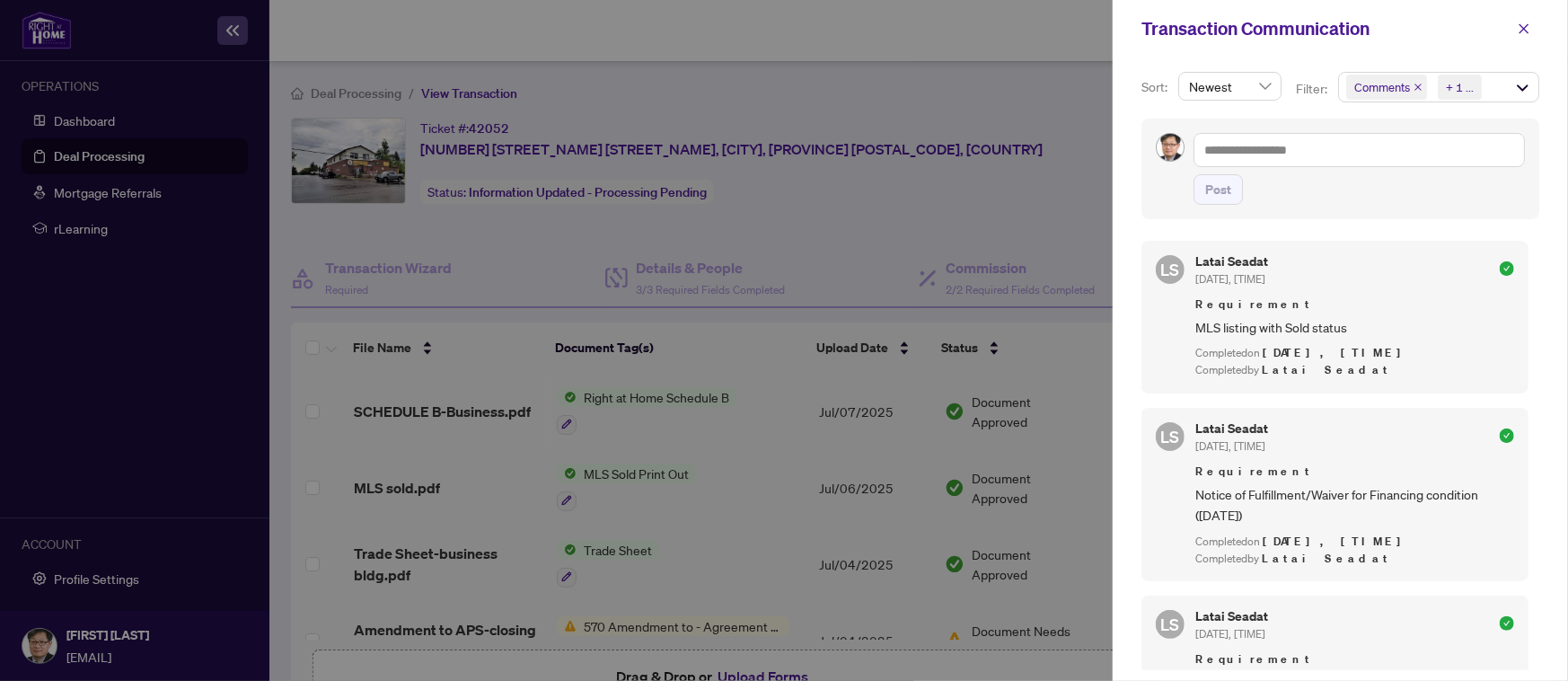 drag, startPoint x: 1048, startPoint y: 435, endPoint x: 1051, endPoint y: 419, distance: 16.278821 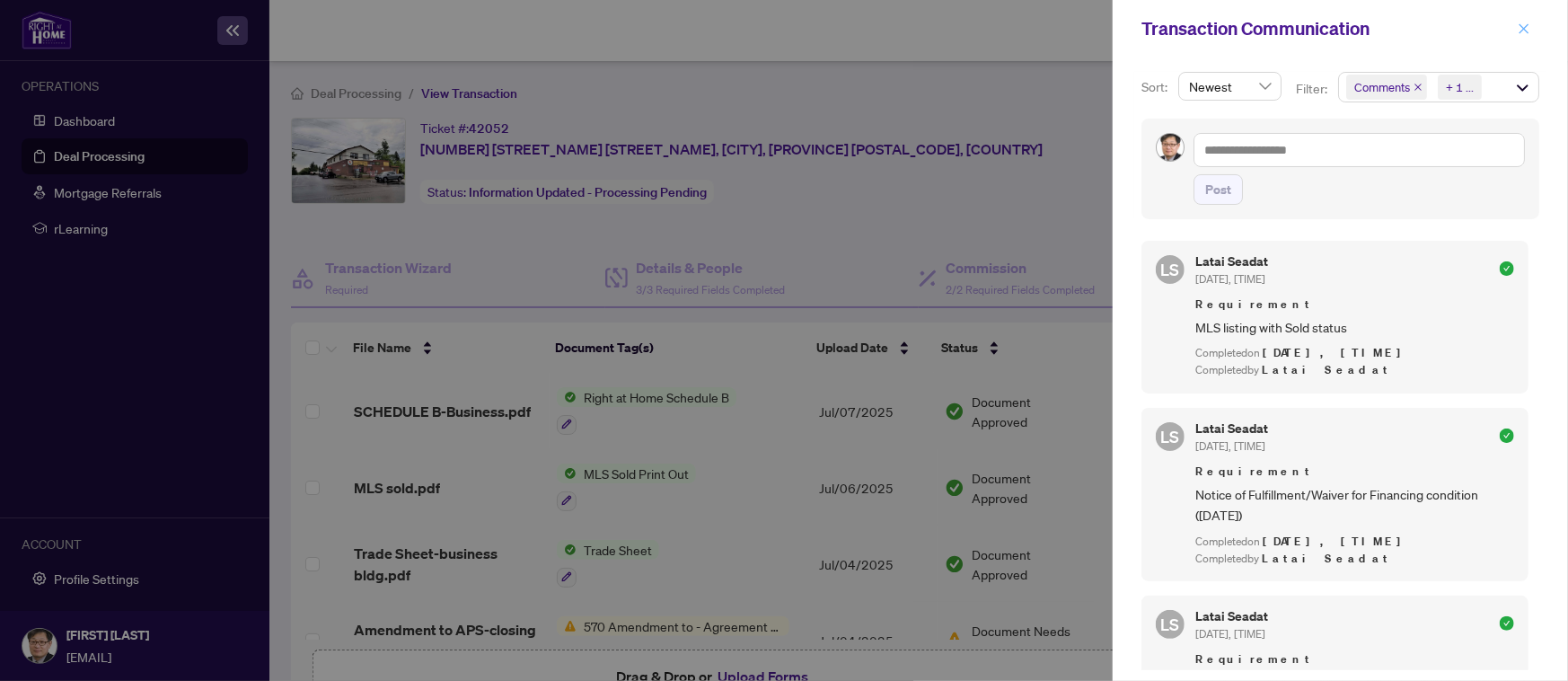 click 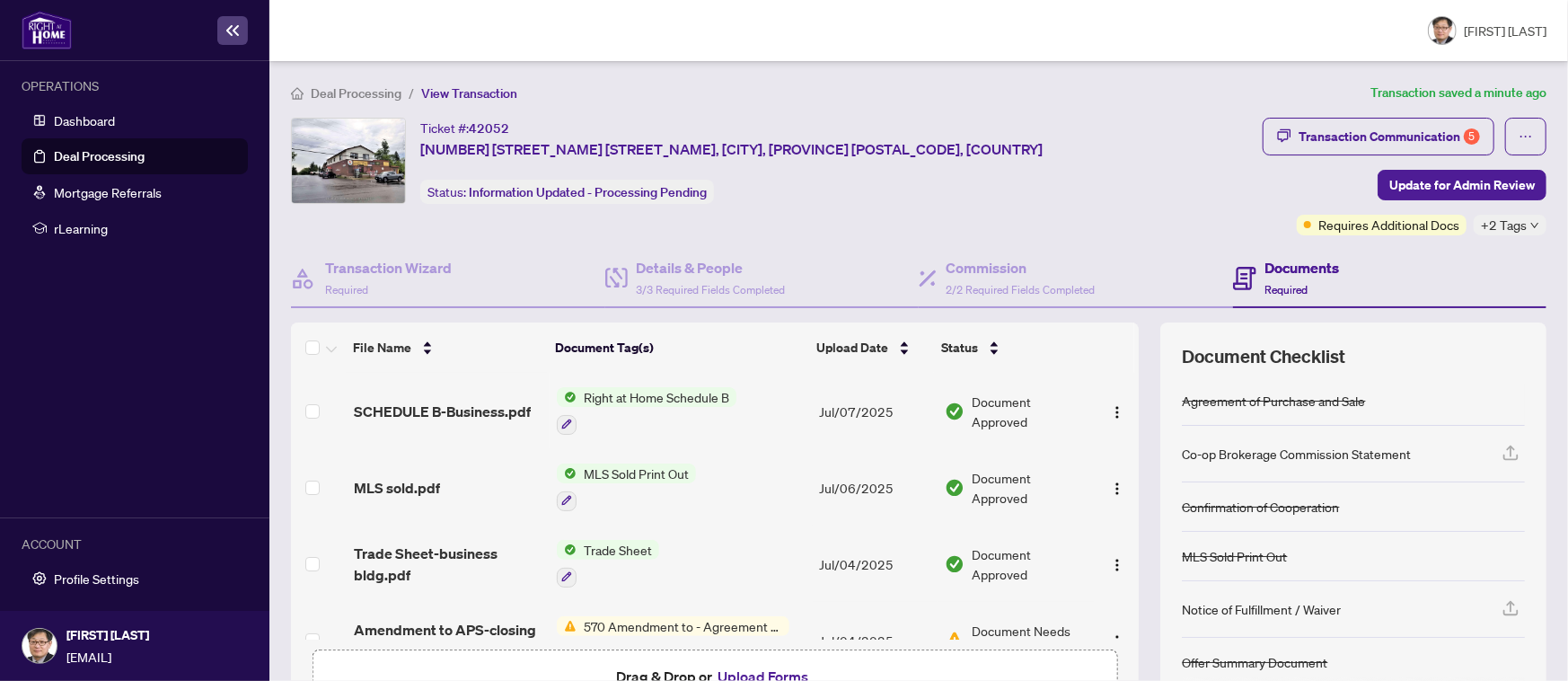 click on "Deal Processing" at bounding box center [99, 156] 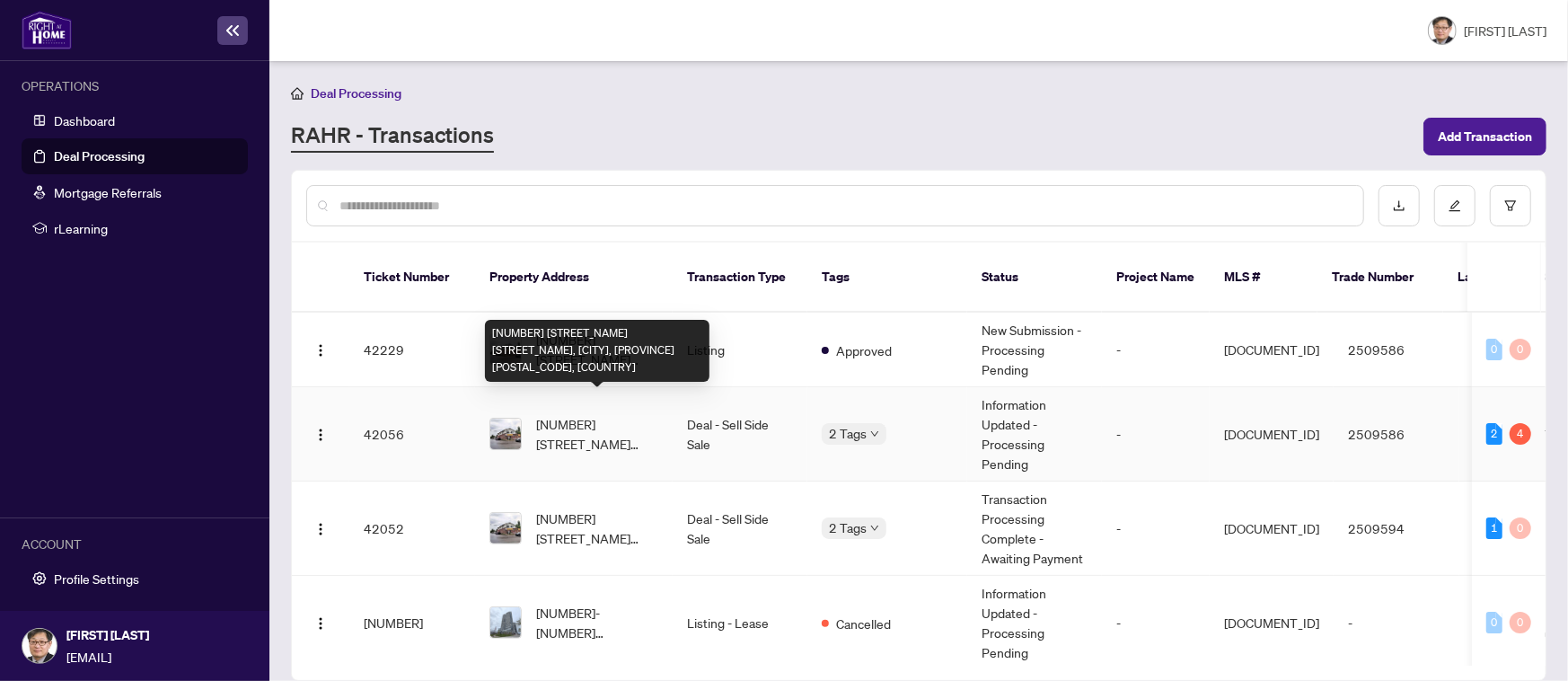 click on "[NUMBER] [STREET], [CITY], [STATE] [POSTAL_CODE], [COUNTRY]" at bounding box center (597, 434) 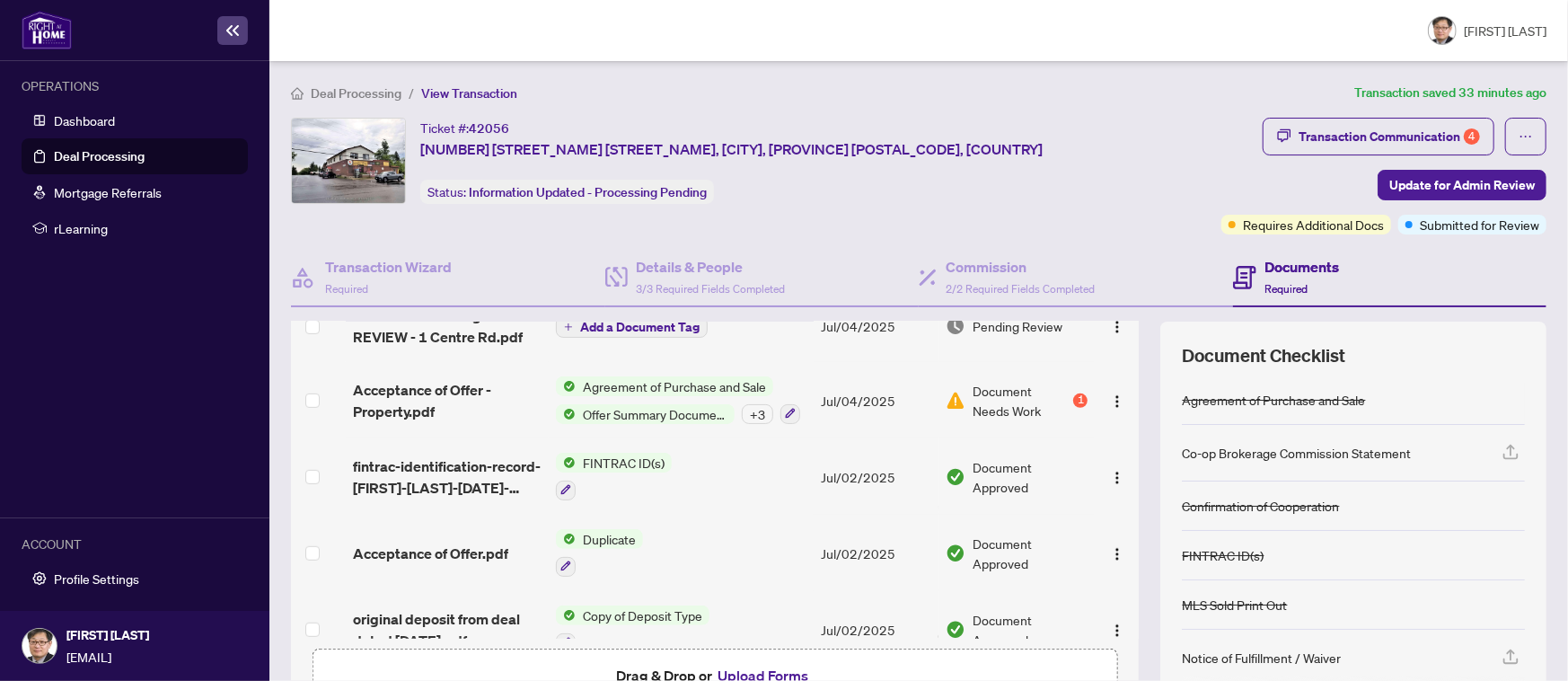 scroll, scrollTop: 701, scrollLeft: 0, axis: vertical 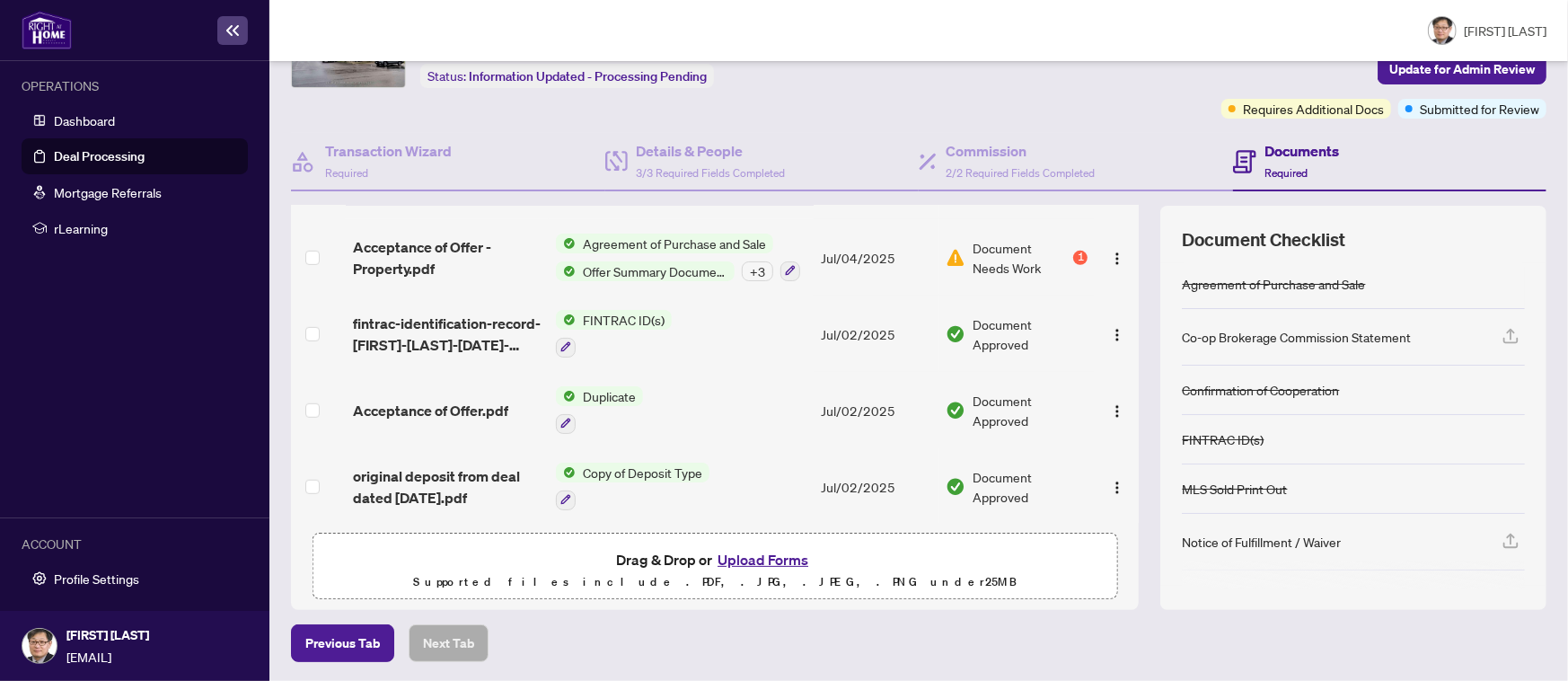 click on "Upload Forms" at bounding box center [762, 560] 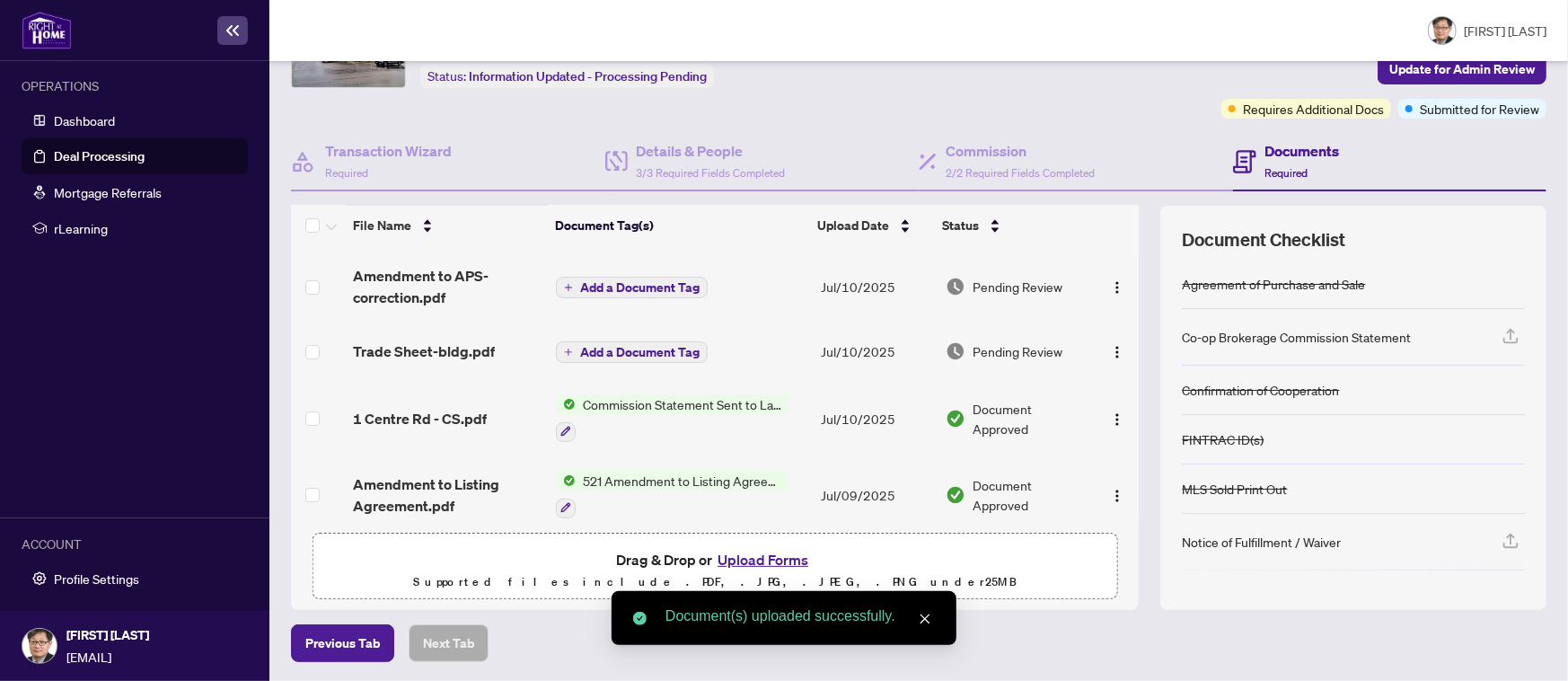 scroll, scrollTop: 0, scrollLeft: 0, axis: both 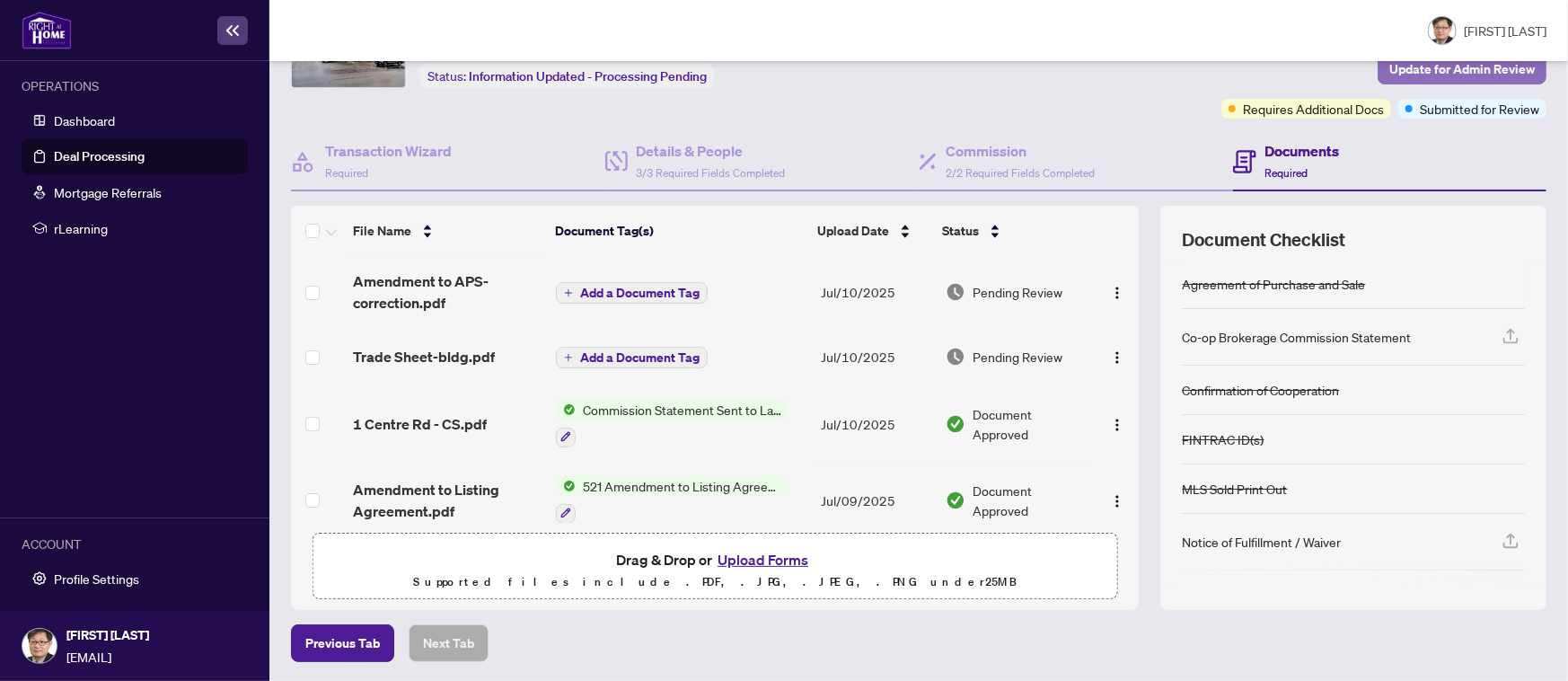 click on "Update for Admin Review" at bounding box center (1462, 69) 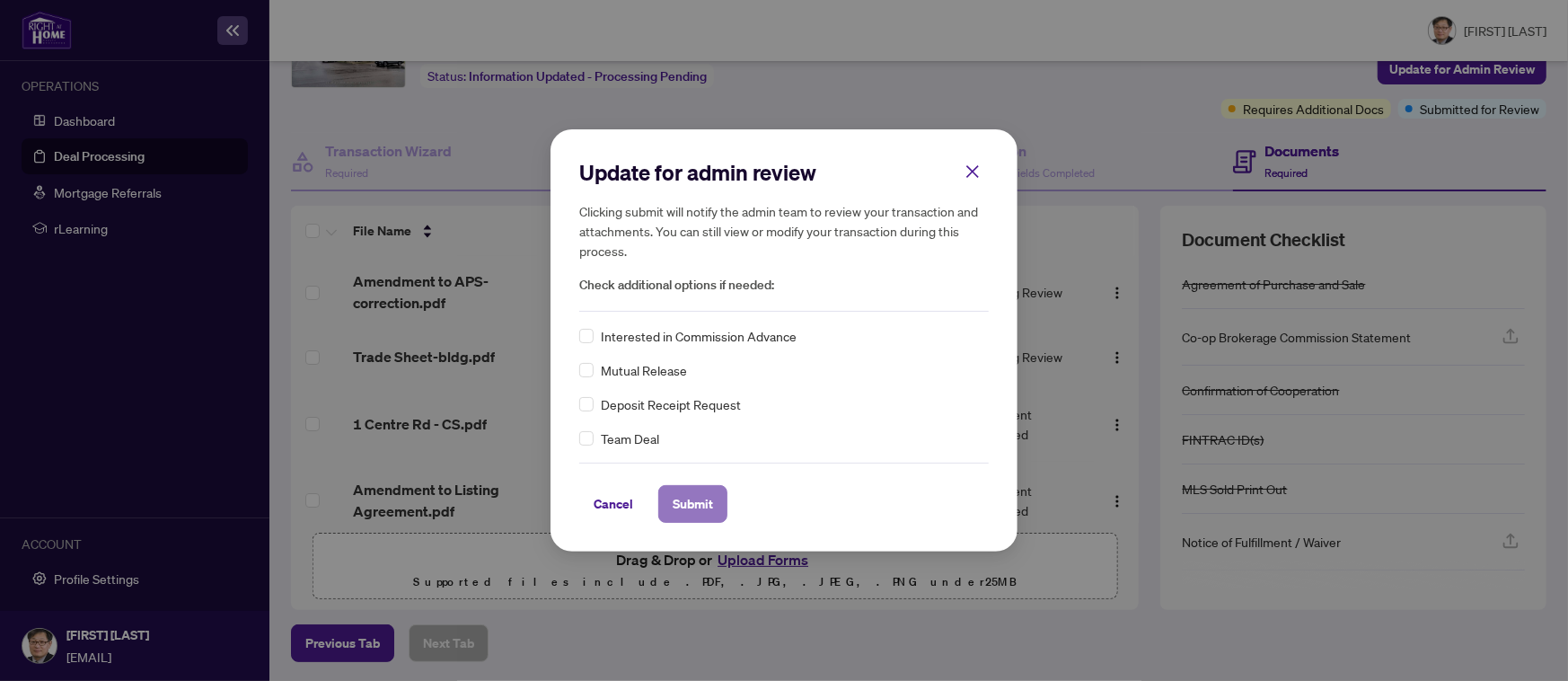 click on "Submit" at bounding box center (692, 504) 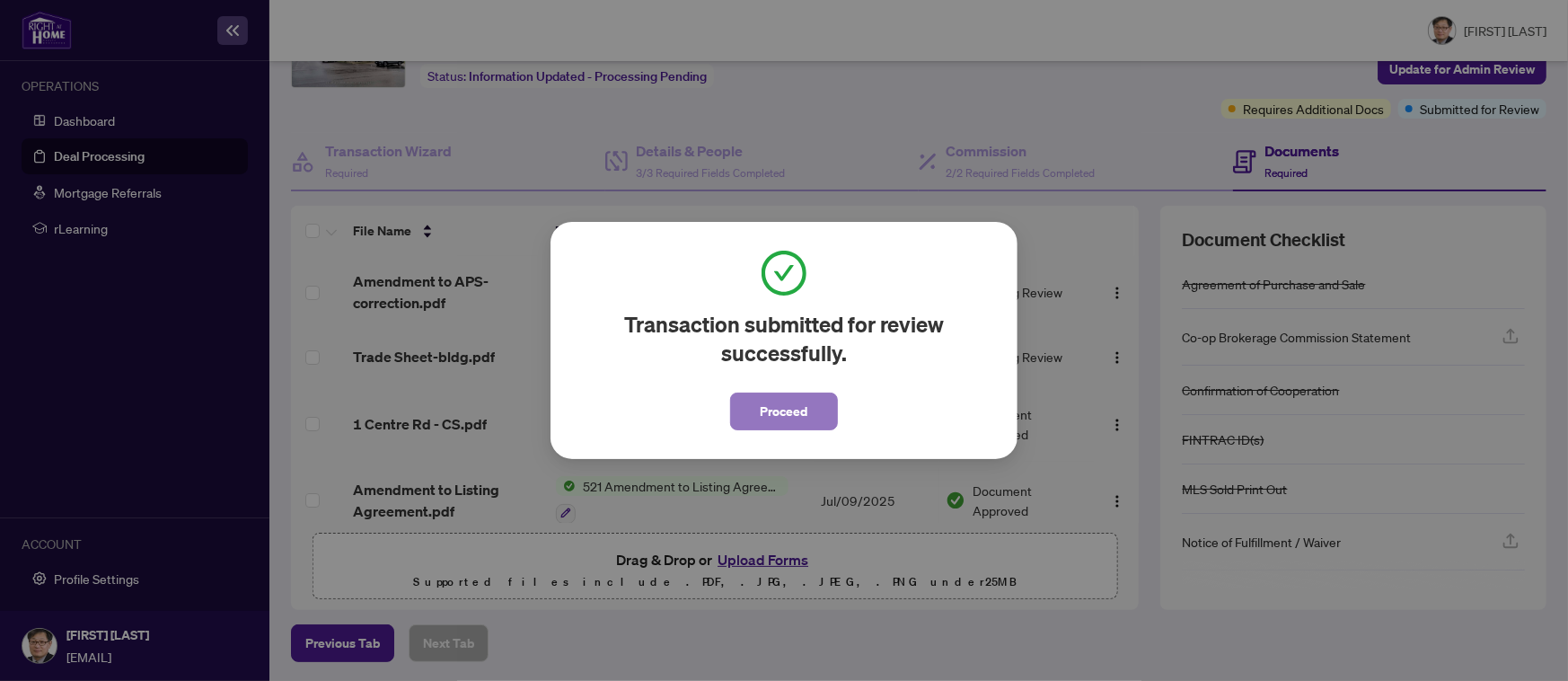 click on "Proceed" at bounding box center [784, 411] 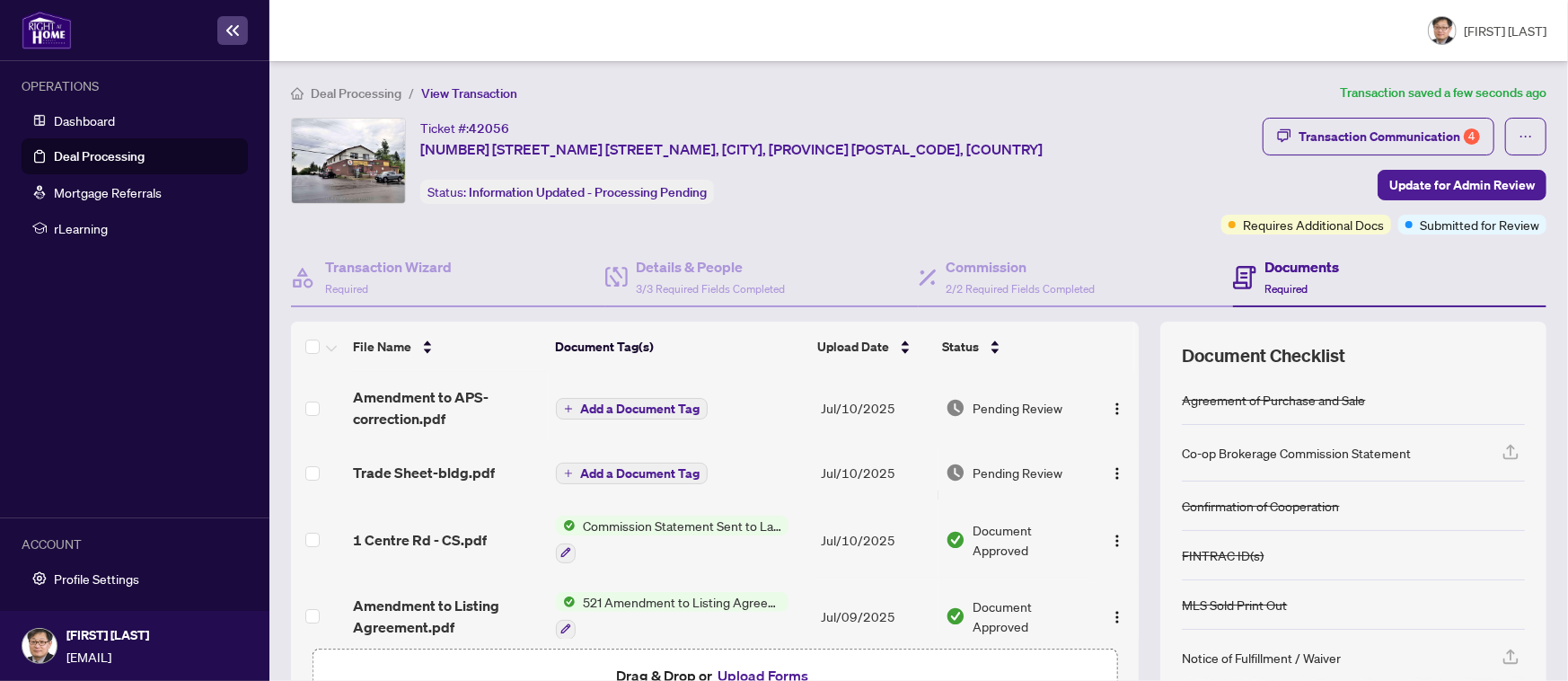 scroll, scrollTop: 0, scrollLeft: 0, axis: both 